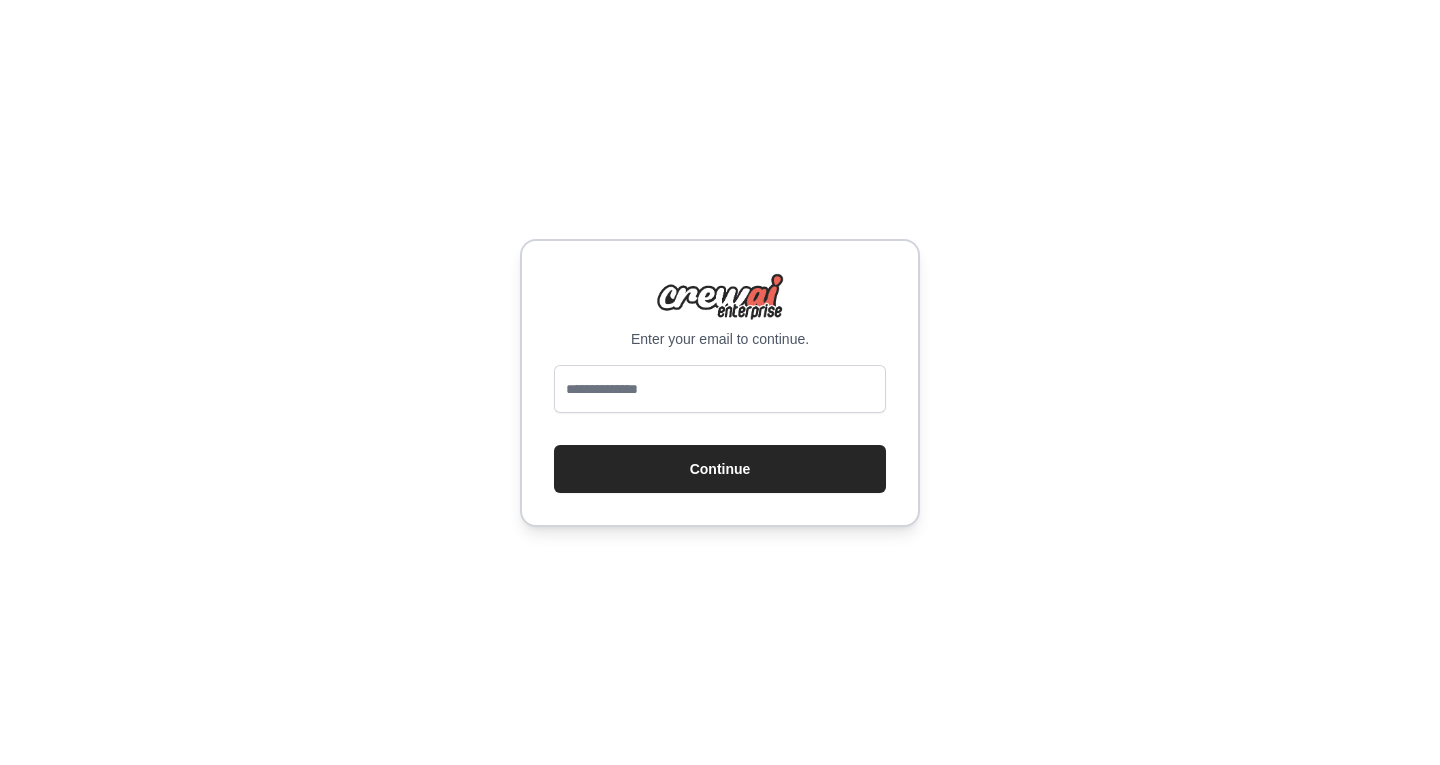 scroll, scrollTop: 0, scrollLeft: 0, axis: both 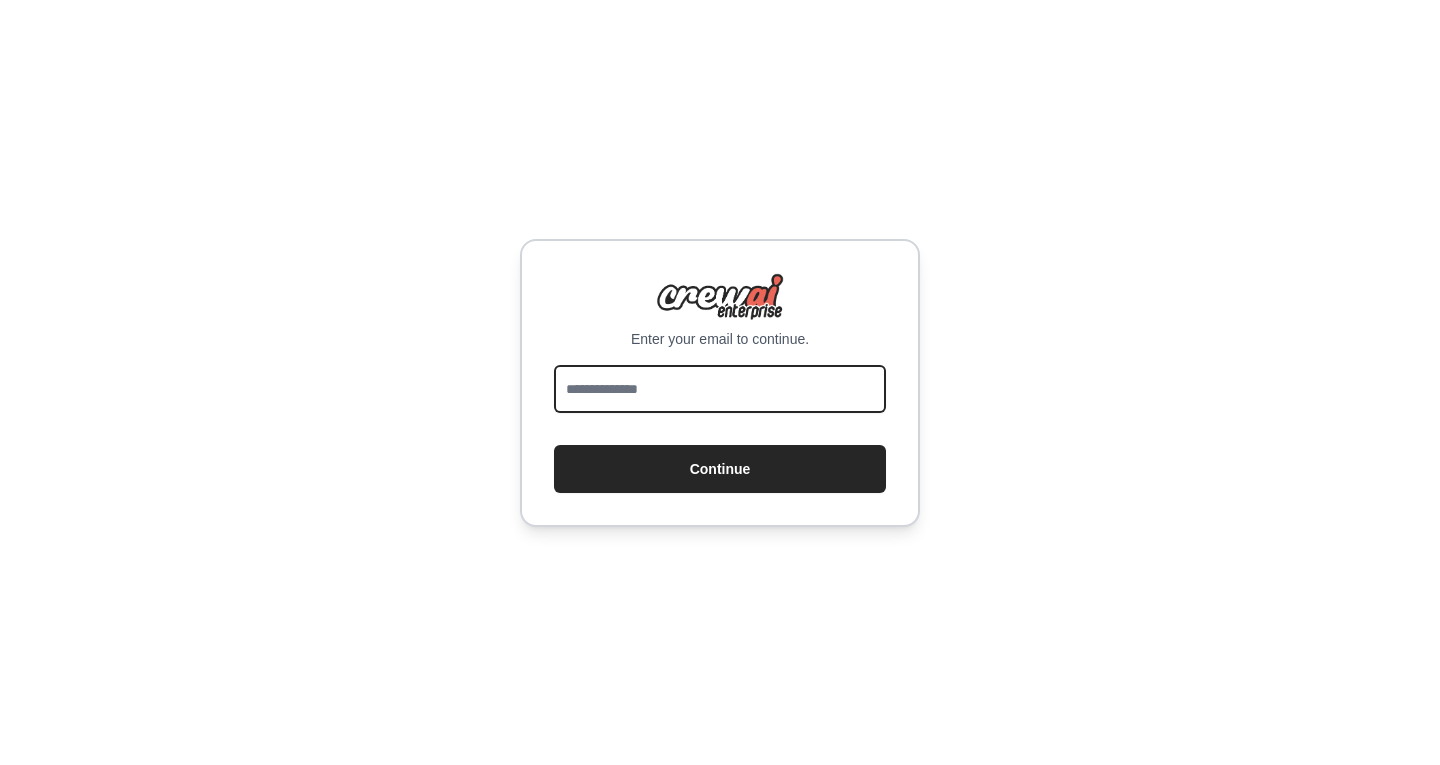 click at bounding box center [720, 389] 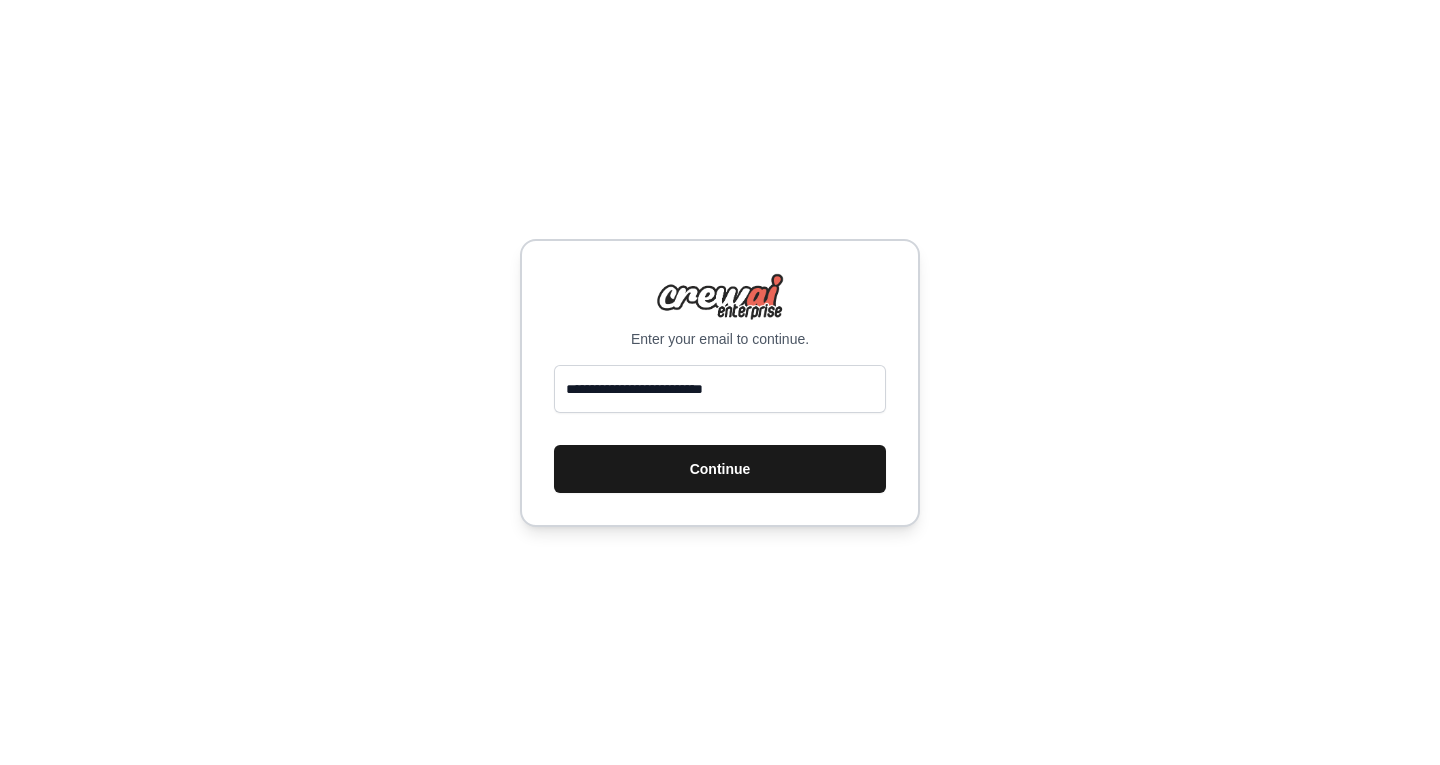 click on "Continue" at bounding box center [720, 469] 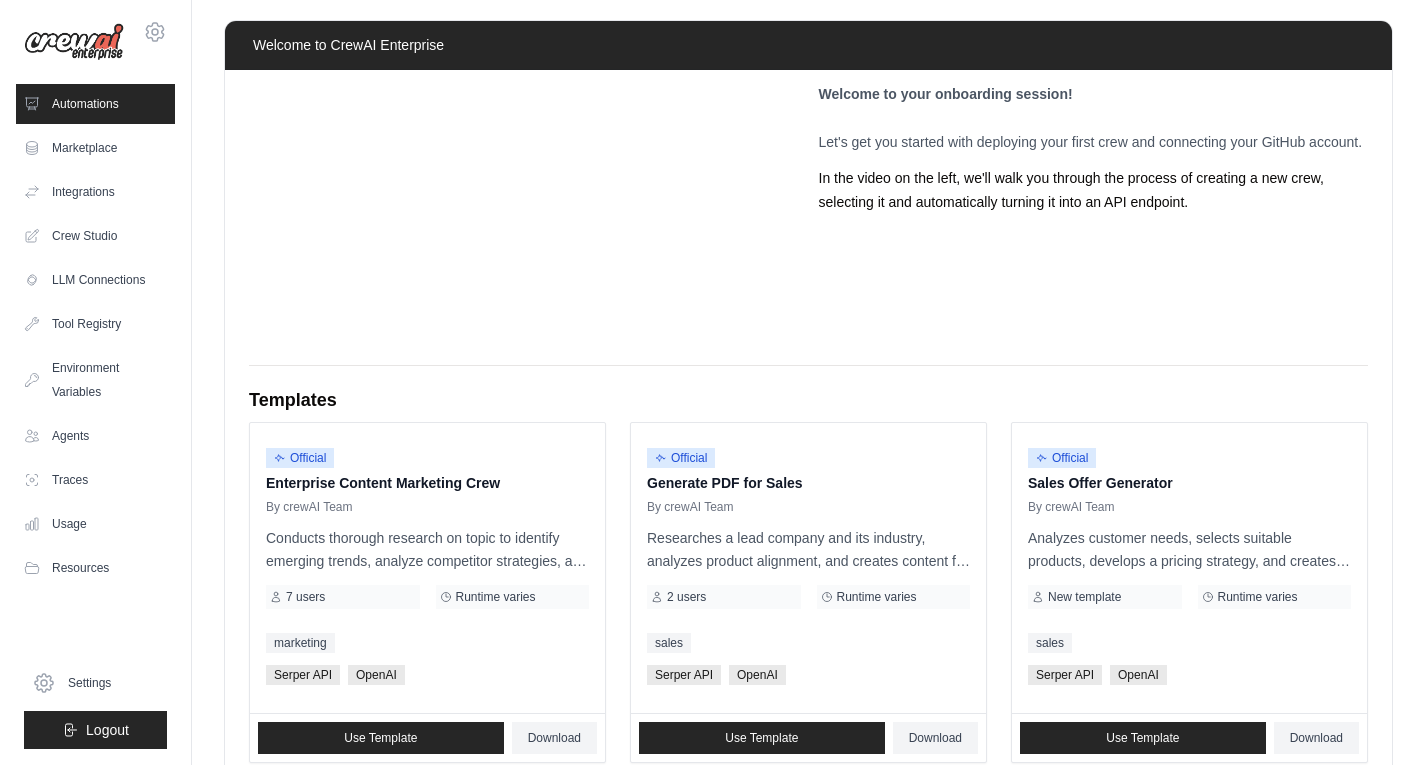 scroll, scrollTop: 0, scrollLeft: 0, axis: both 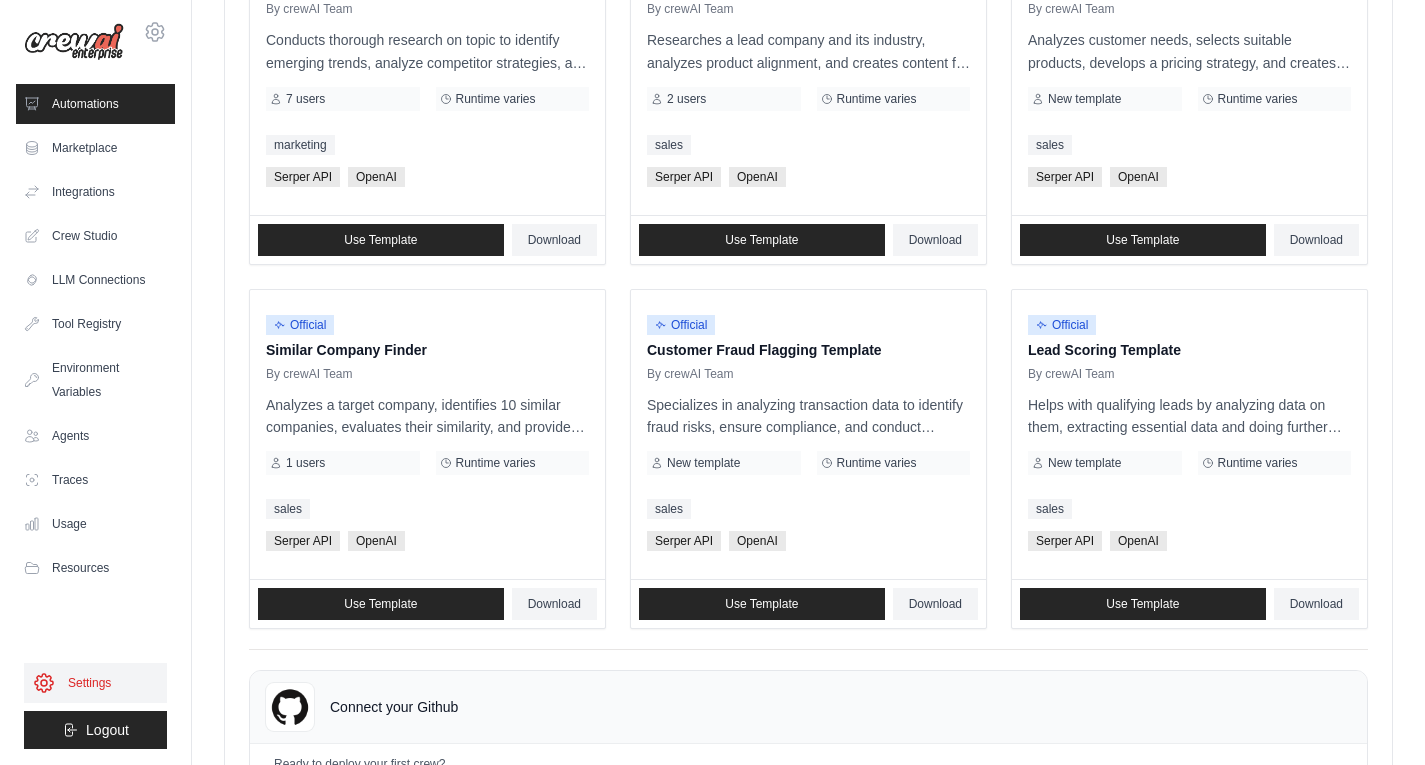 click on "Settings" at bounding box center [95, 683] 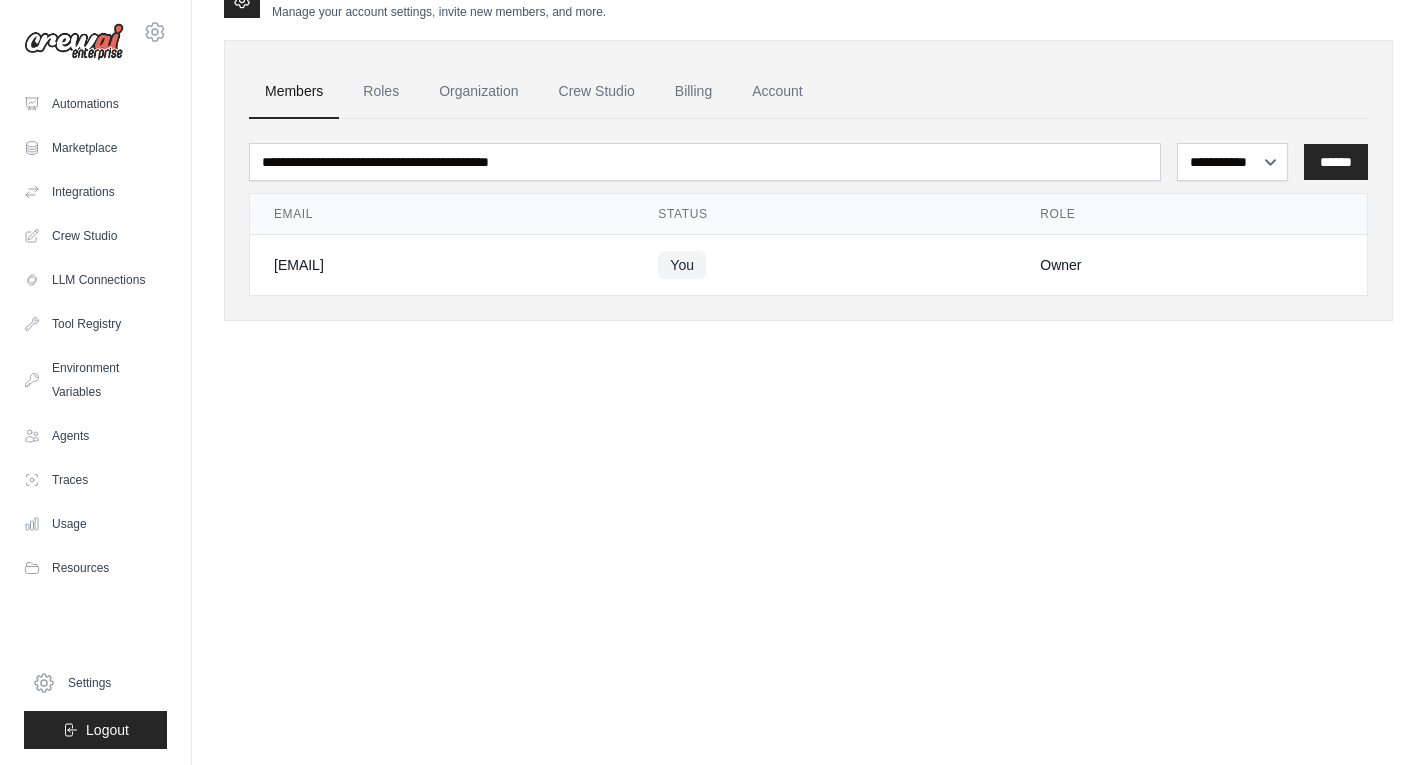 scroll, scrollTop: 0, scrollLeft: 0, axis: both 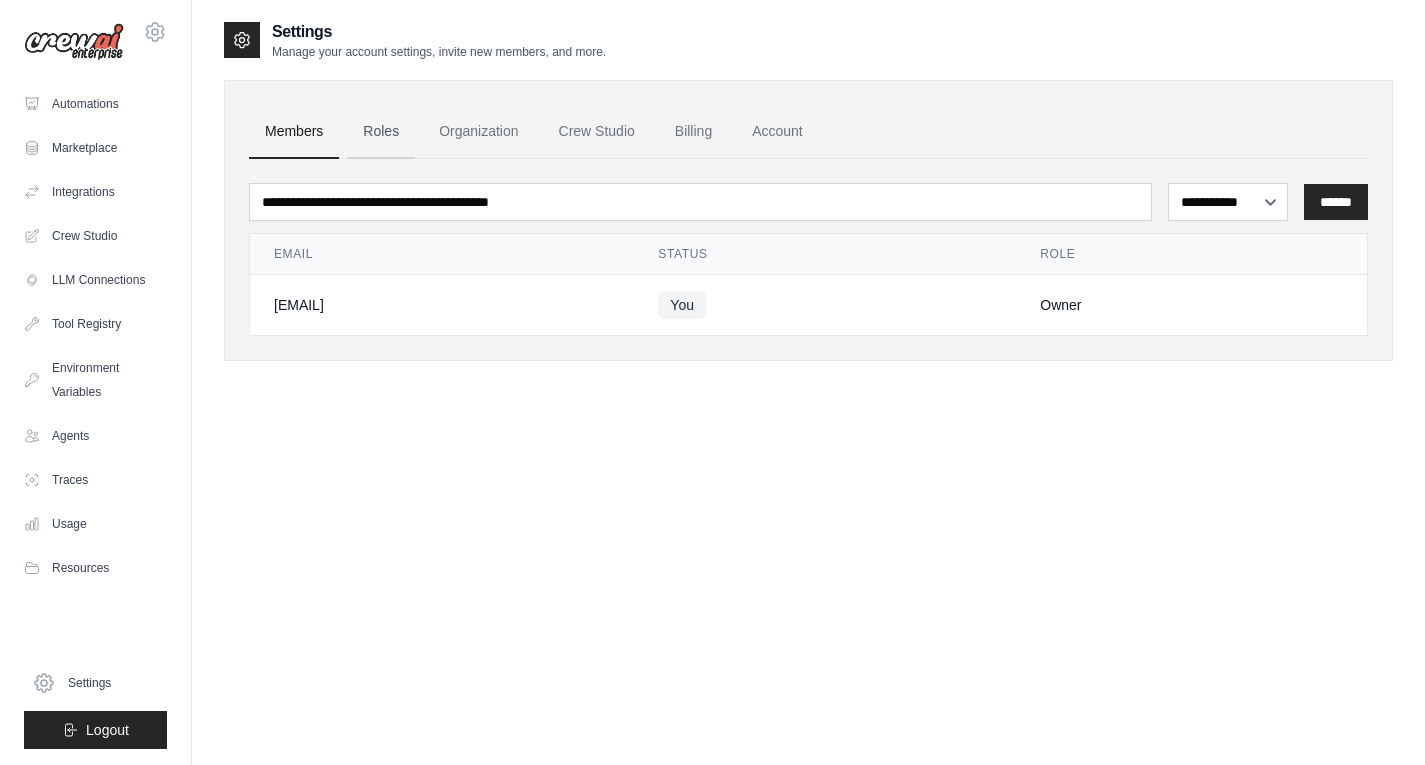 click on "Roles" at bounding box center [381, 132] 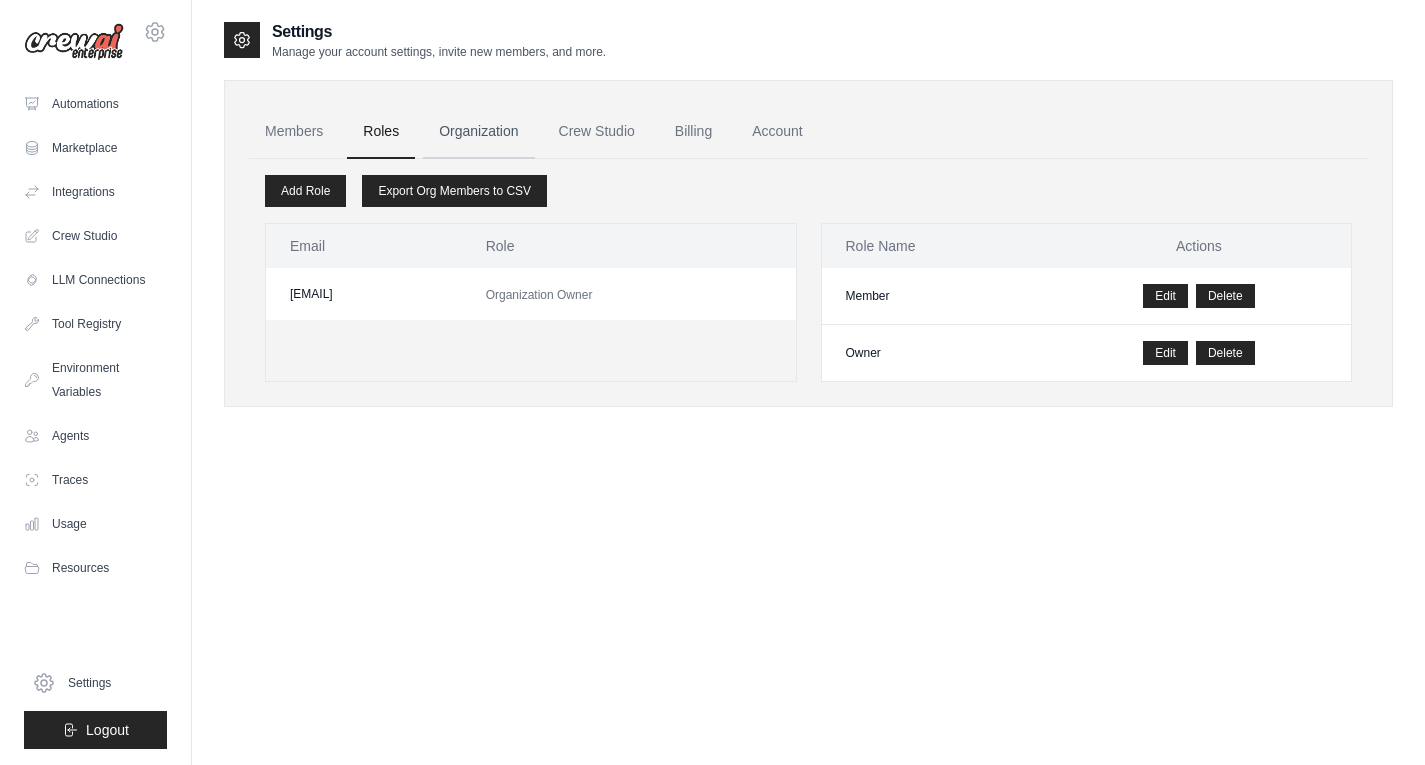 click on "Organization" at bounding box center [478, 132] 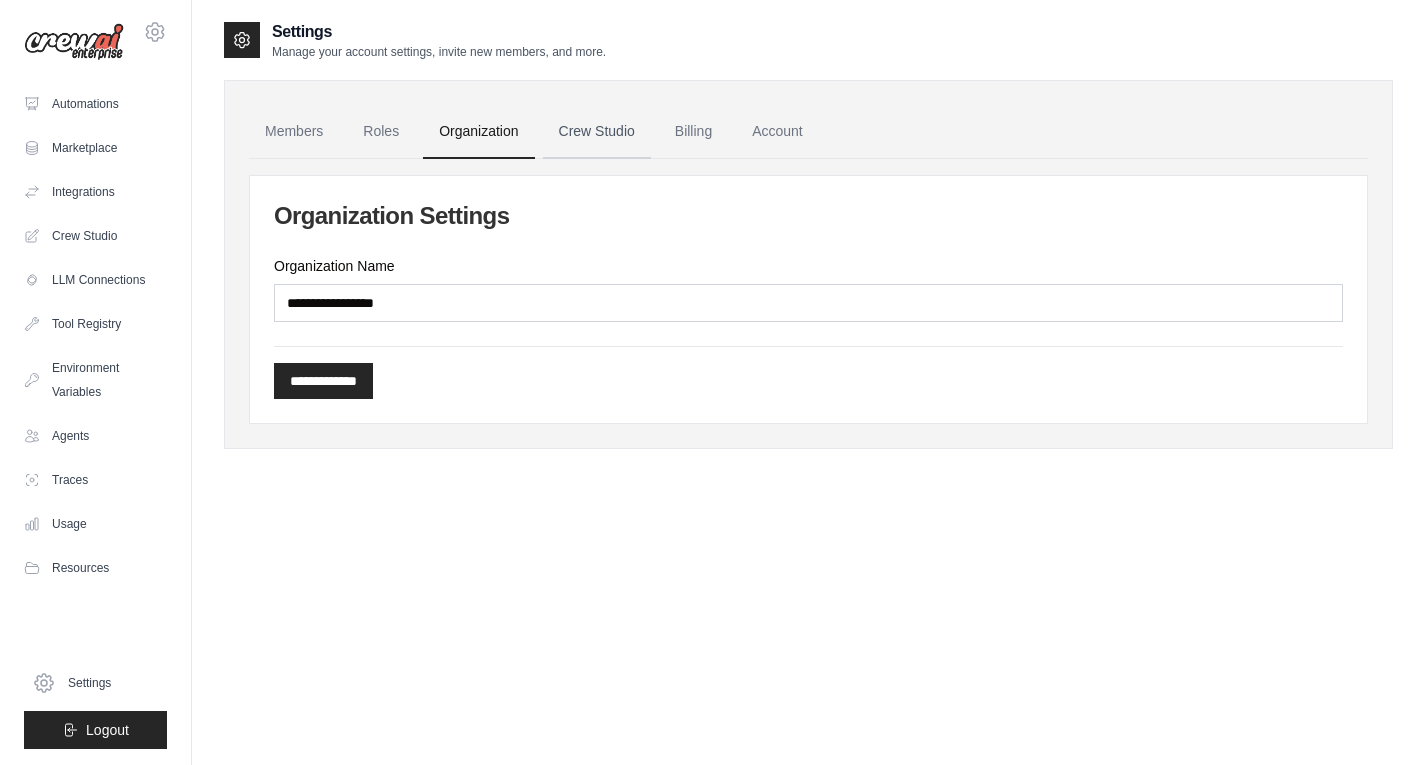 click on "Crew Studio" at bounding box center (597, 132) 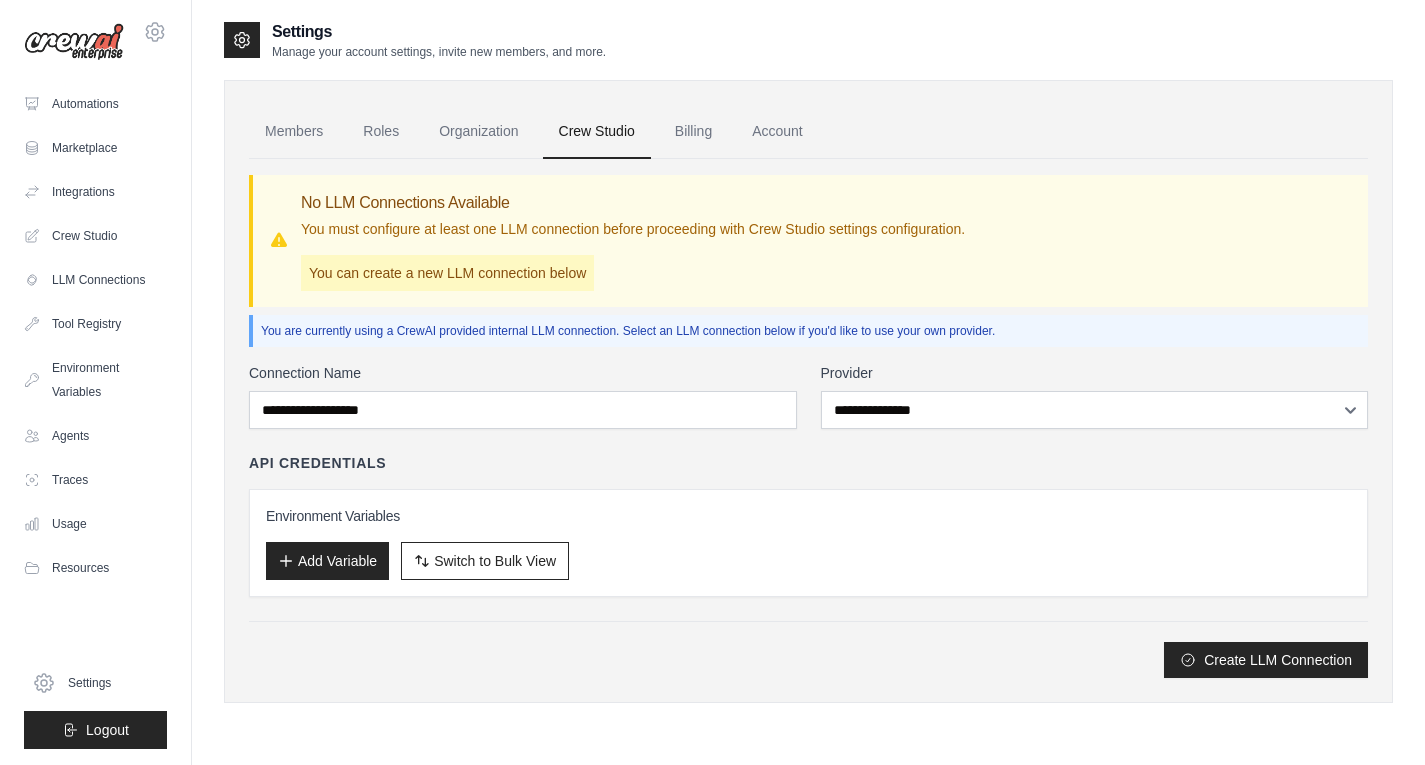scroll, scrollTop: 0, scrollLeft: 0, axis: both 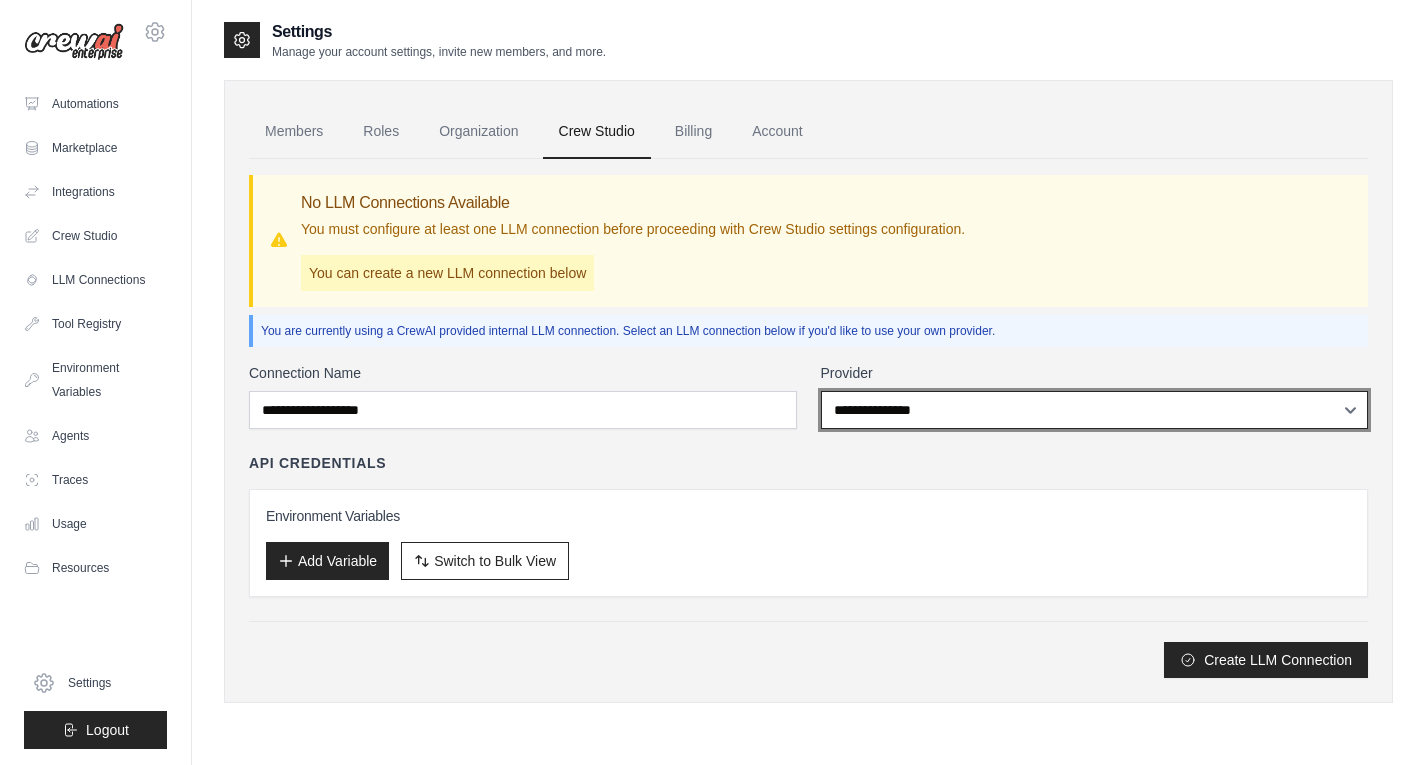 click on "**********" at bounding box center (1095, 410) 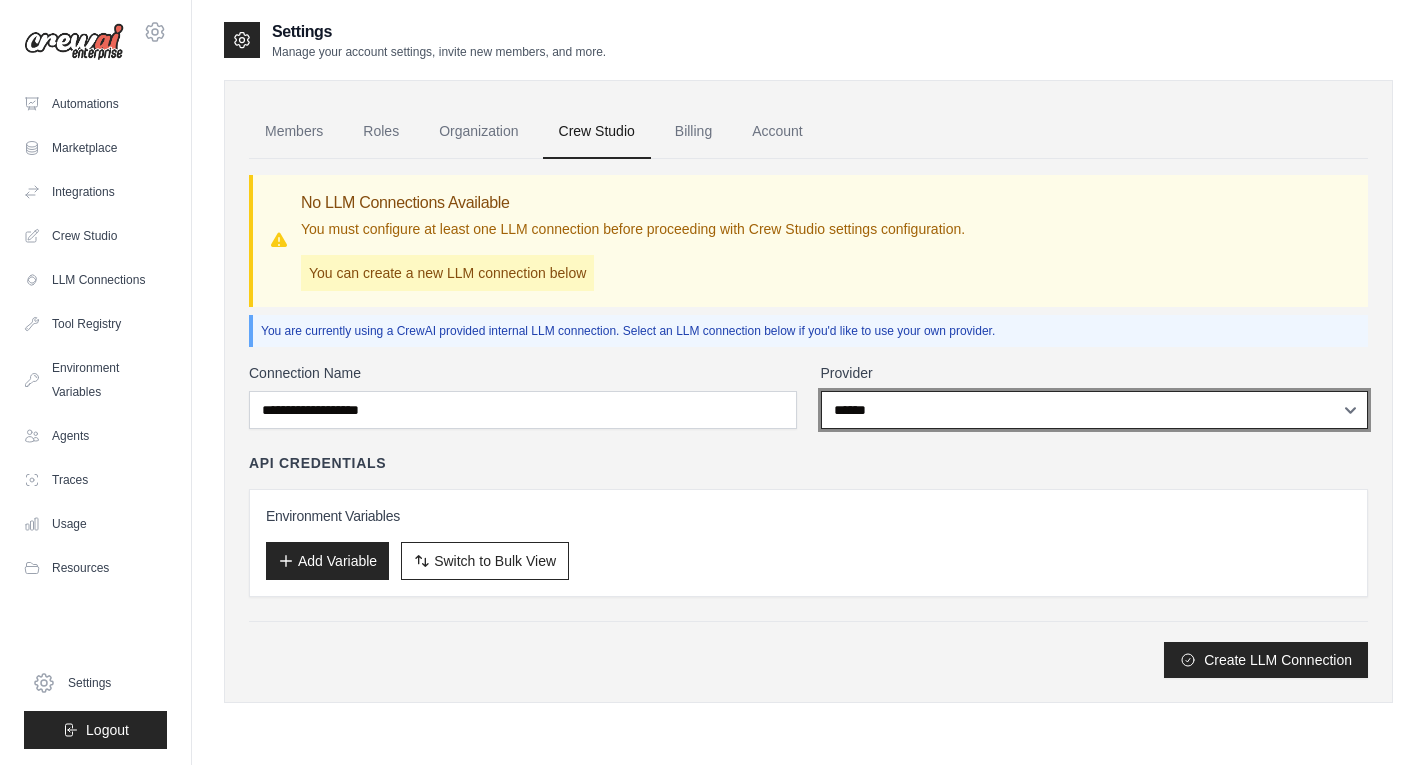 click on "**********" at bounding box center (1095, 410) 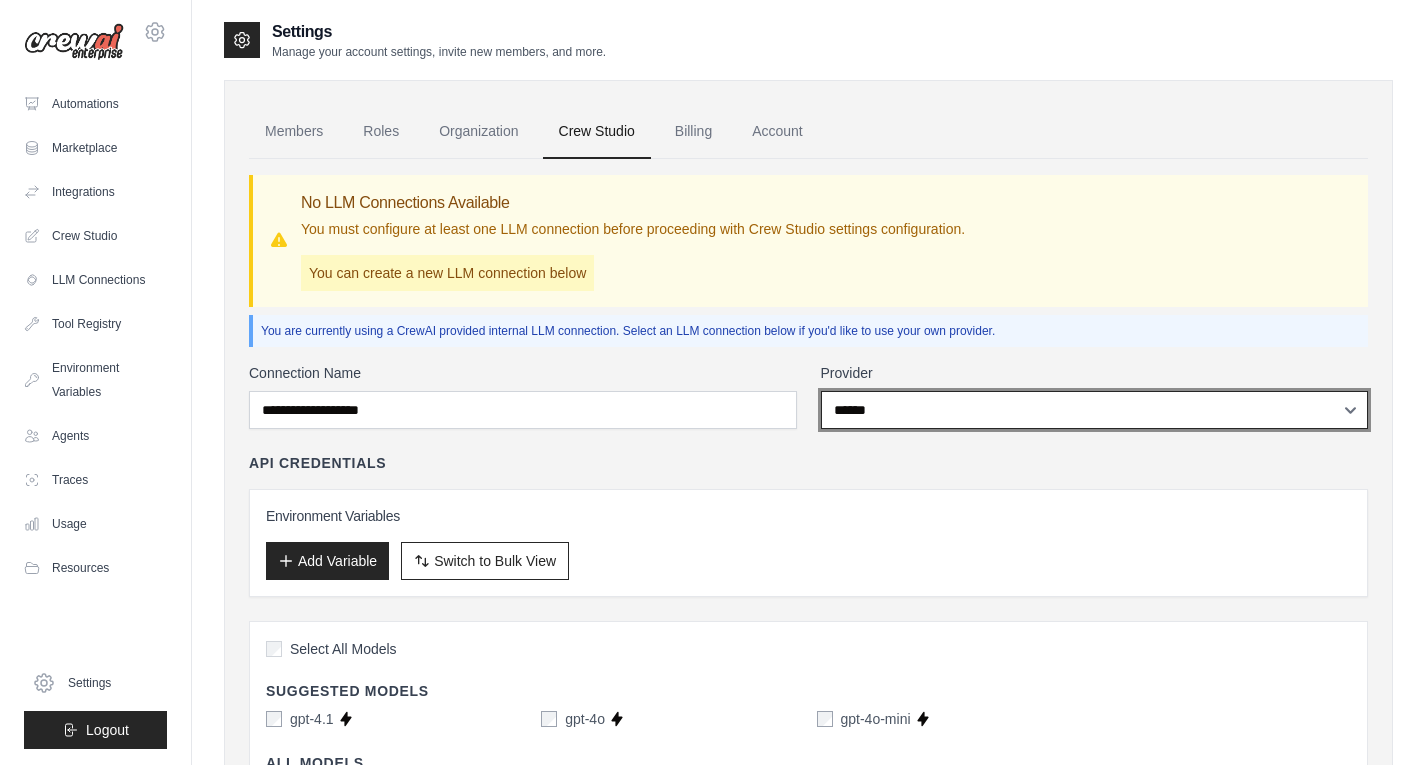 click on "**********" at bounding box center [1095, 410] 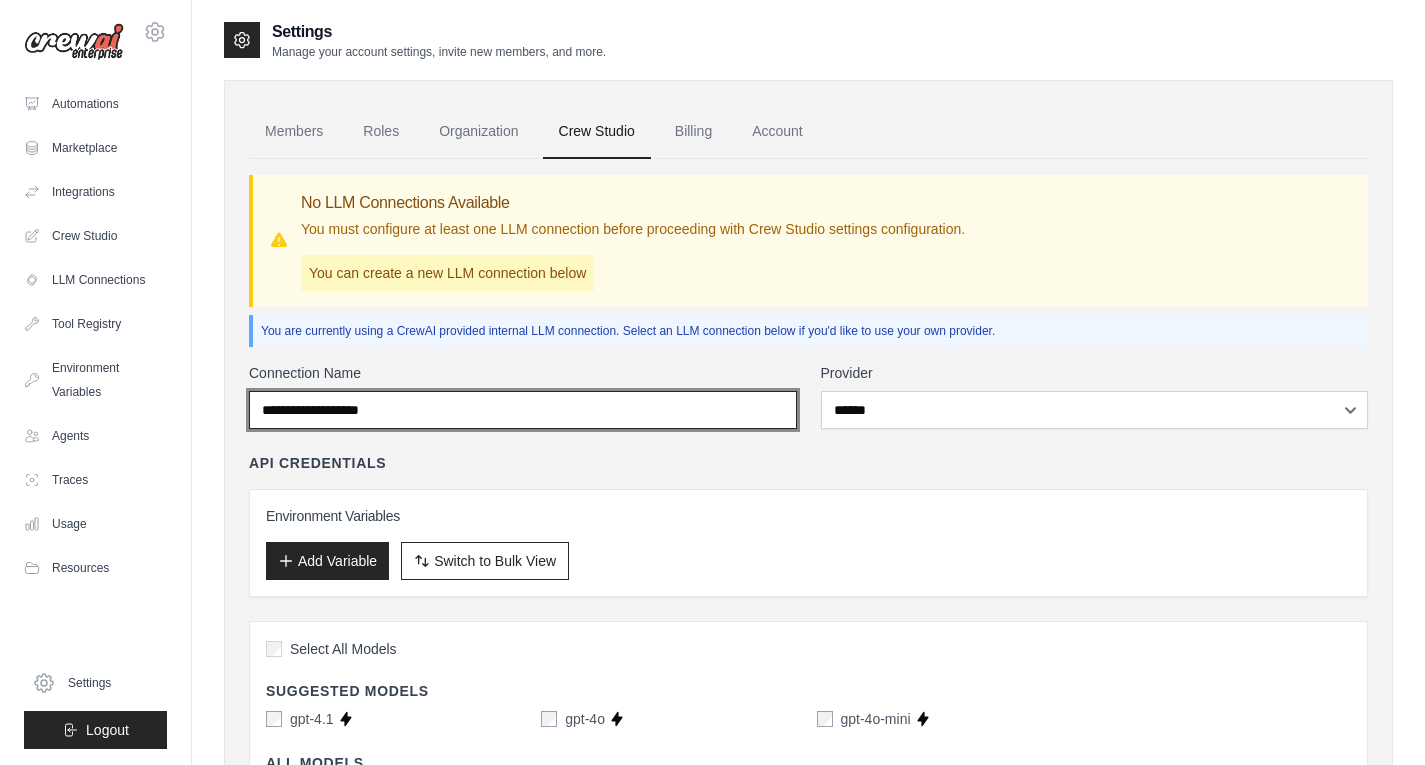 click on "Connection Name" at bounding box center [523, 410] 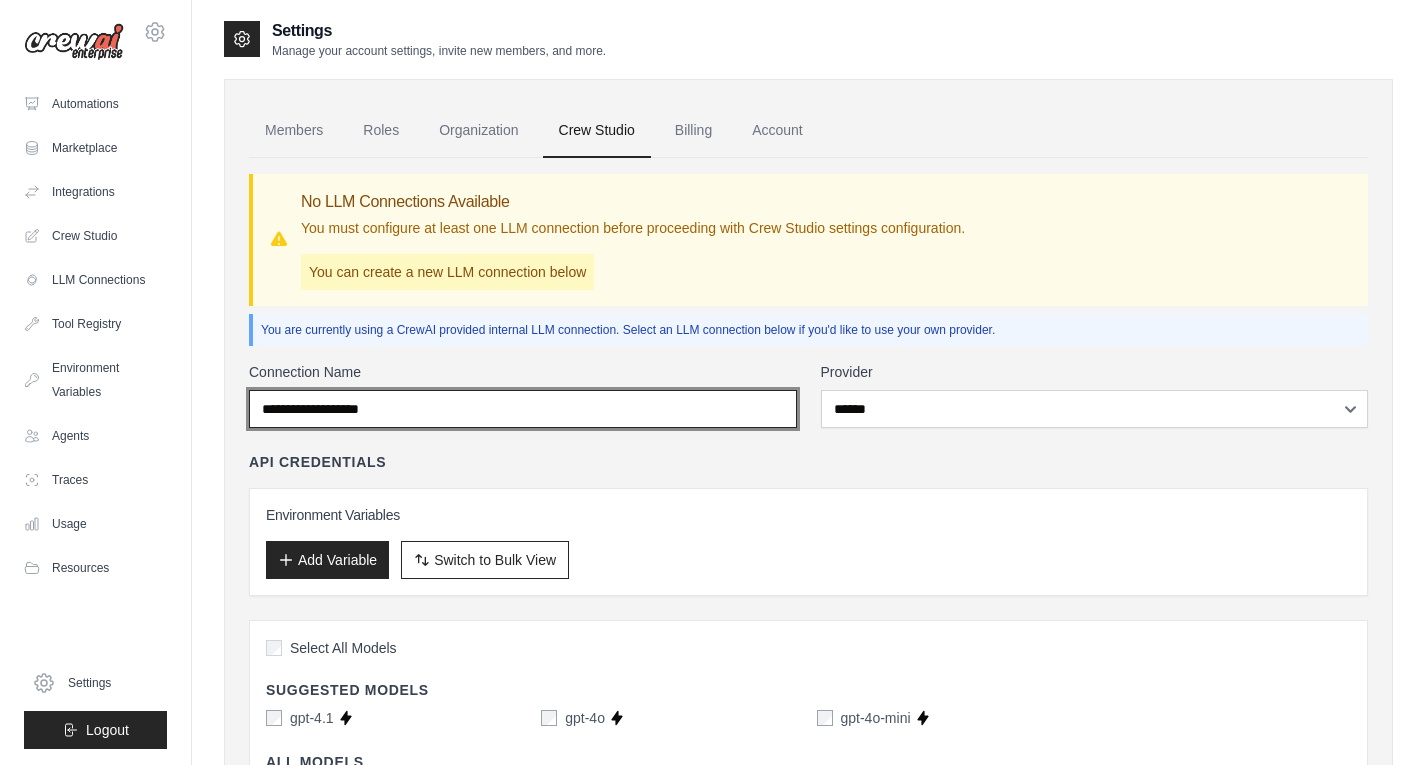 scroll, scrollTop: 0, scrollLeft: 0, axis: both 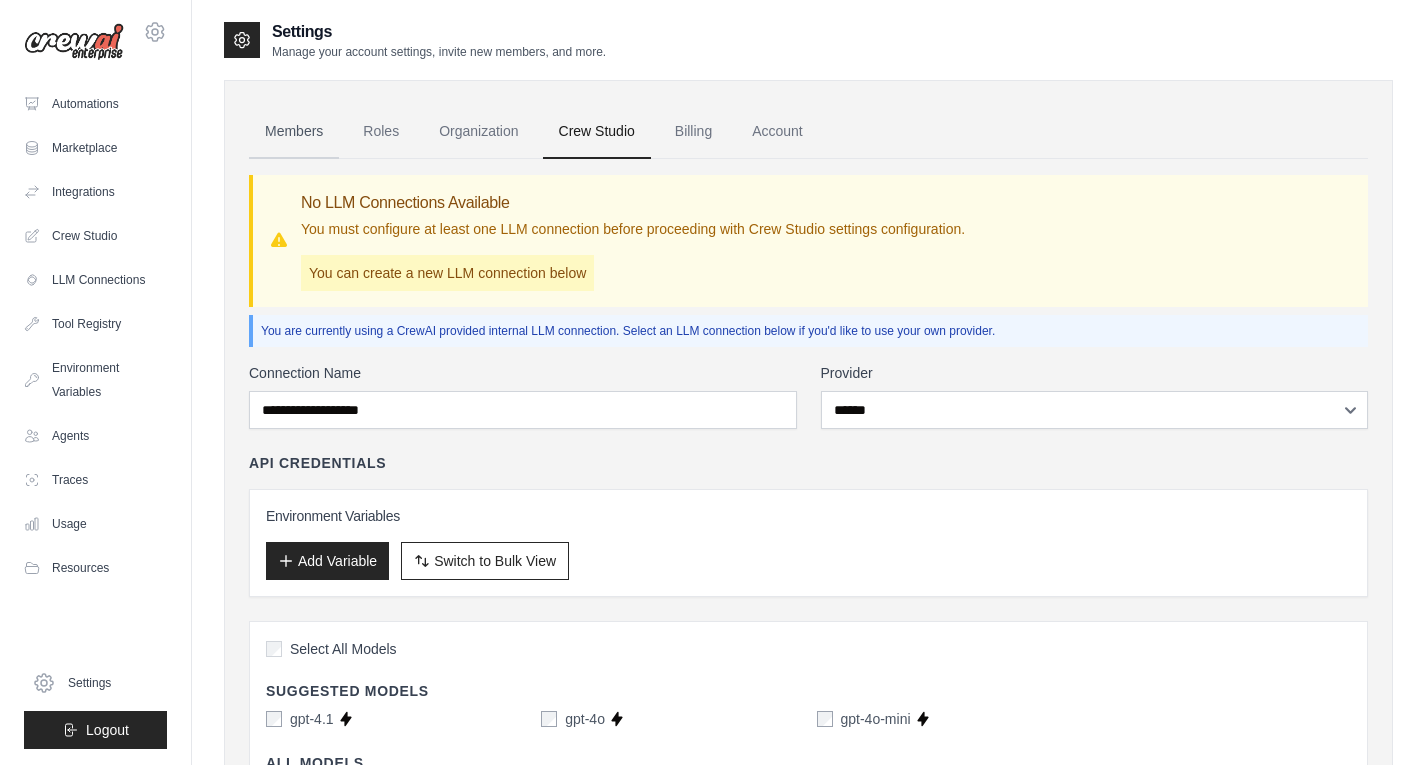 click on "Members" at bounding box center [294, 132] 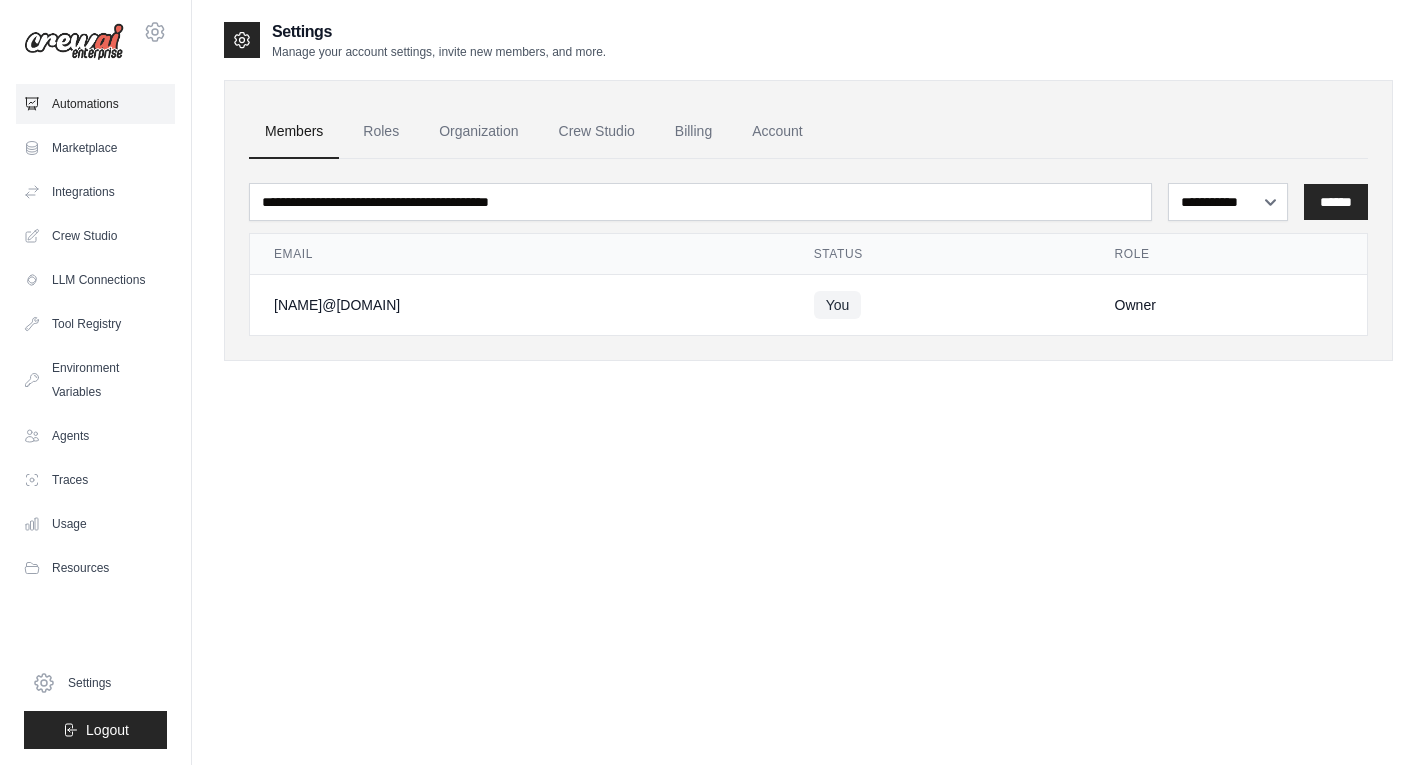 click on "Automations" at bounding box center (95, 104) 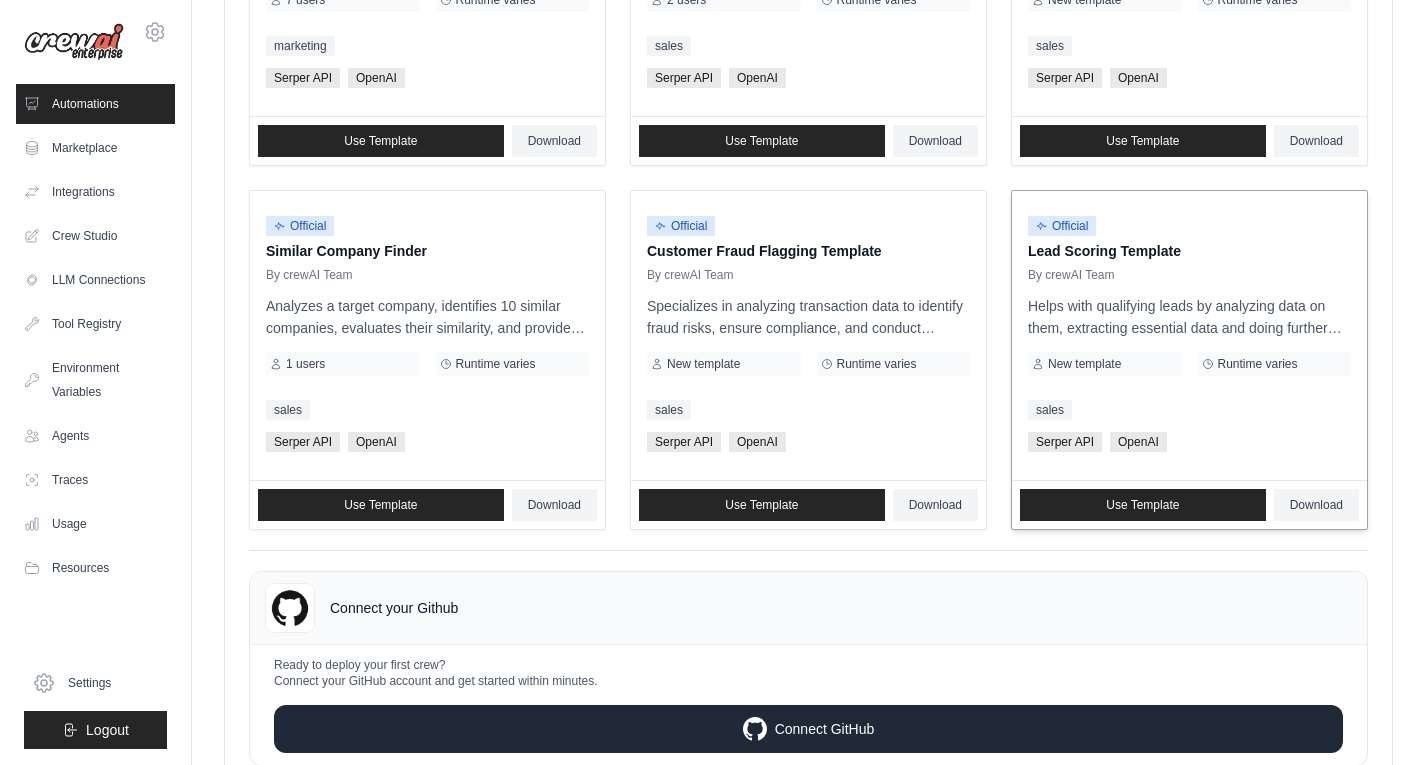 scroll, scrollTop: 597, scrollLeft: 0, axis: vertical 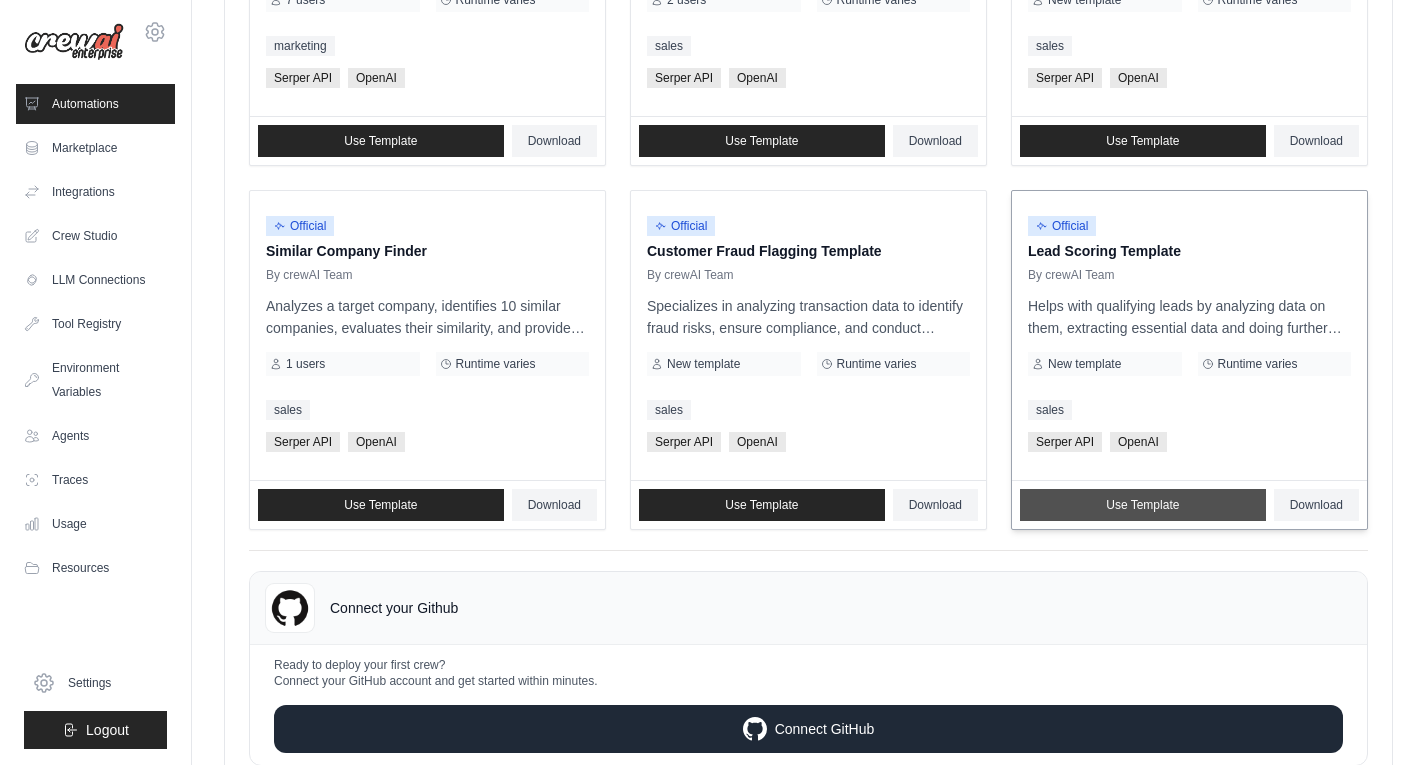 click on "Use Template" at bounding box center (1143, 505) 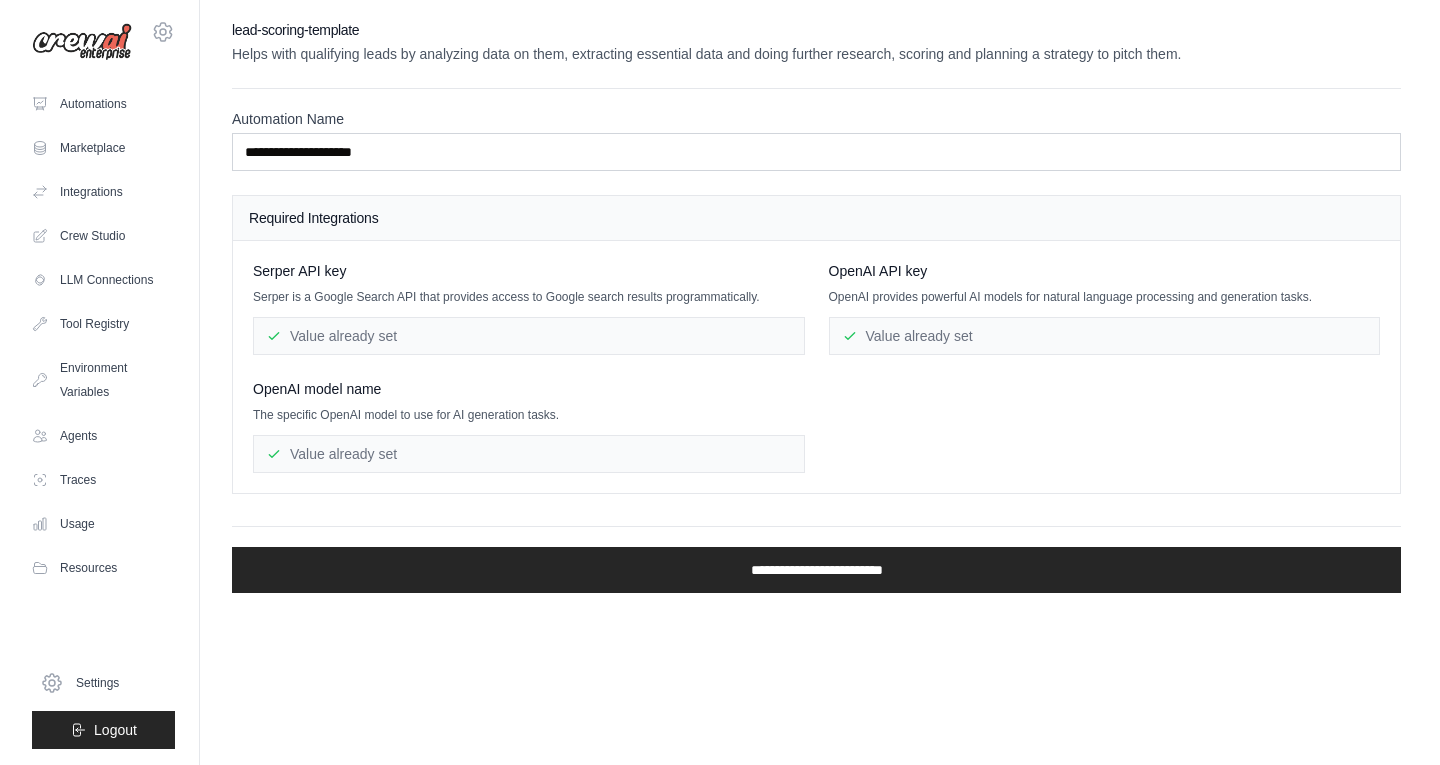 scroll, scrollTop: 0, scrollLeft: 0, axis: both 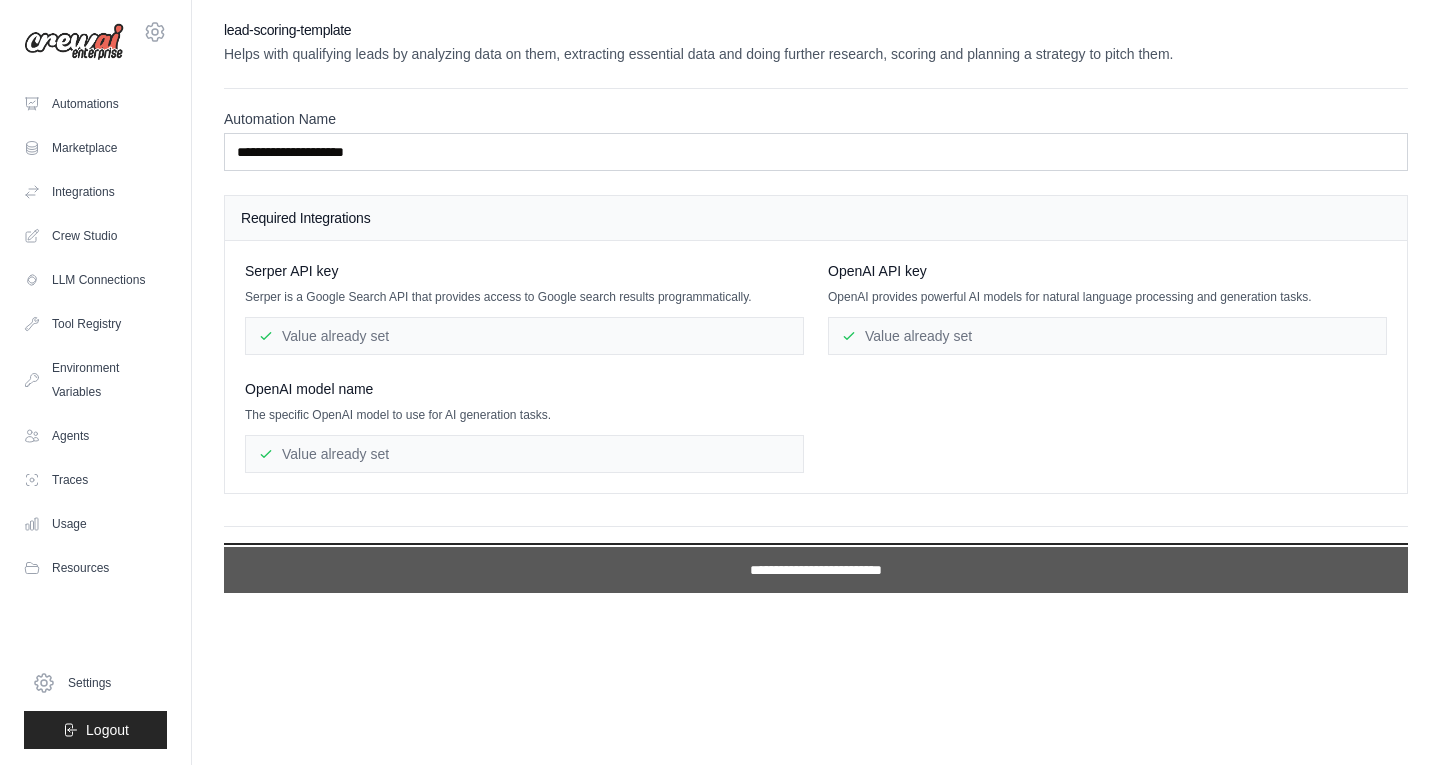 click on "**********" at bounding box center [816, 570] 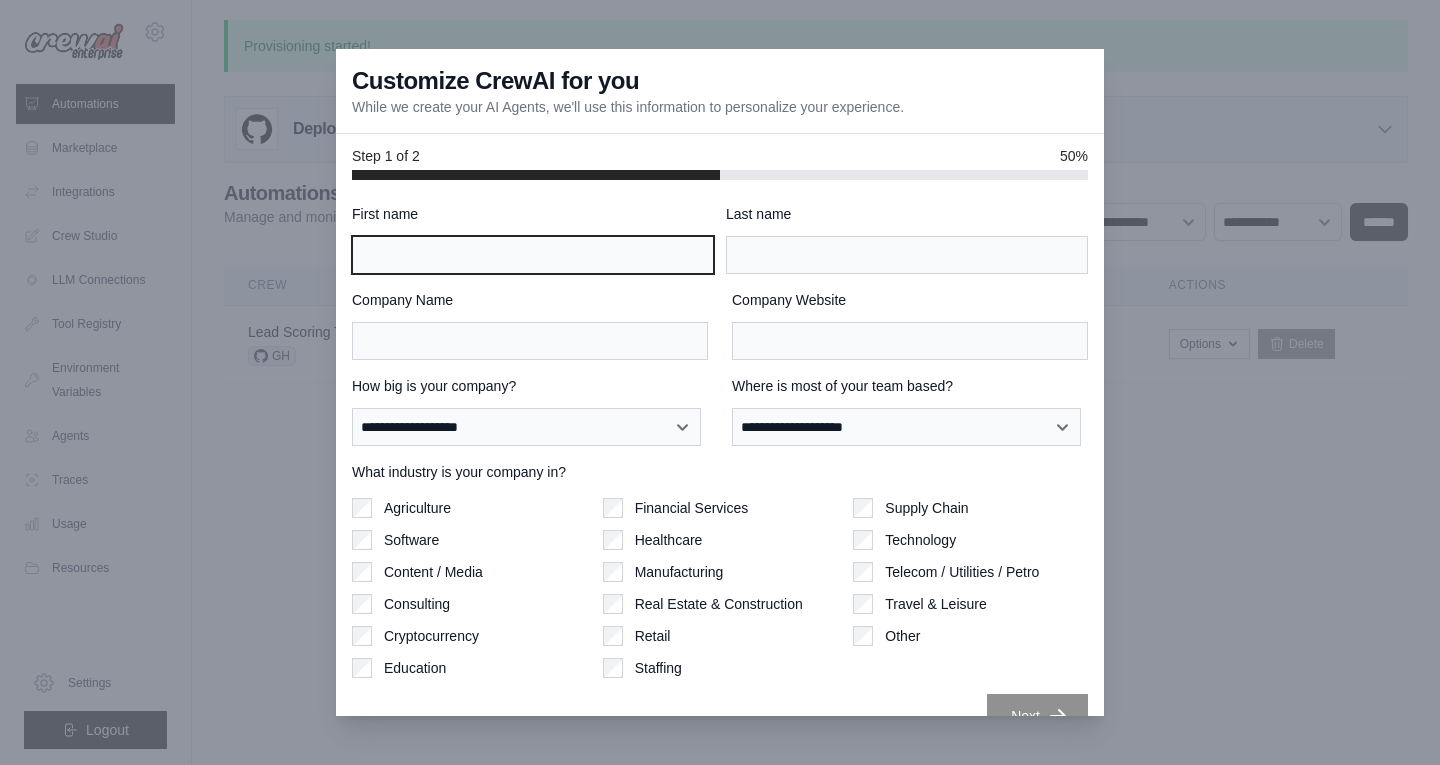 click on "First name" at bounding box center [533, 255] 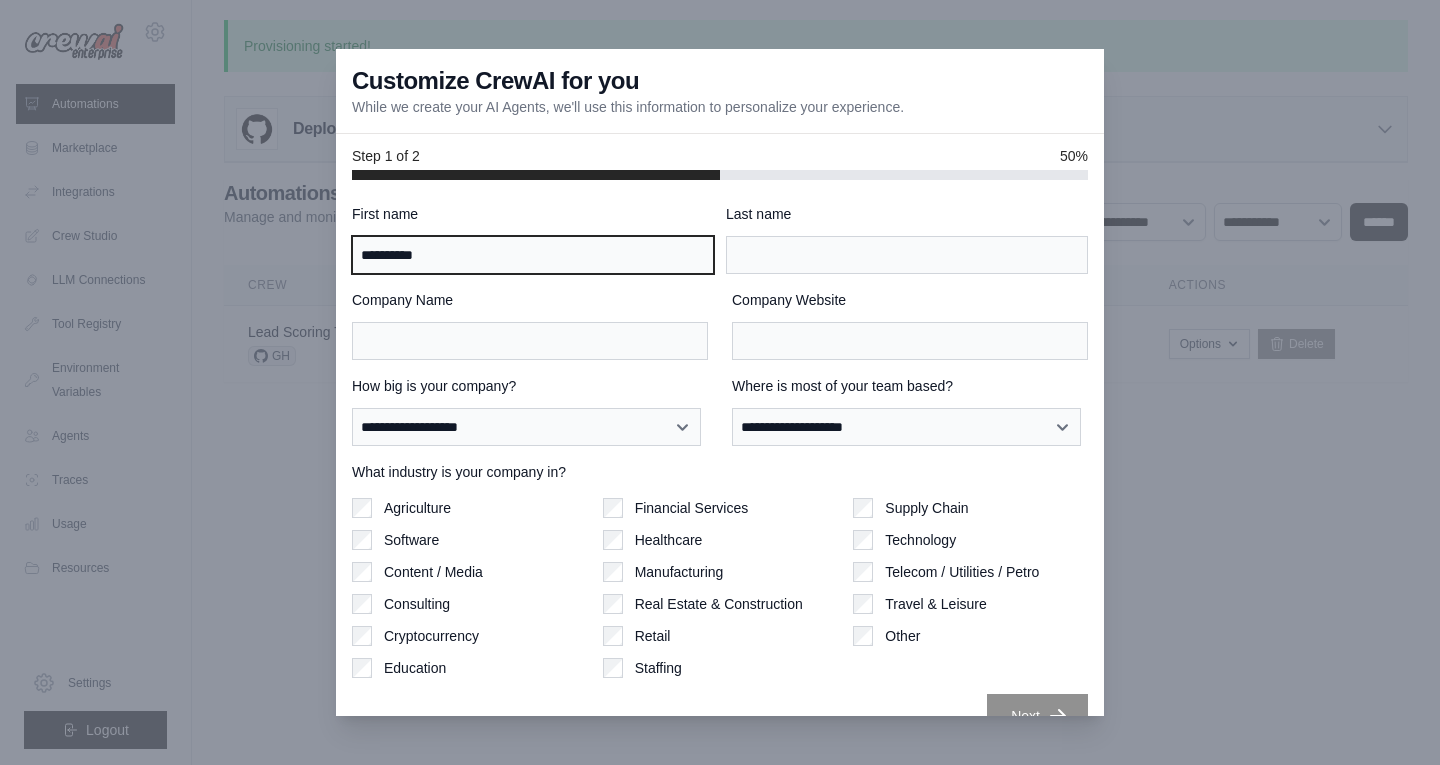 type on "**********" 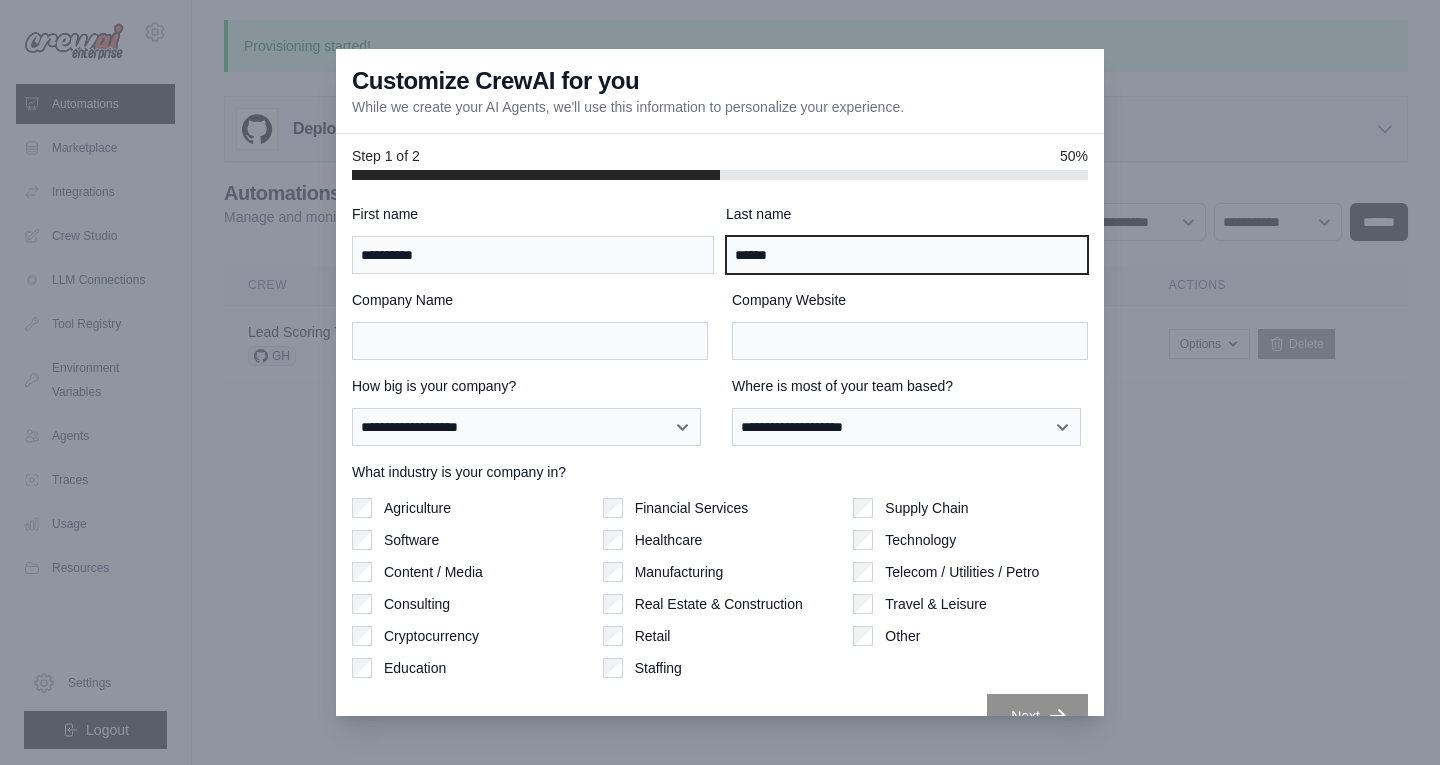 type on "******" 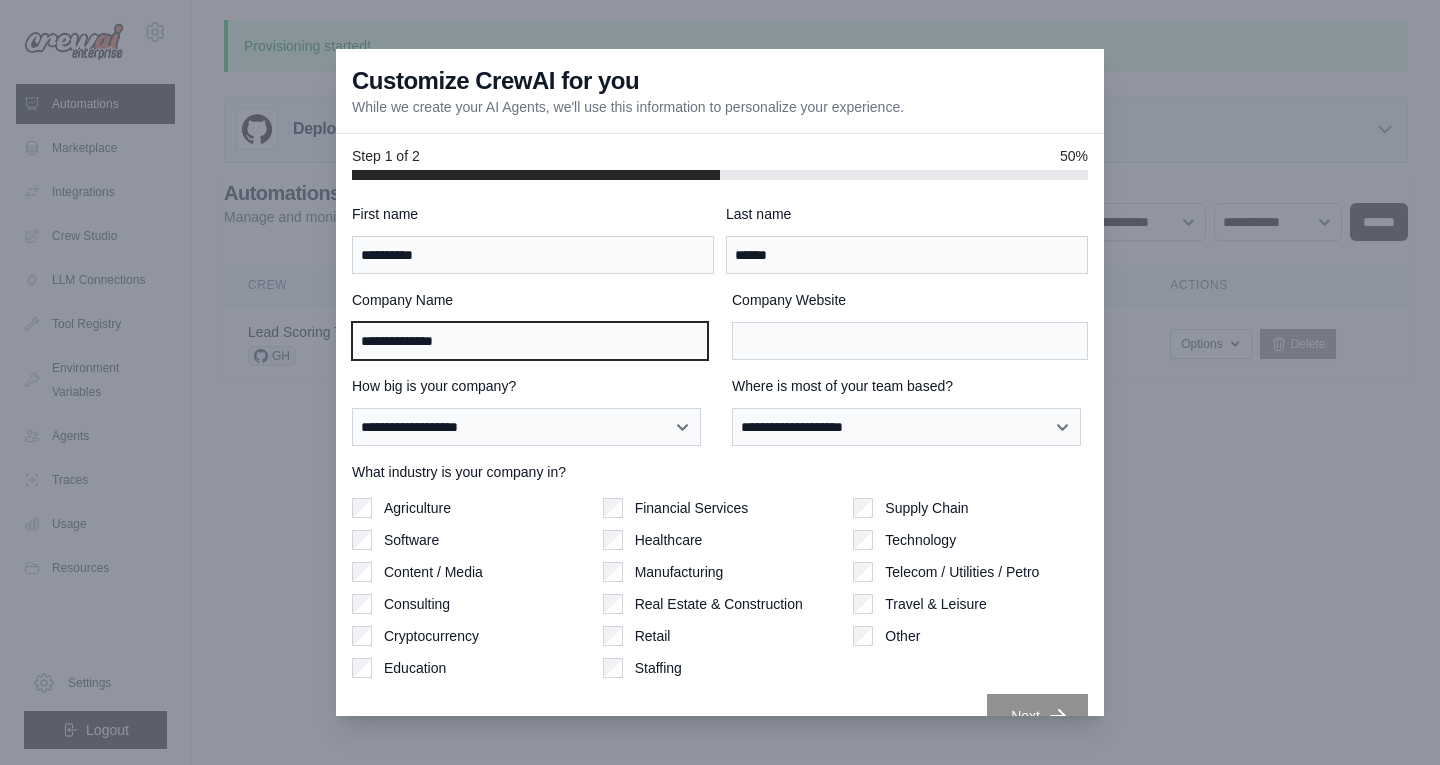 type on "**********" 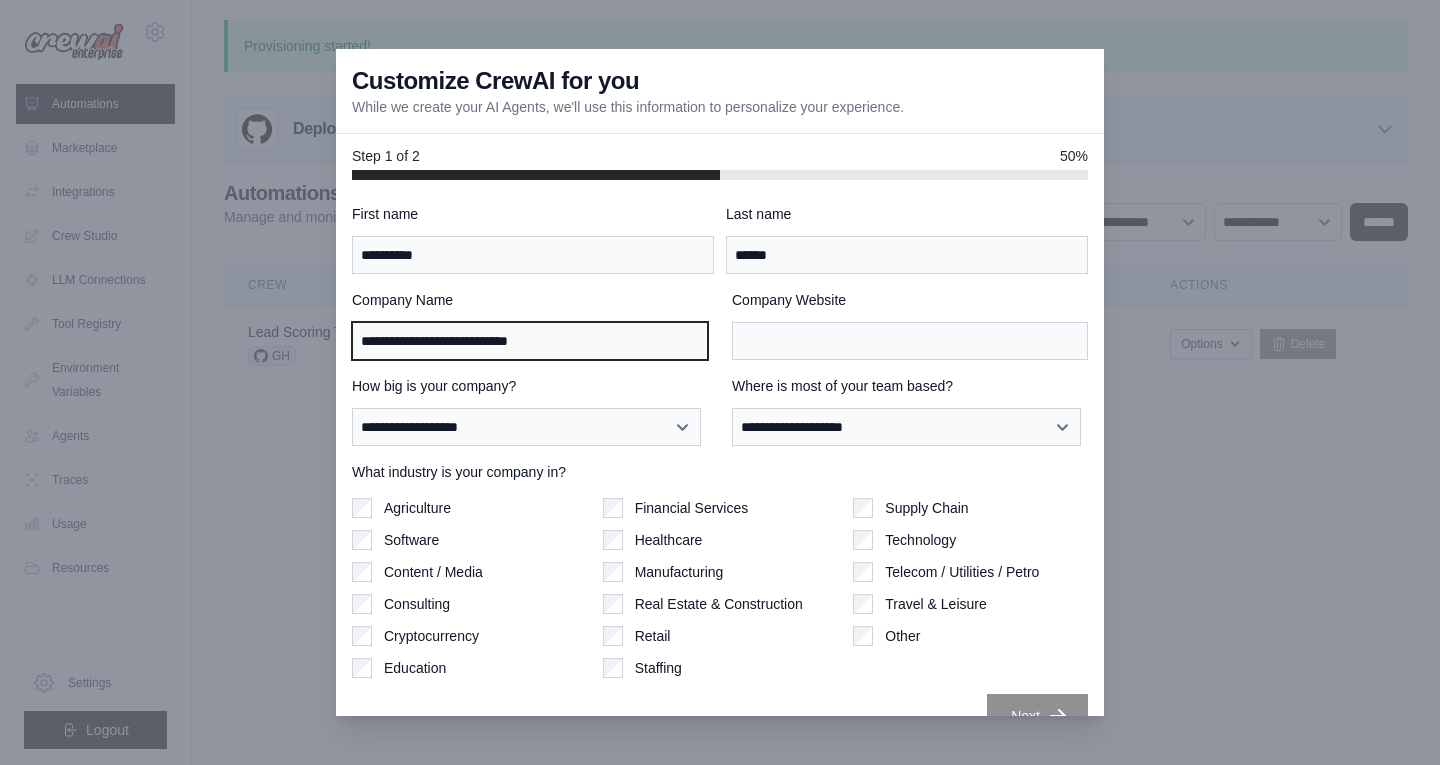 type on "**********" 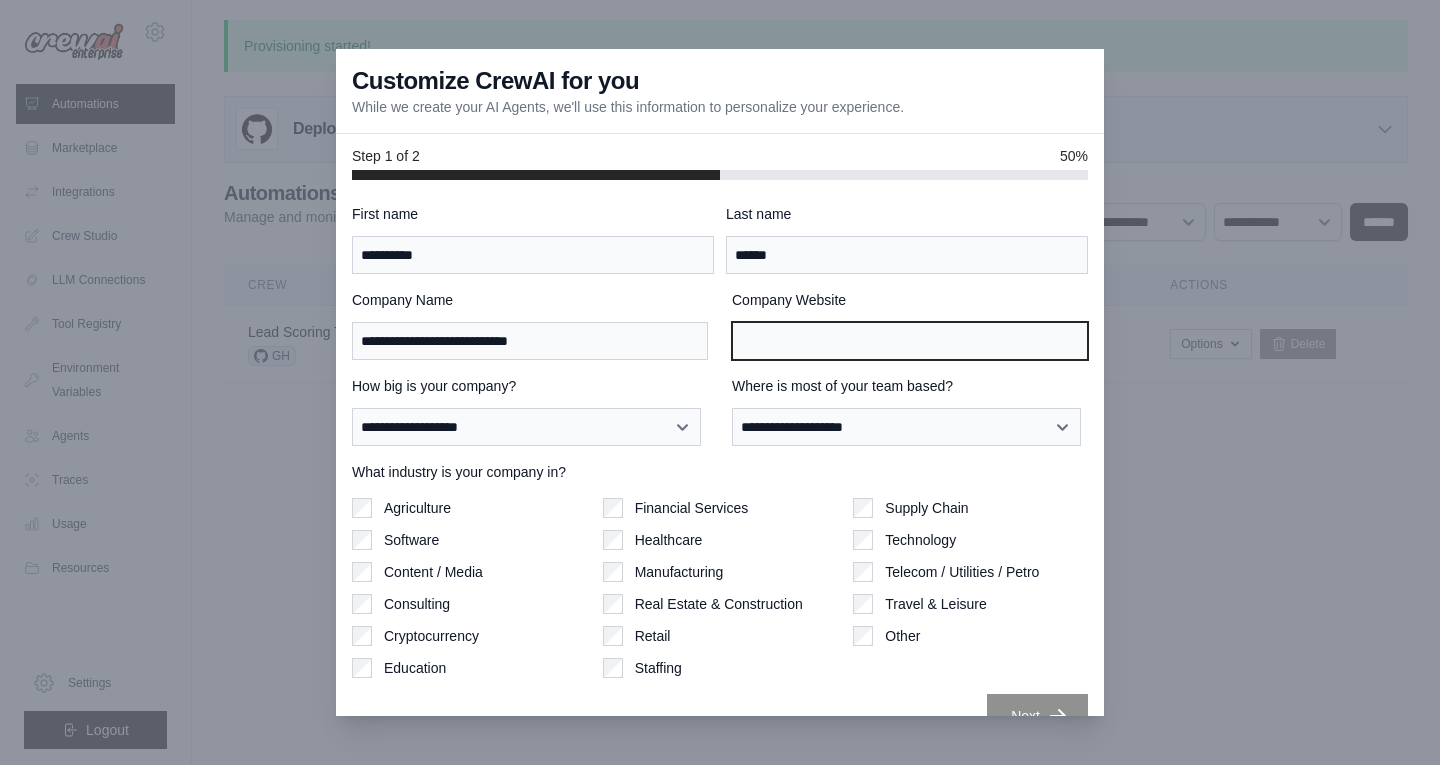 paste on "**********" 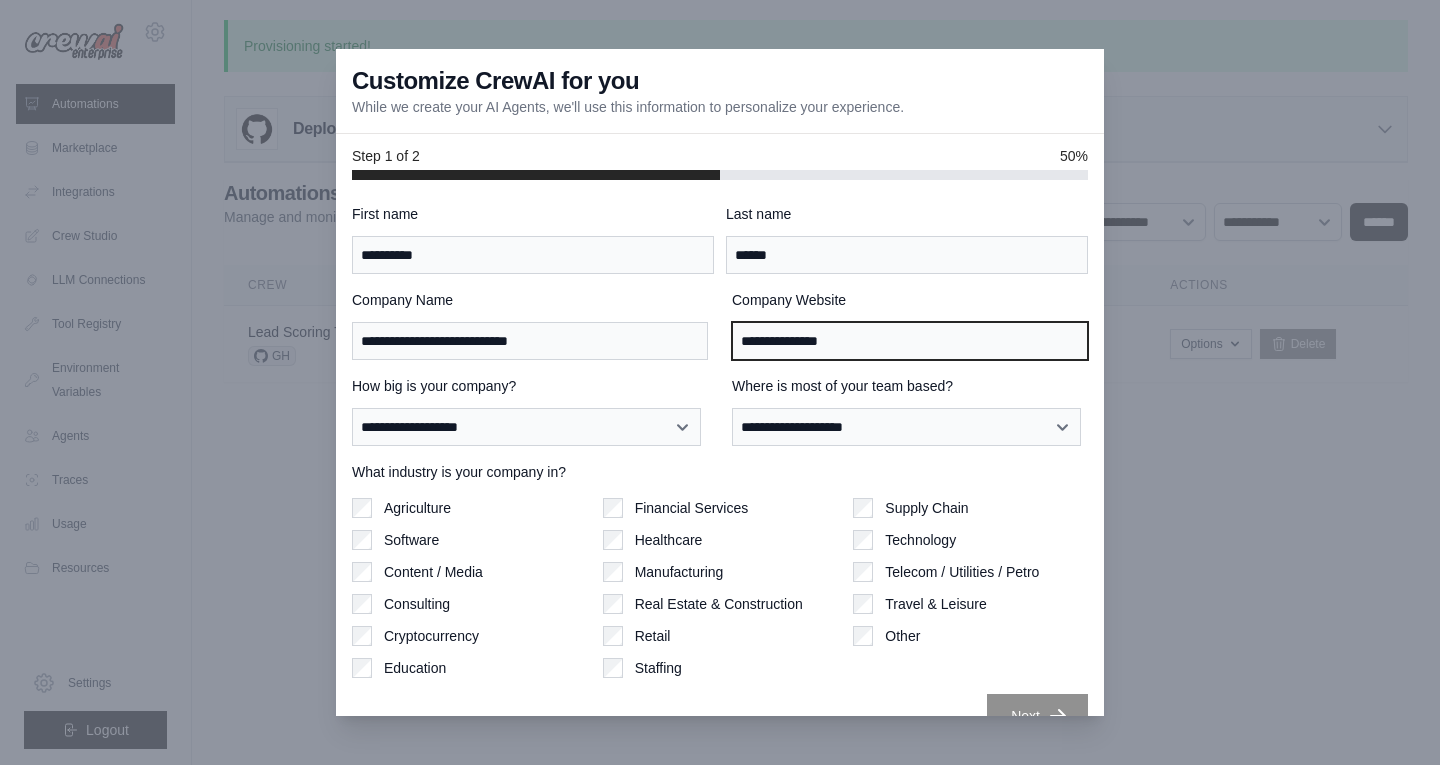 type on "**********" 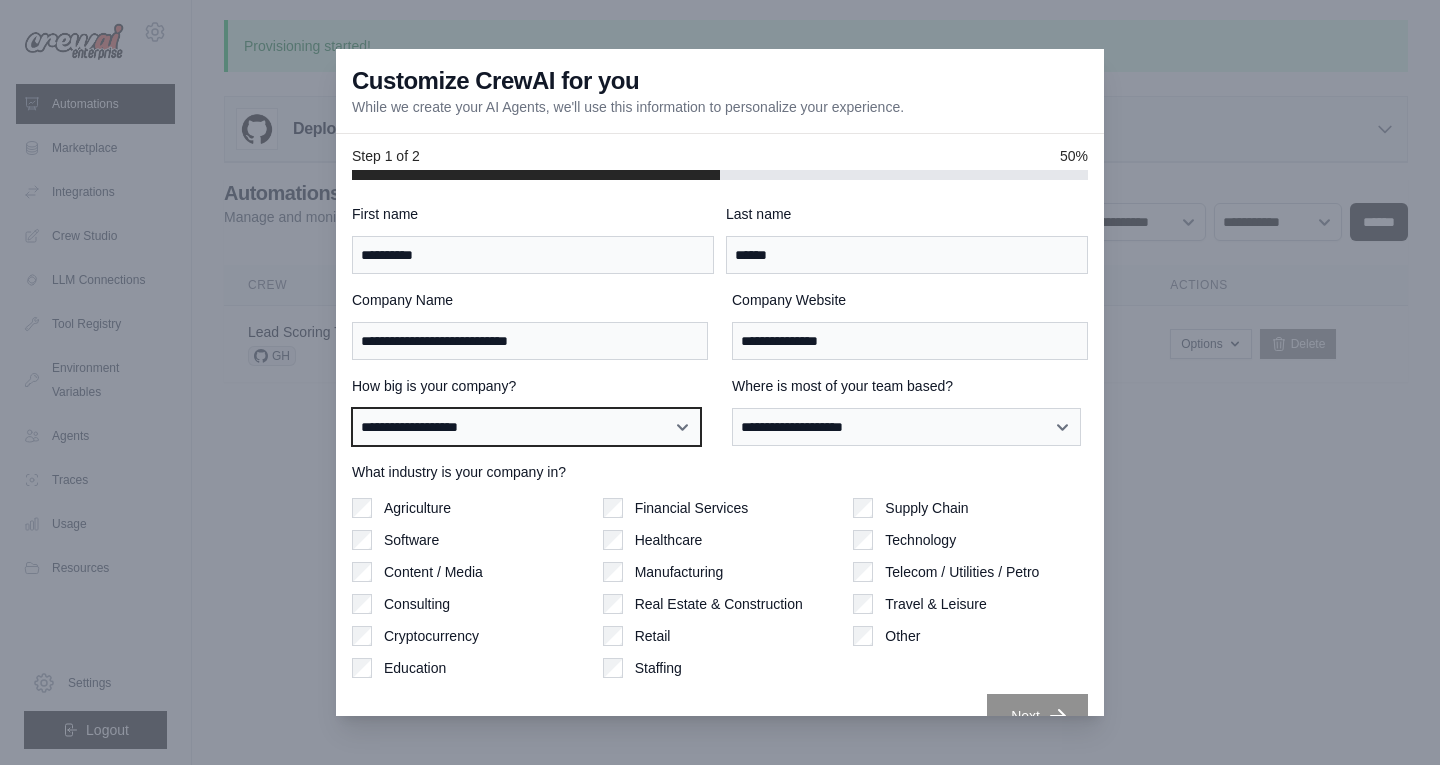click on "**********" at bounding box center (526, 427) 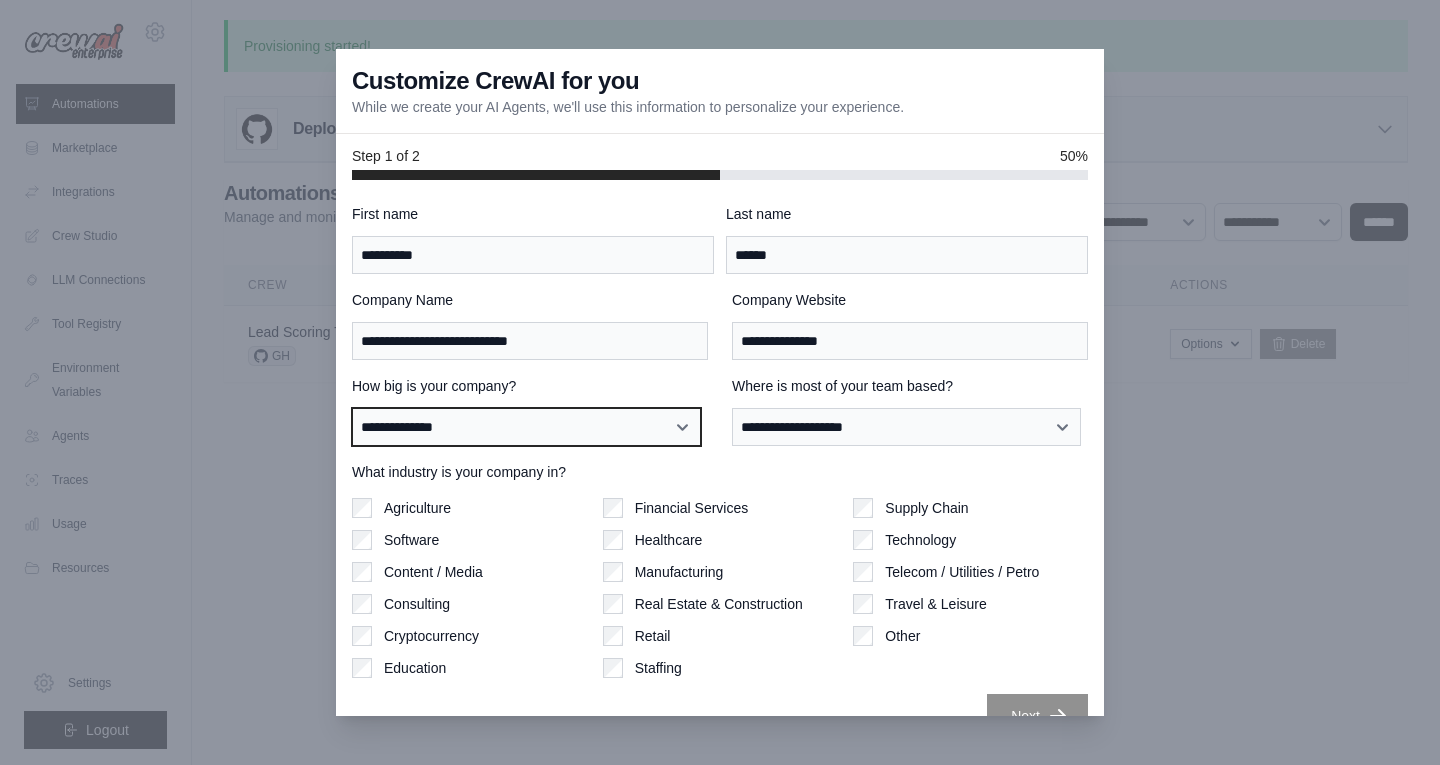 click on "**********" at bounding box center (526, 427) 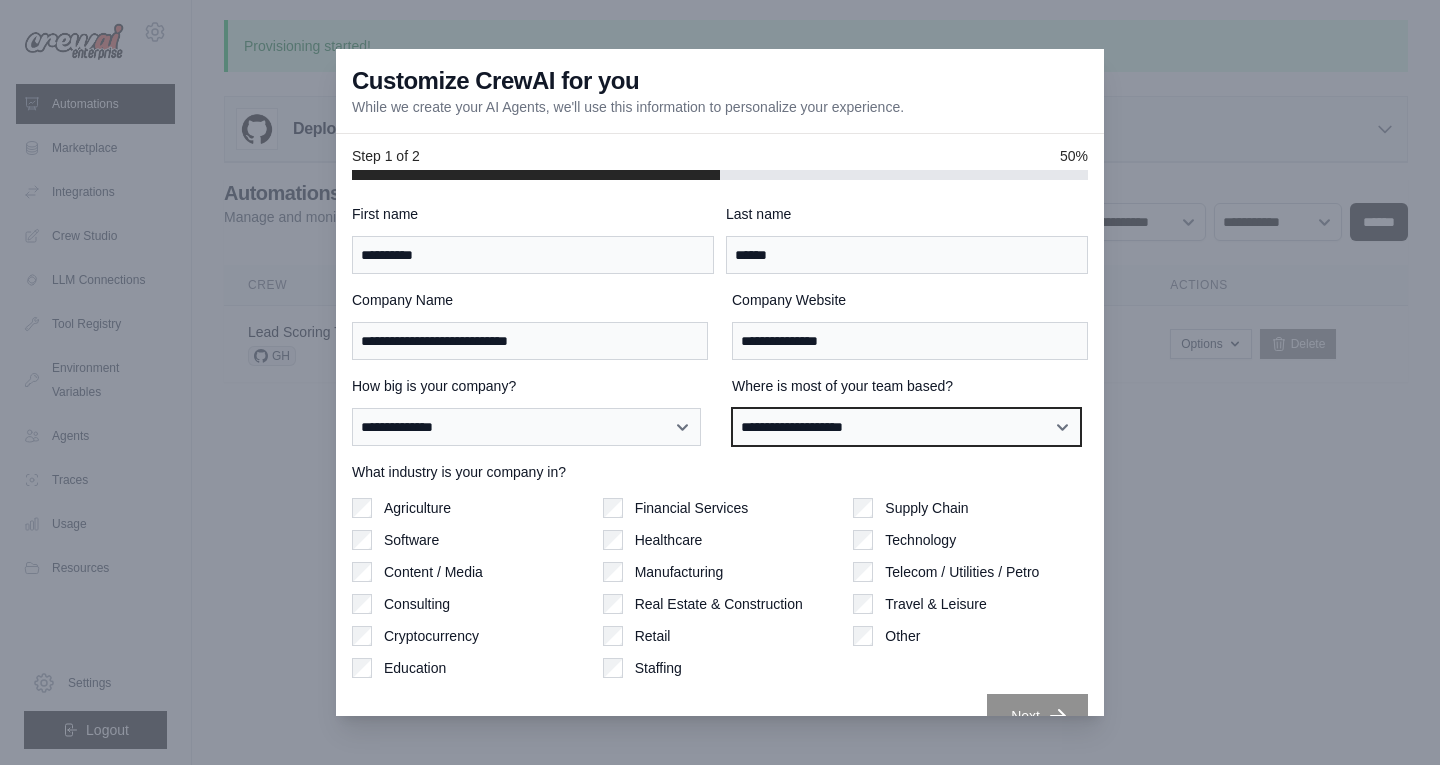 click on "**********" at bounding box center [906, 427] 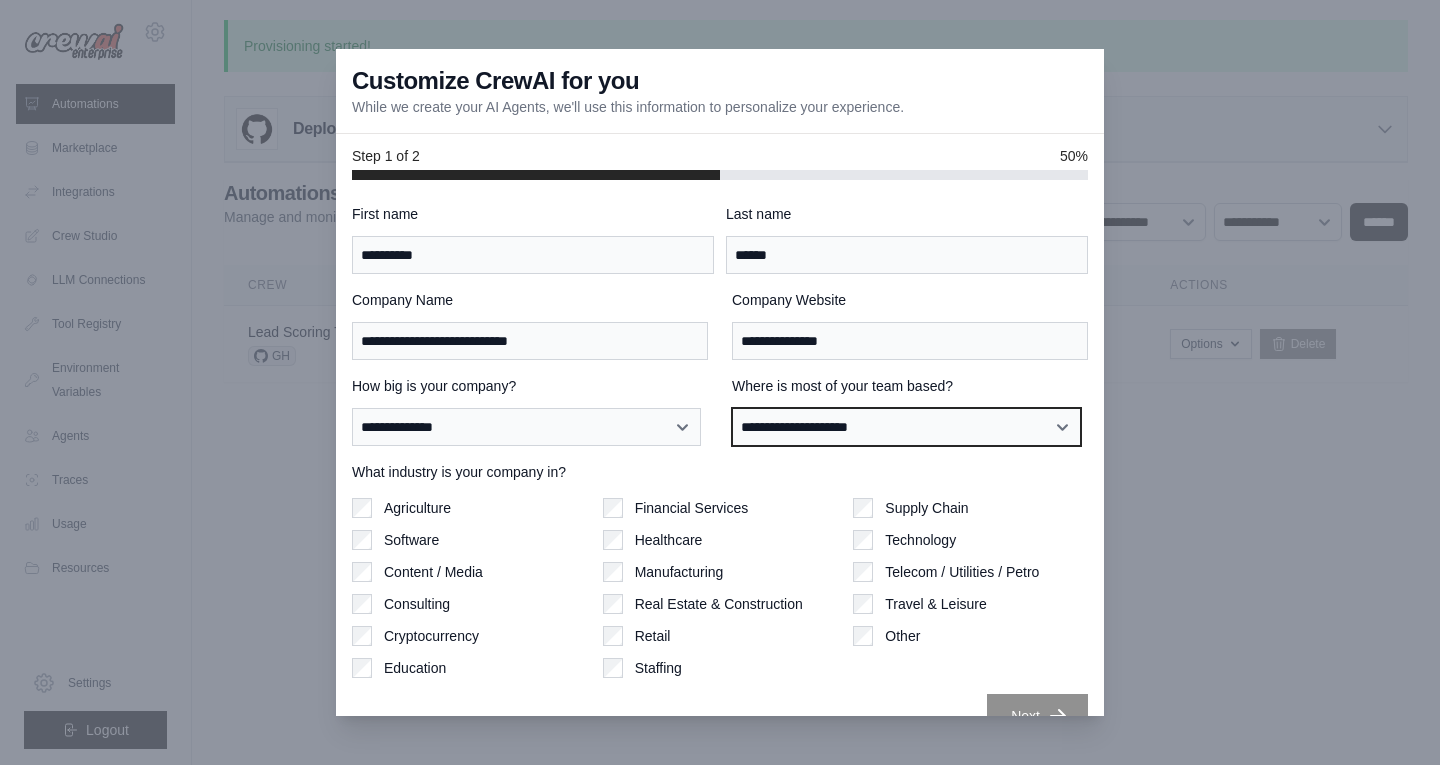 click on "**********" at bounding box center [906, 427] 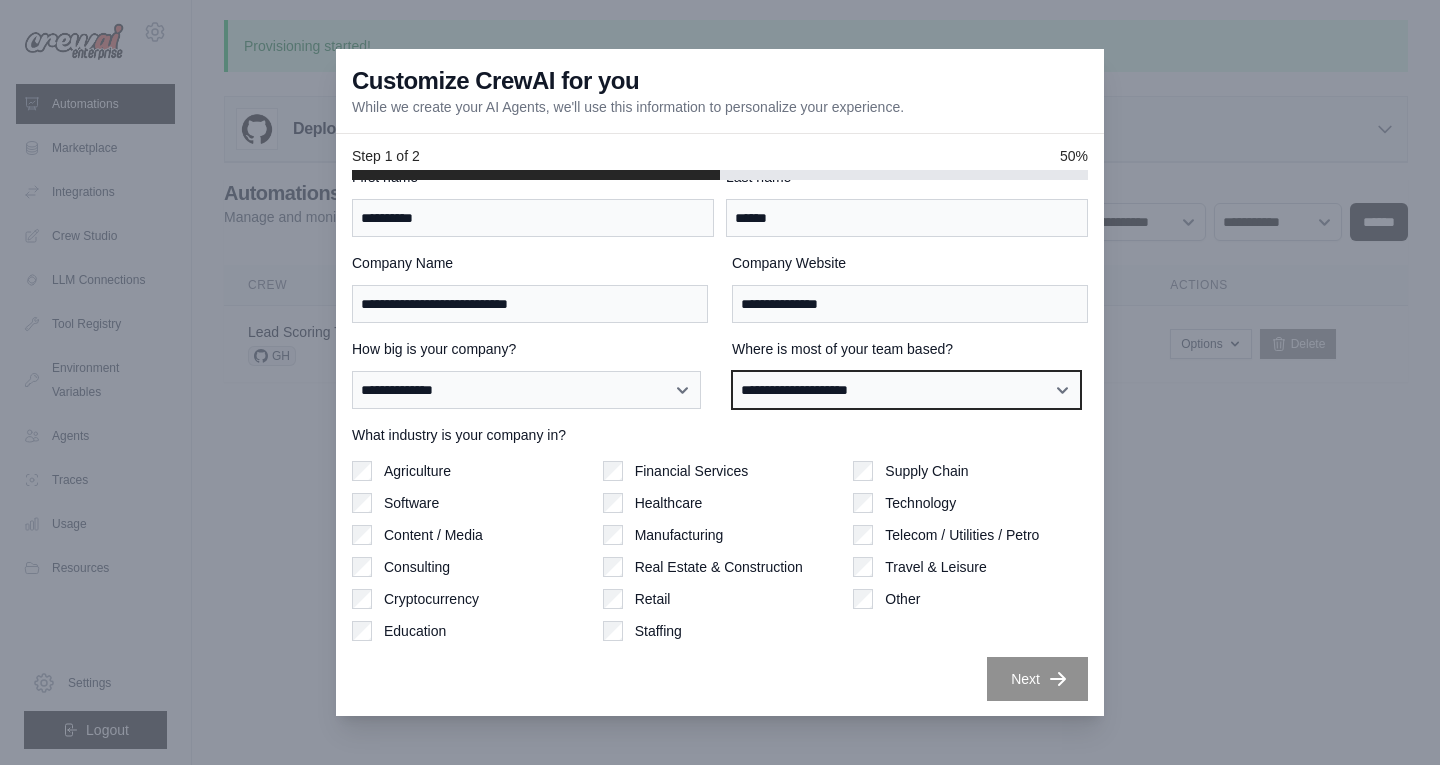 scroll, scrollTop: 38, scrollLeft: 0, axis: vertical 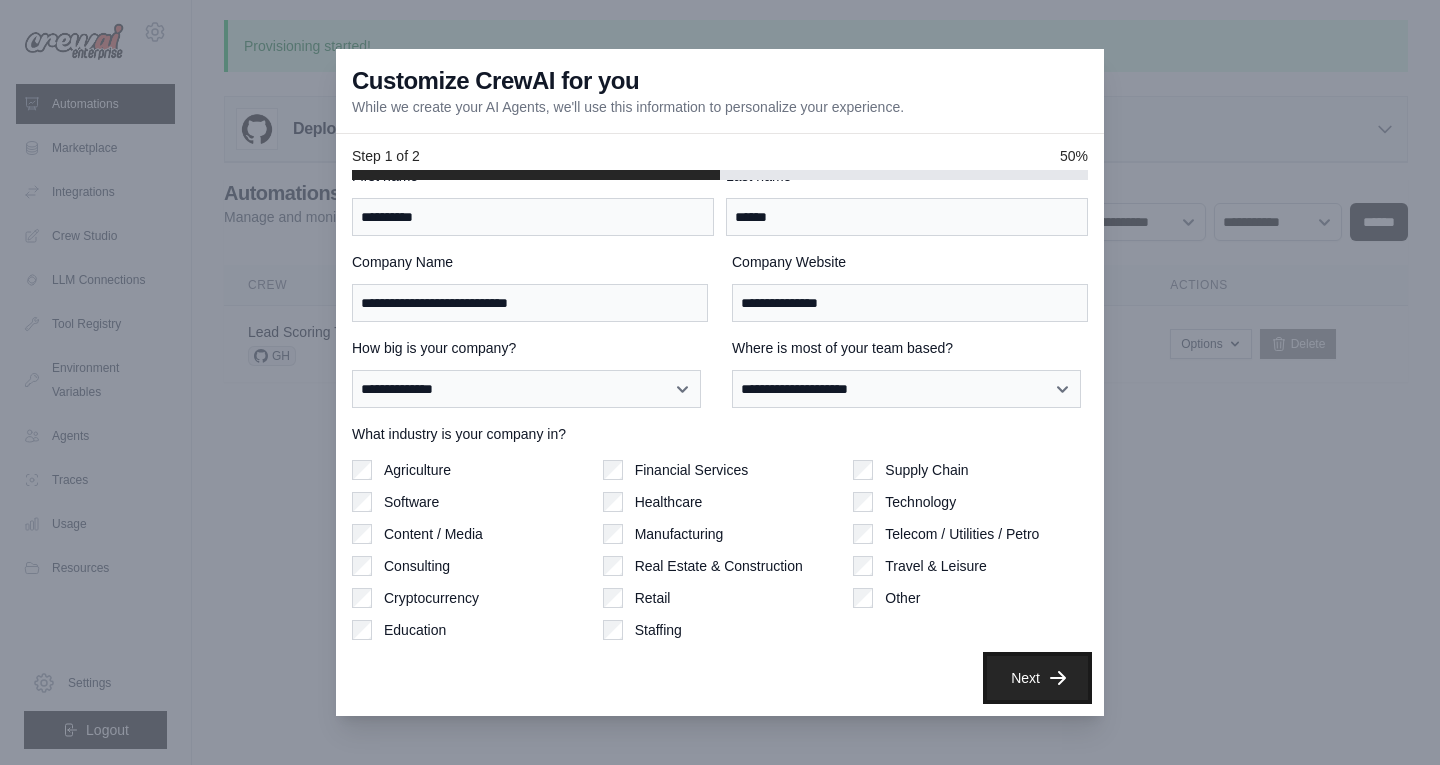 click on "Next" at bounding box center (1037, 678) 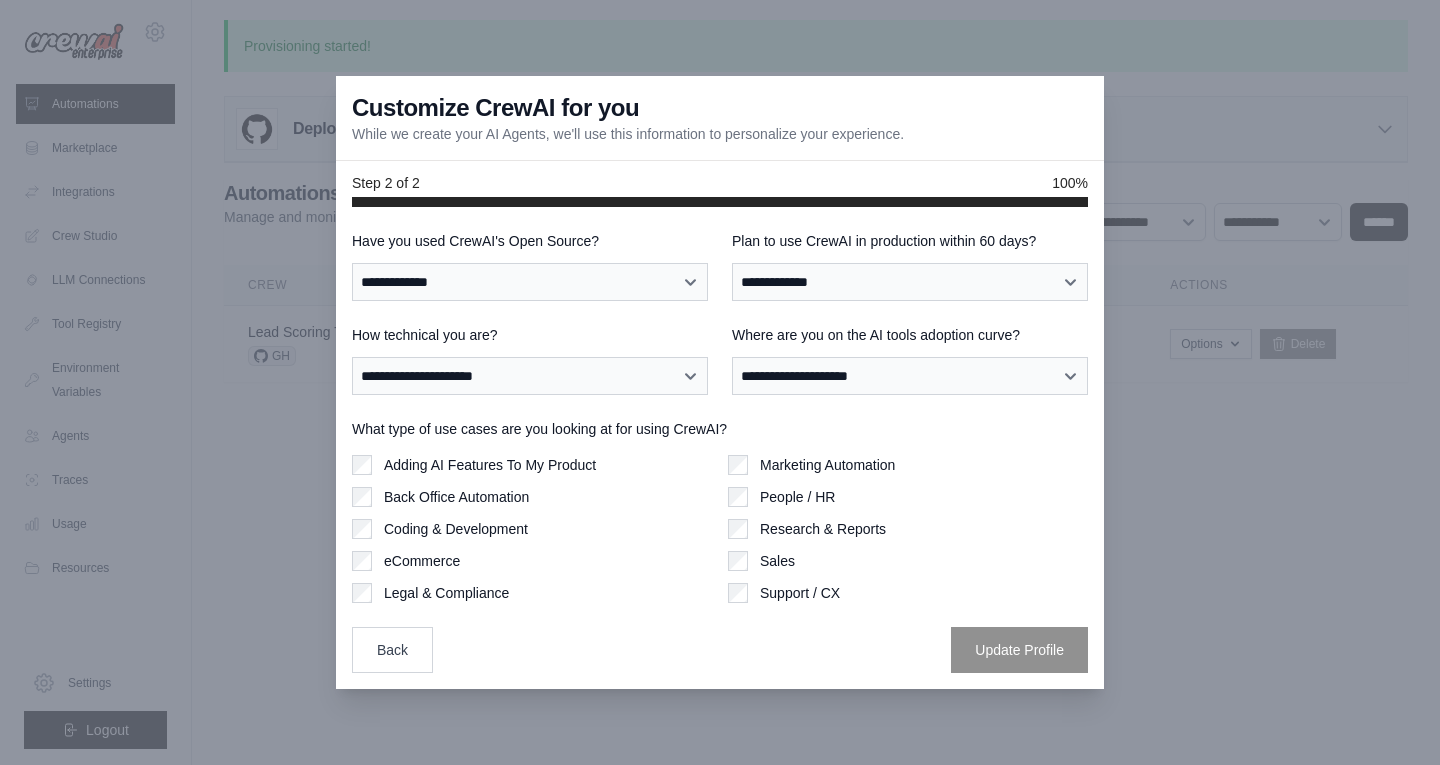 scroll, scrollTop: 0, scrollLeft: 0, axis: both 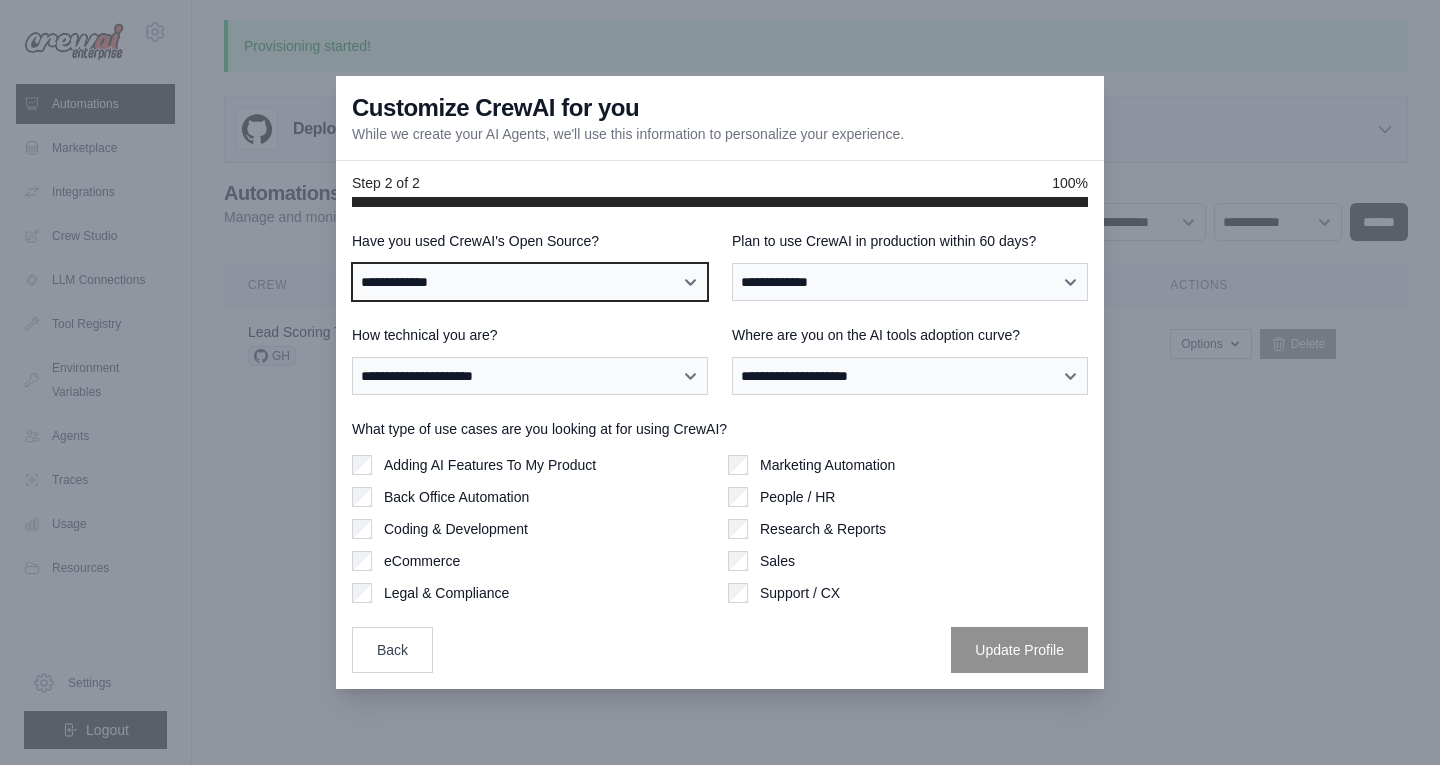 click on "**********" at bounding box center [530, 282] 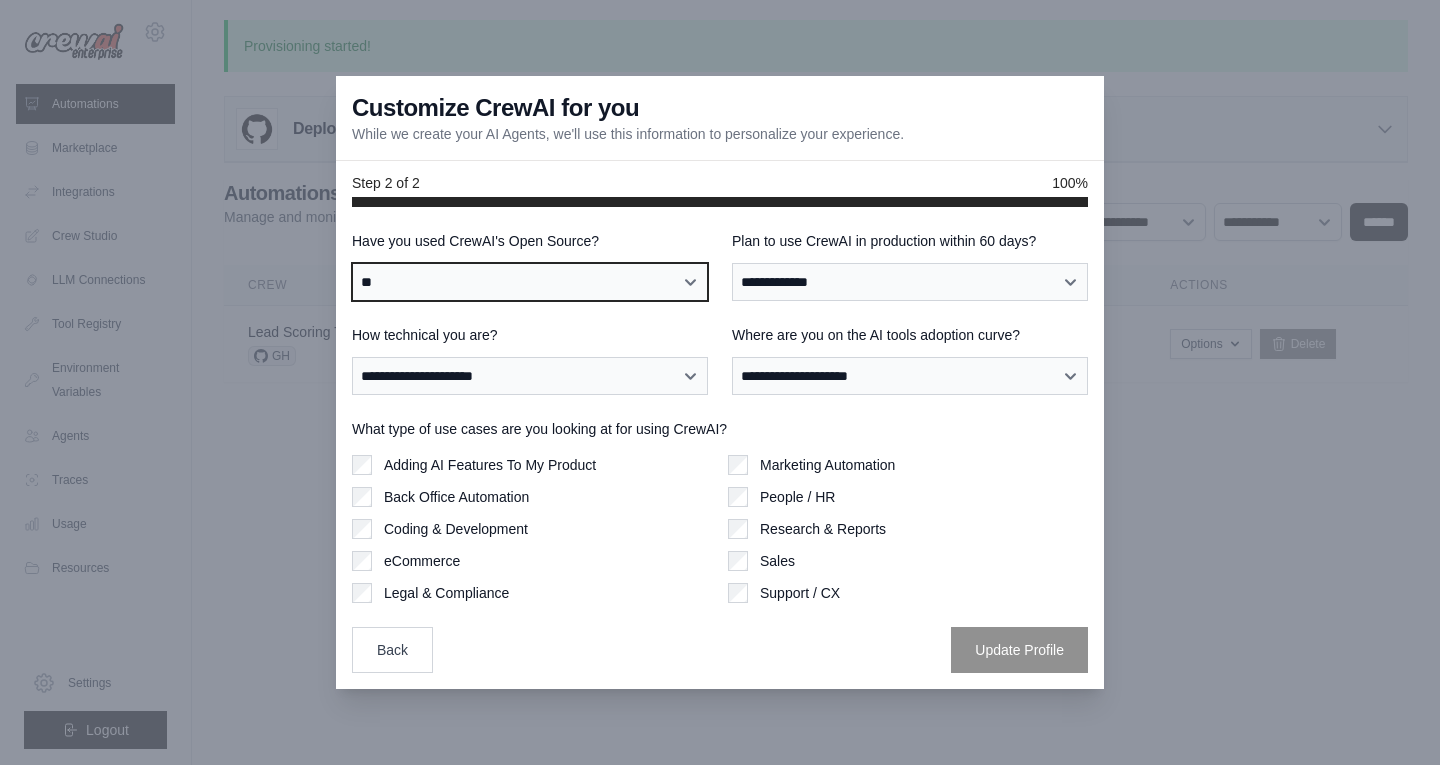 click on "**********" at bounding box center (530, 282) 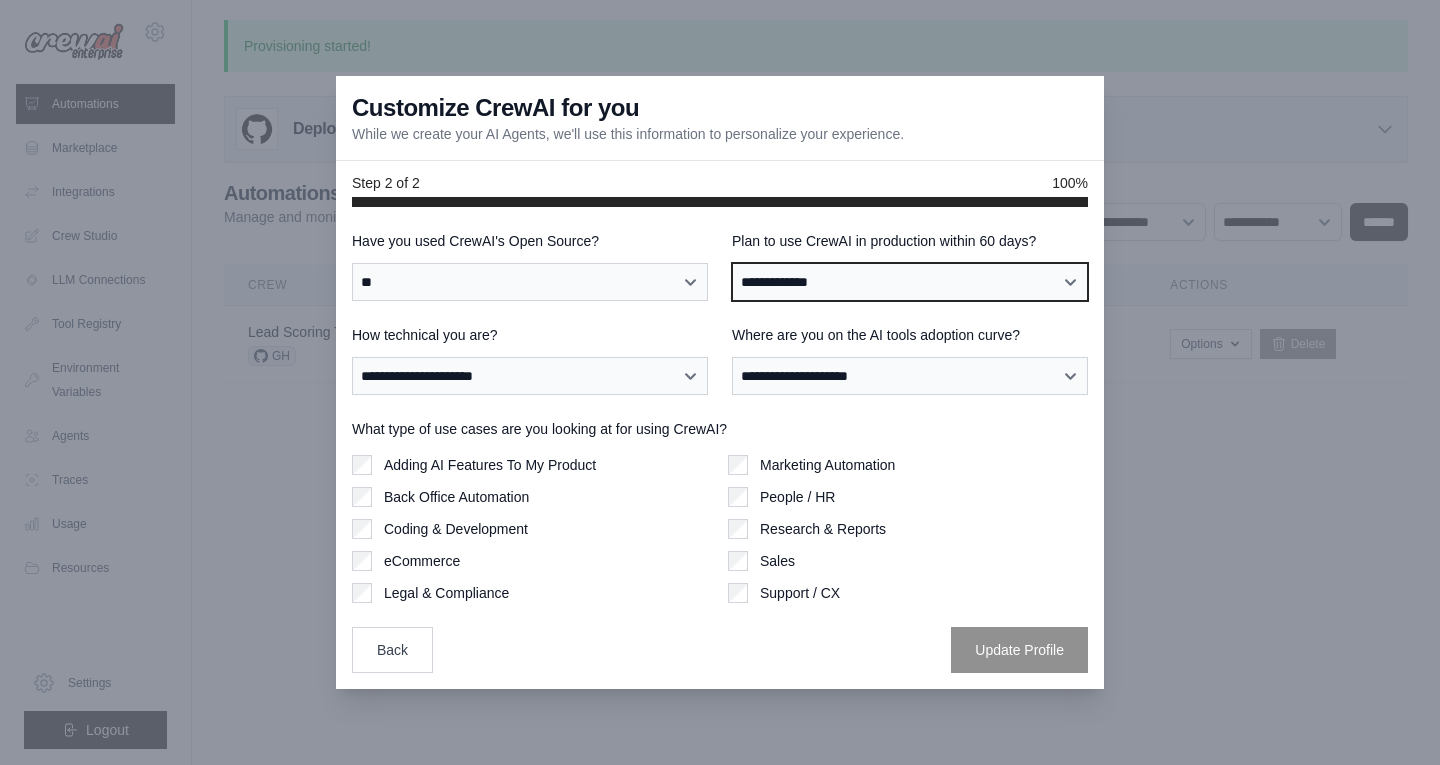 click on "**********" at bounding box center (910, 282) 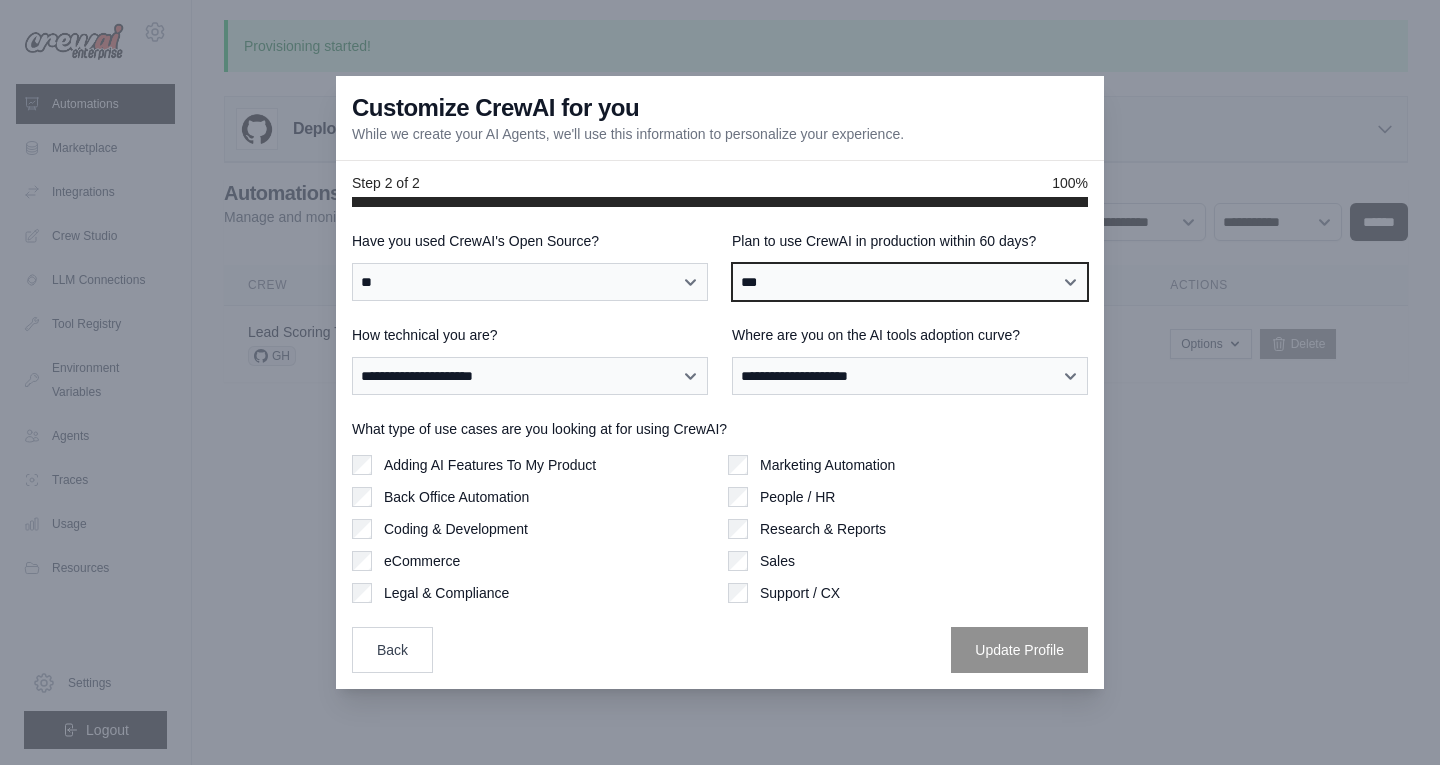click on "**********" at bounding box center (910, 282) 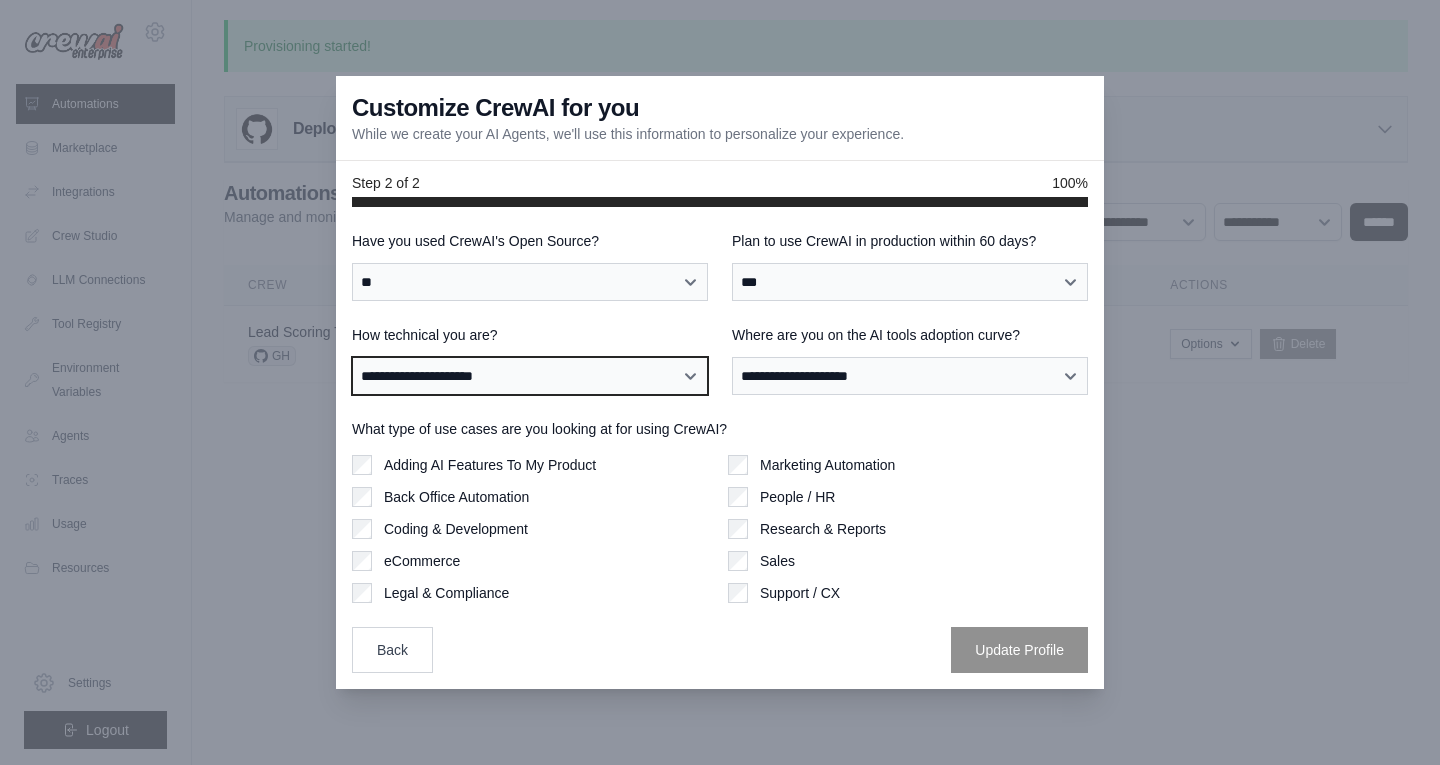 click on "**********" at bounding box center [530, 376] 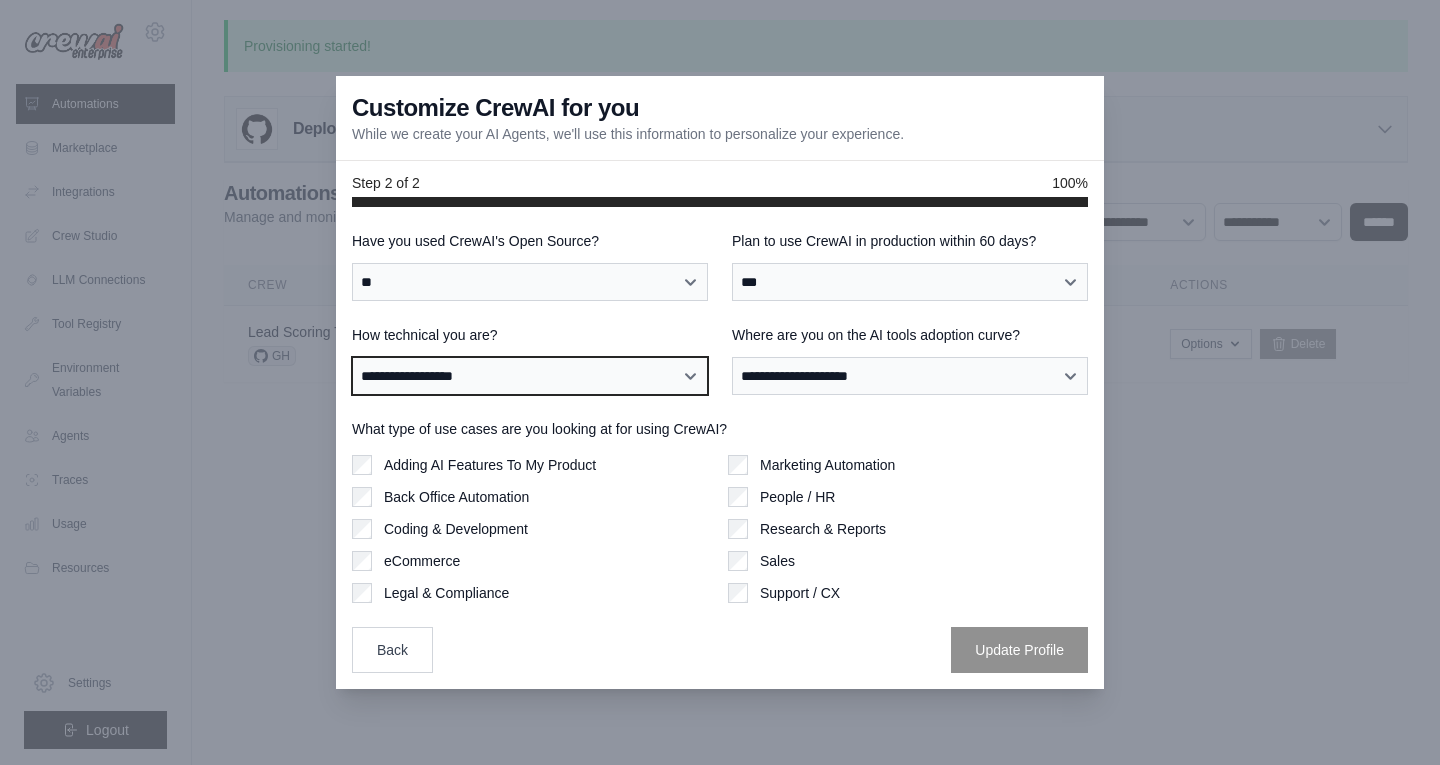 click on "**********" at bounding box center (530, 376) 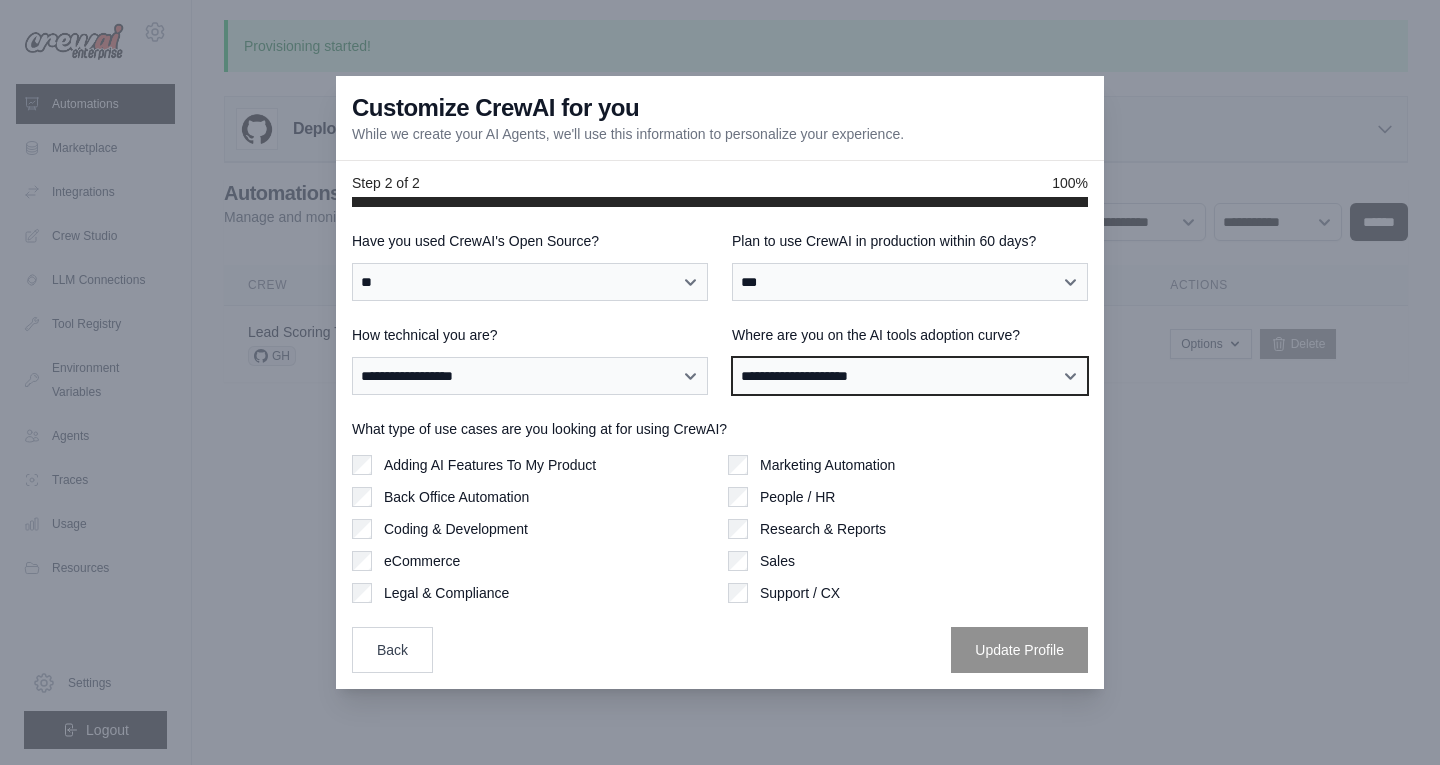 click on "**********" at bounding box center (910, 376) 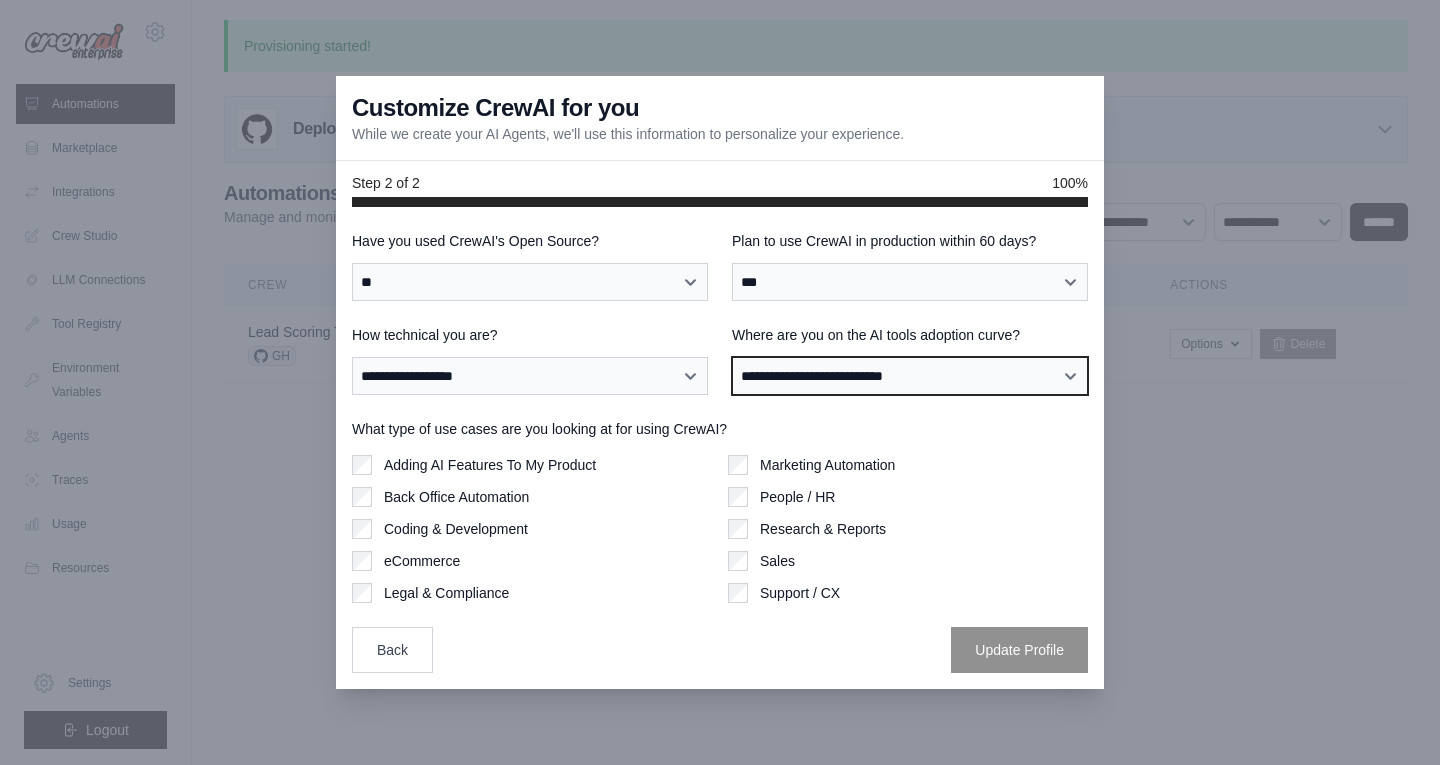 click on "**********" at bounding box center (910, 376) 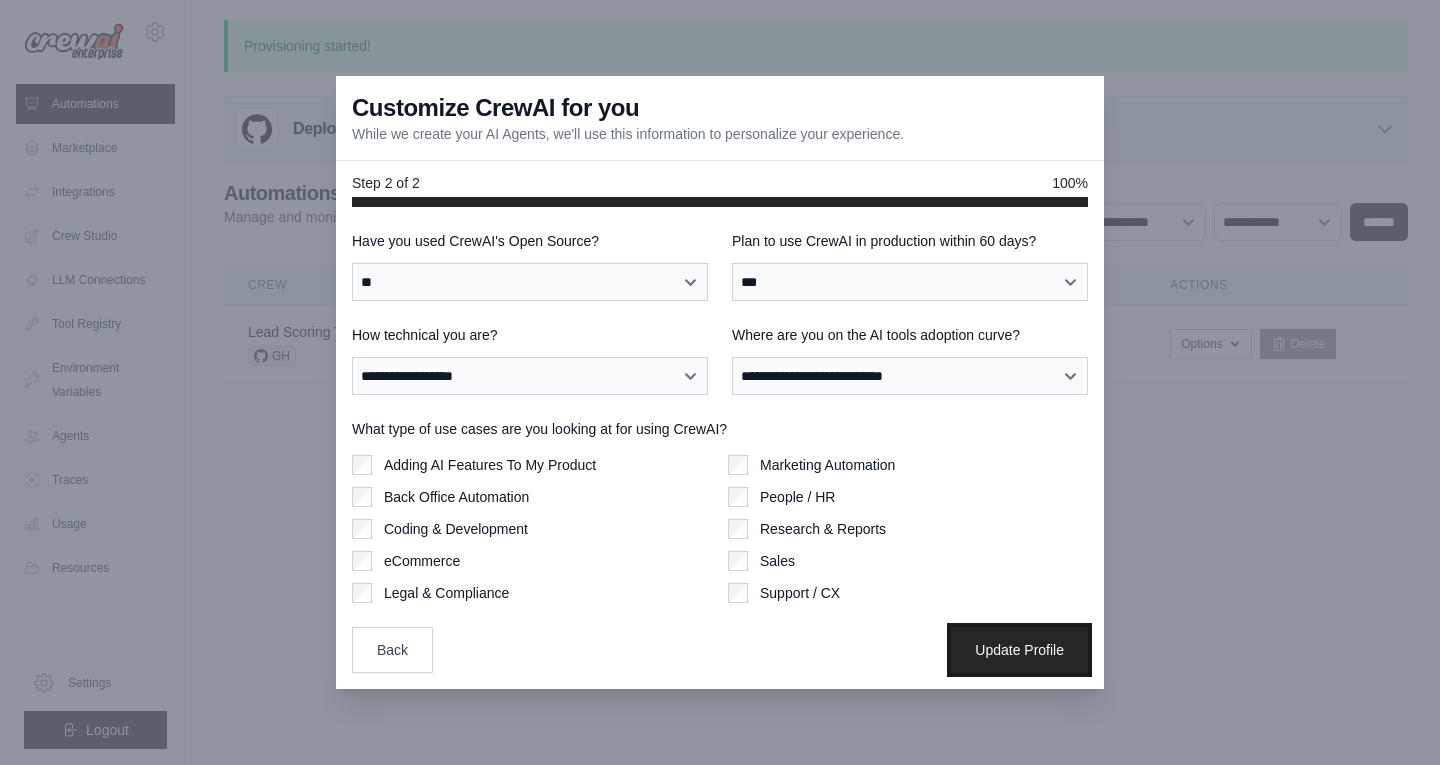 click on "Update Profile" at bounding box center (1019, 650) 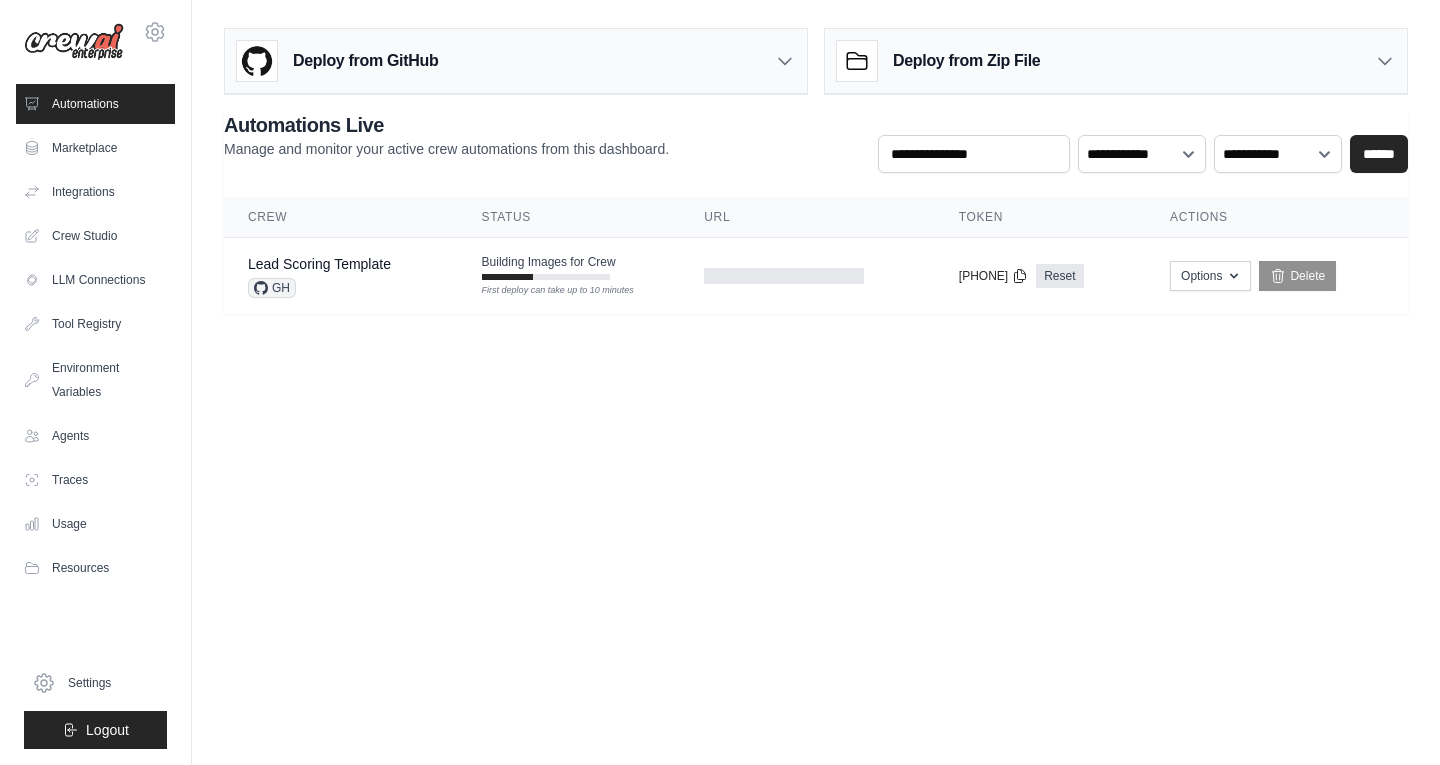 scroll, scrollTop: 0, scrollLeft: 0, axis: both 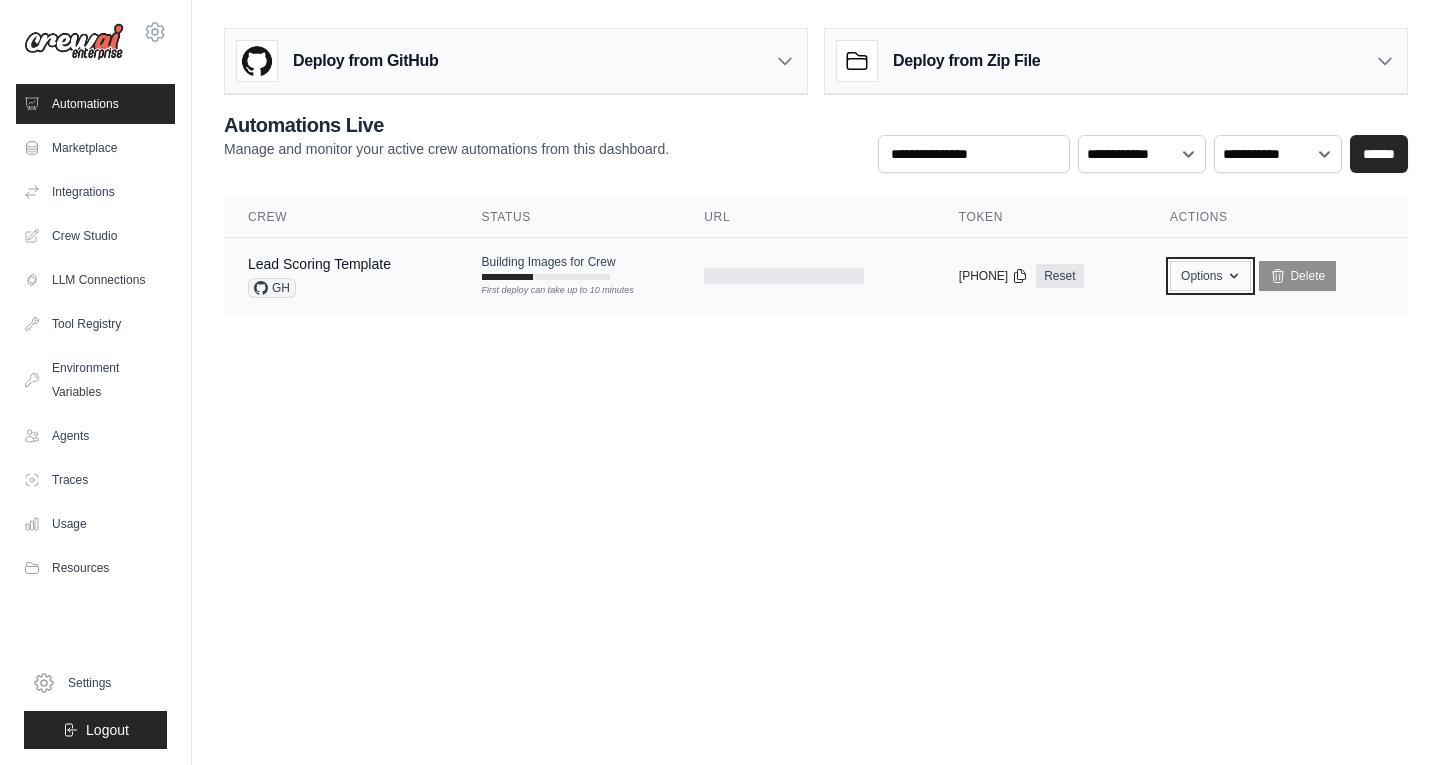 click 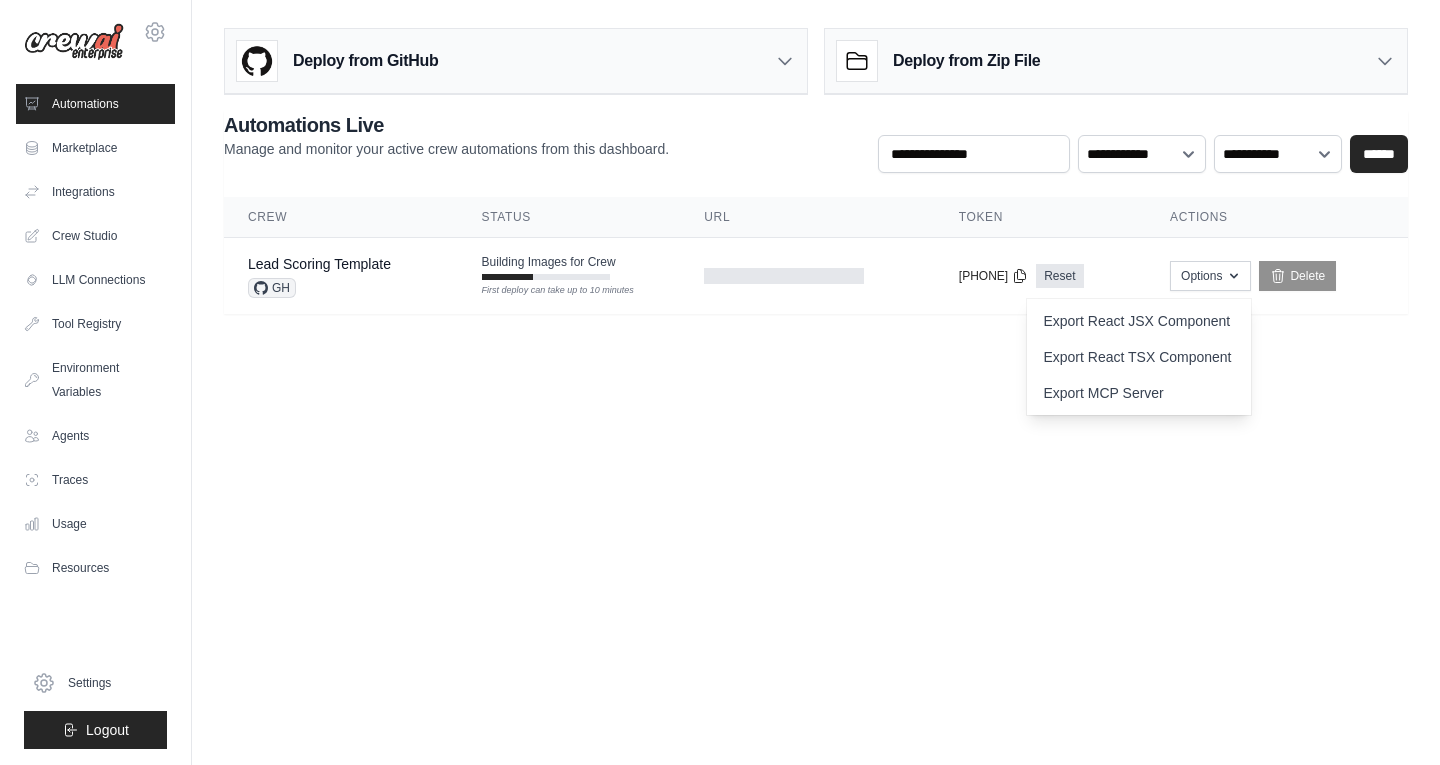 click on "dhandapani.pillai@gmail.com
Settings
Automations
Marketplace
Integrations" at bounding box center (720, 382) 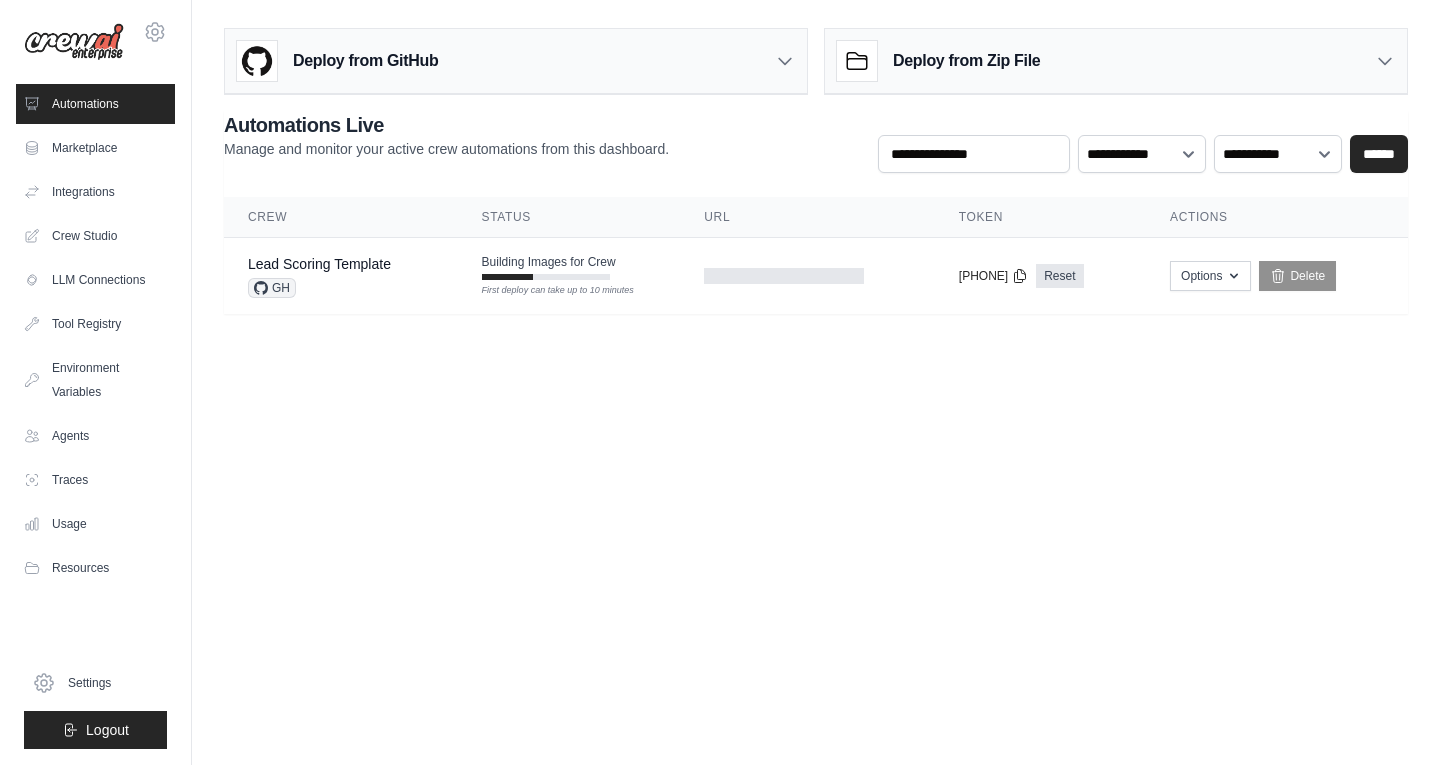 click 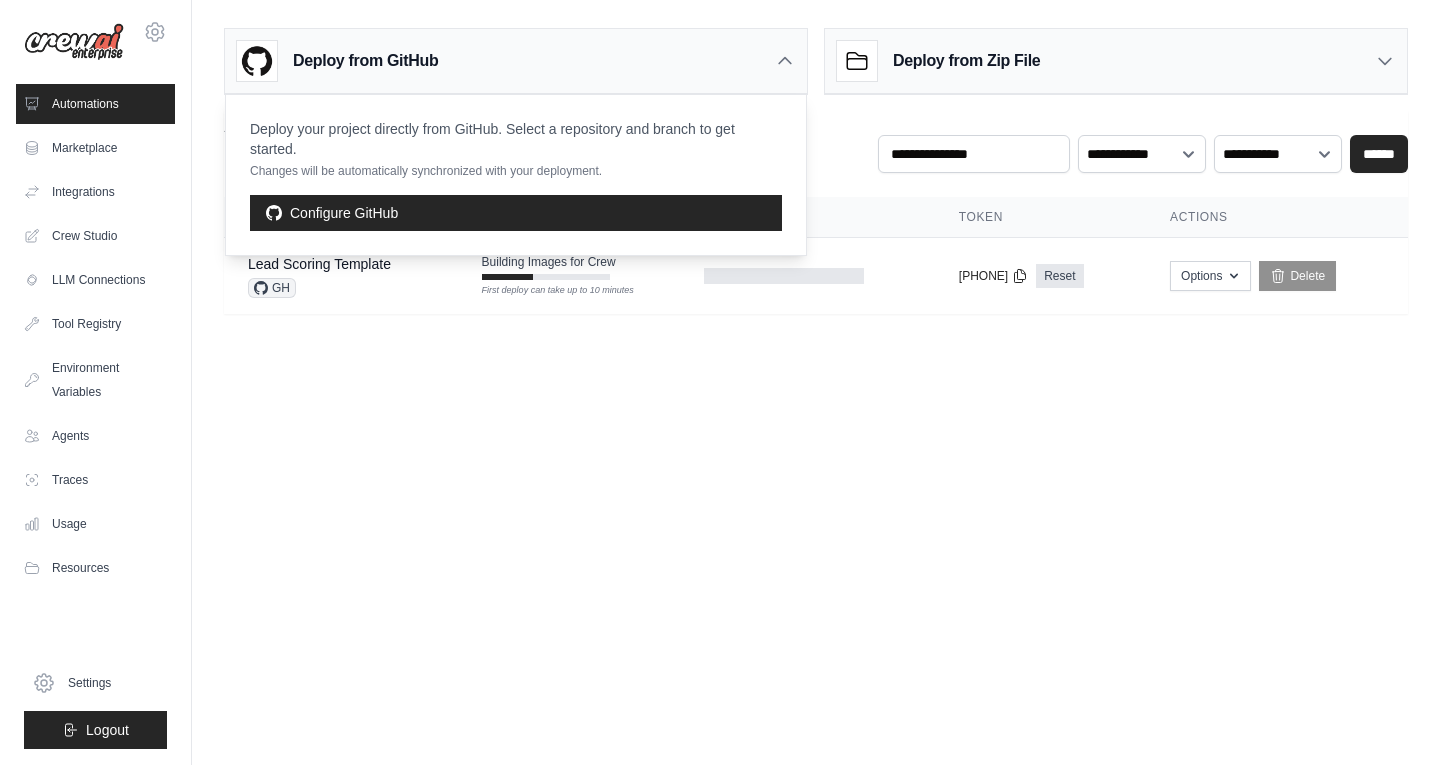 click 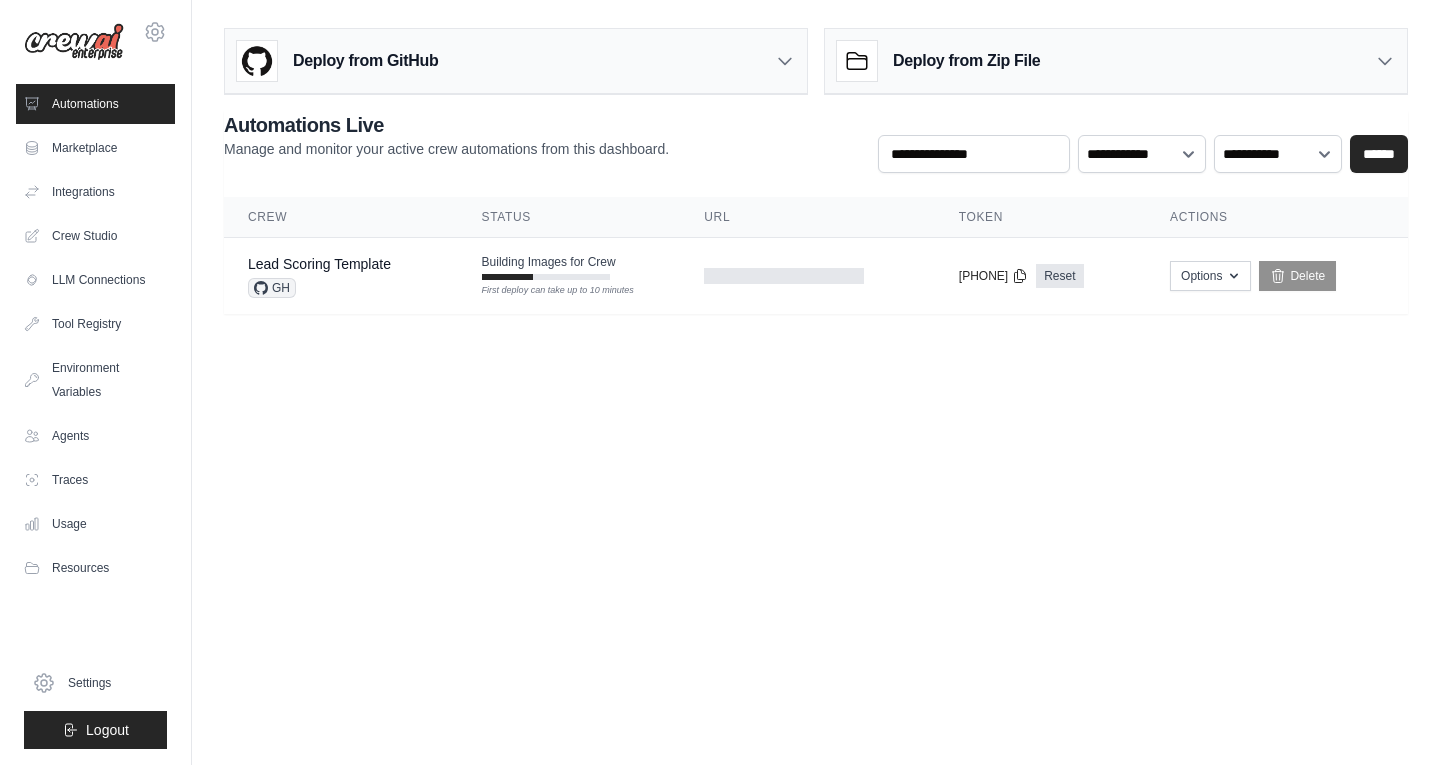 click on "Deploy from Zip File" at bounding box center (1116, 61) 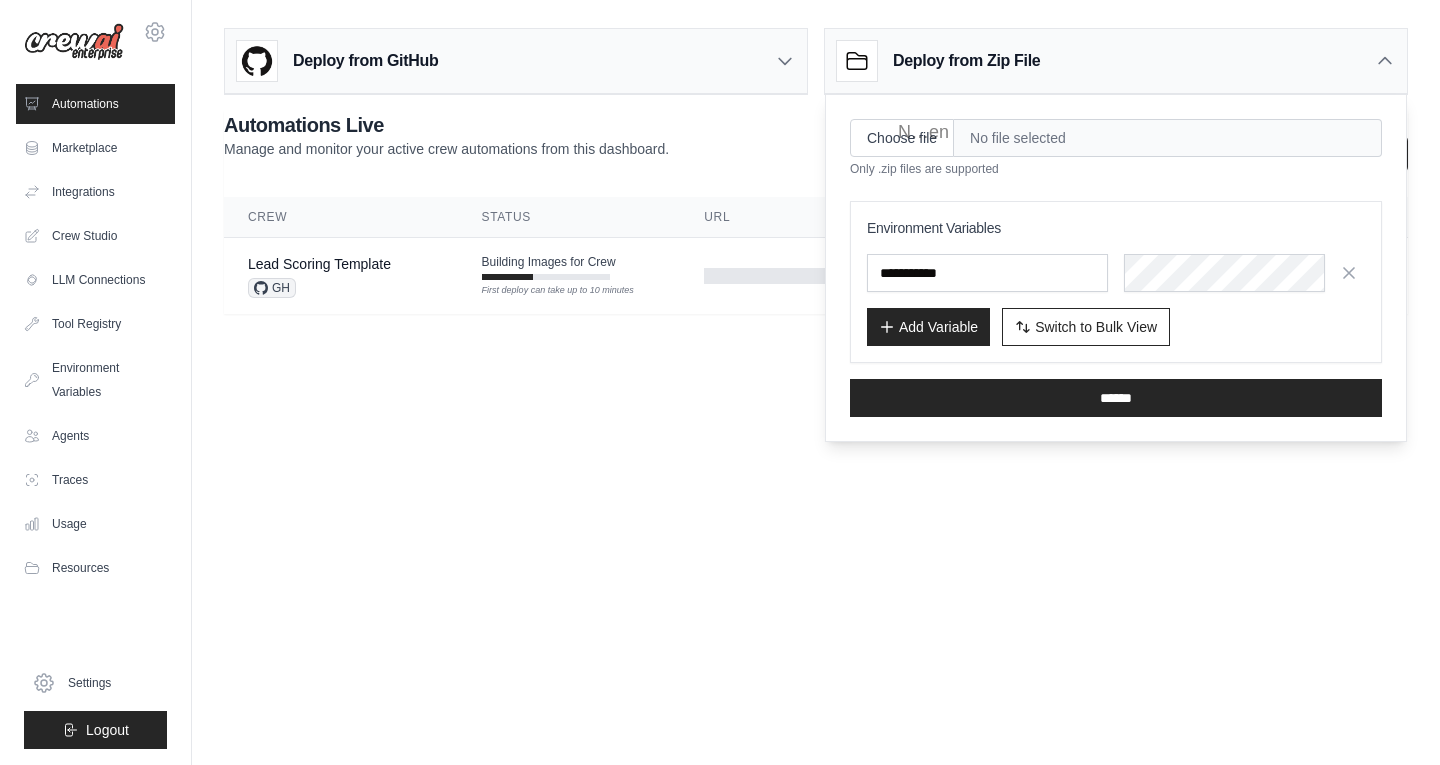 click on "Deploy from GitHub
Deploy your project directly from GitHub. Select a repository and
branch to get started.
Changes will be automatically synchronized with your deployment.
Configure GitHub
Deploy from Zip File
Choose file" at bounding box center [816, 167] 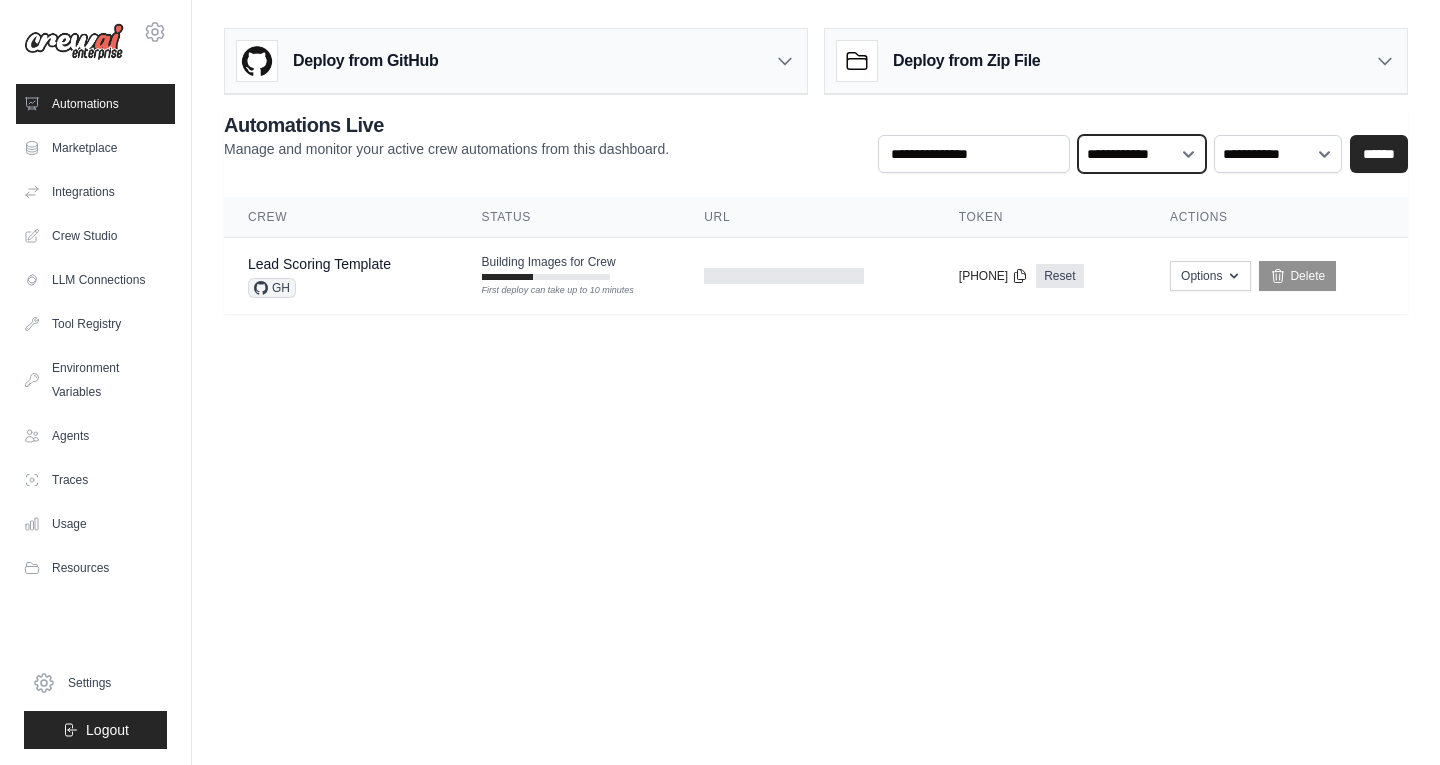 click on "**********" at bounding box center [1142, 154] 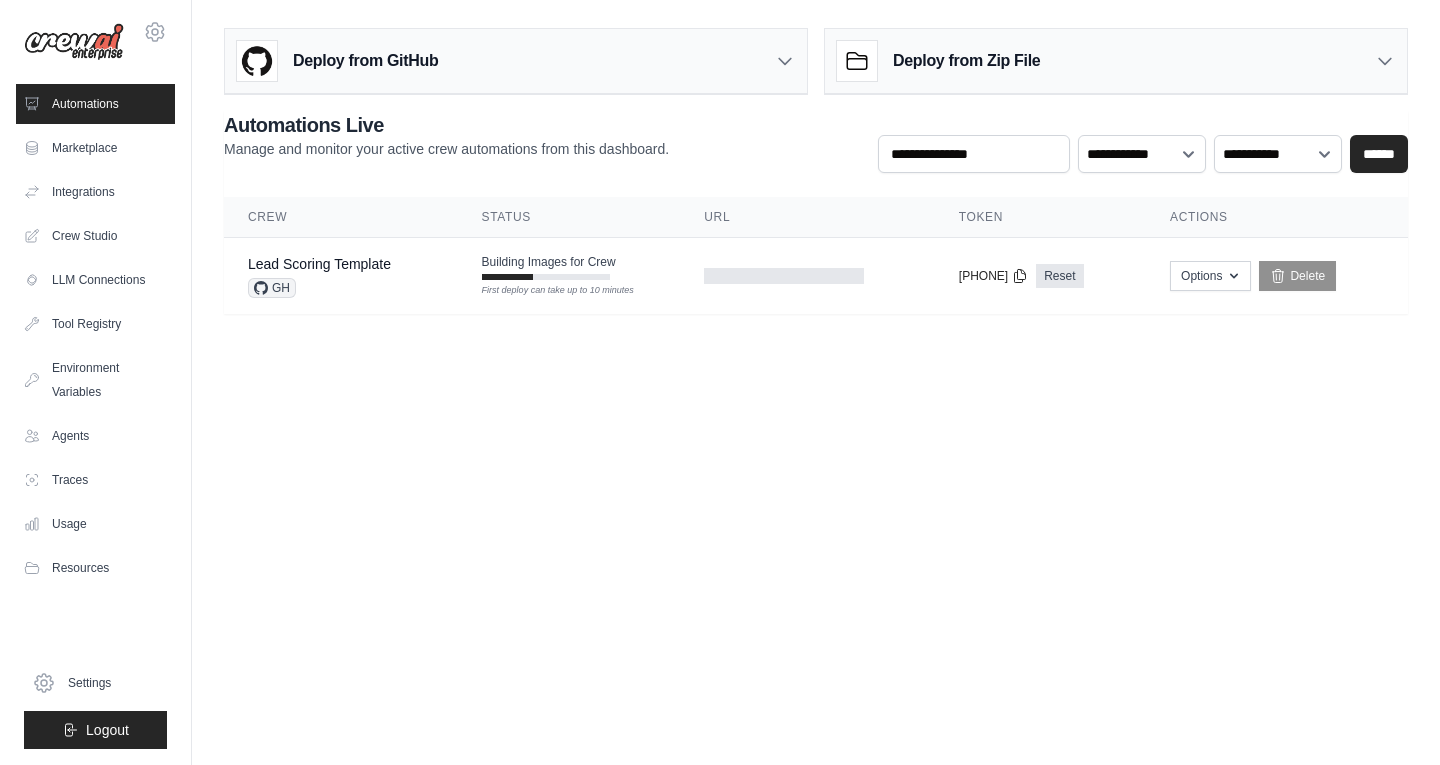 click on "Deploy from GitHub
Deploy your project directly from GitHub. Select a repository and
branch to get started.
Changes will be automatically synchronized with your deployment.
Configure GitHub
Deploy from Zip File
Choose file" at bounding box center (816, 167) 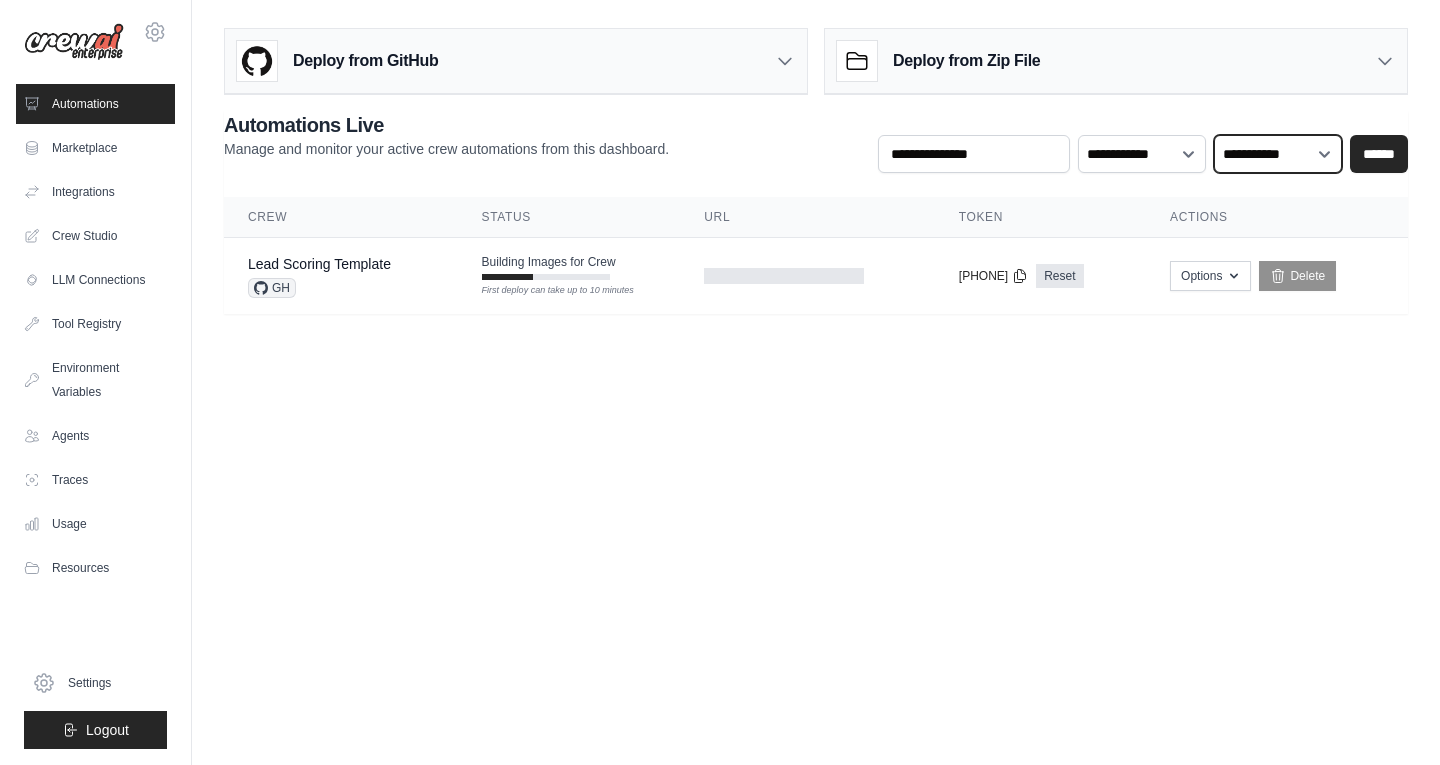 click on "**********" at bounding box center (1278, 154) 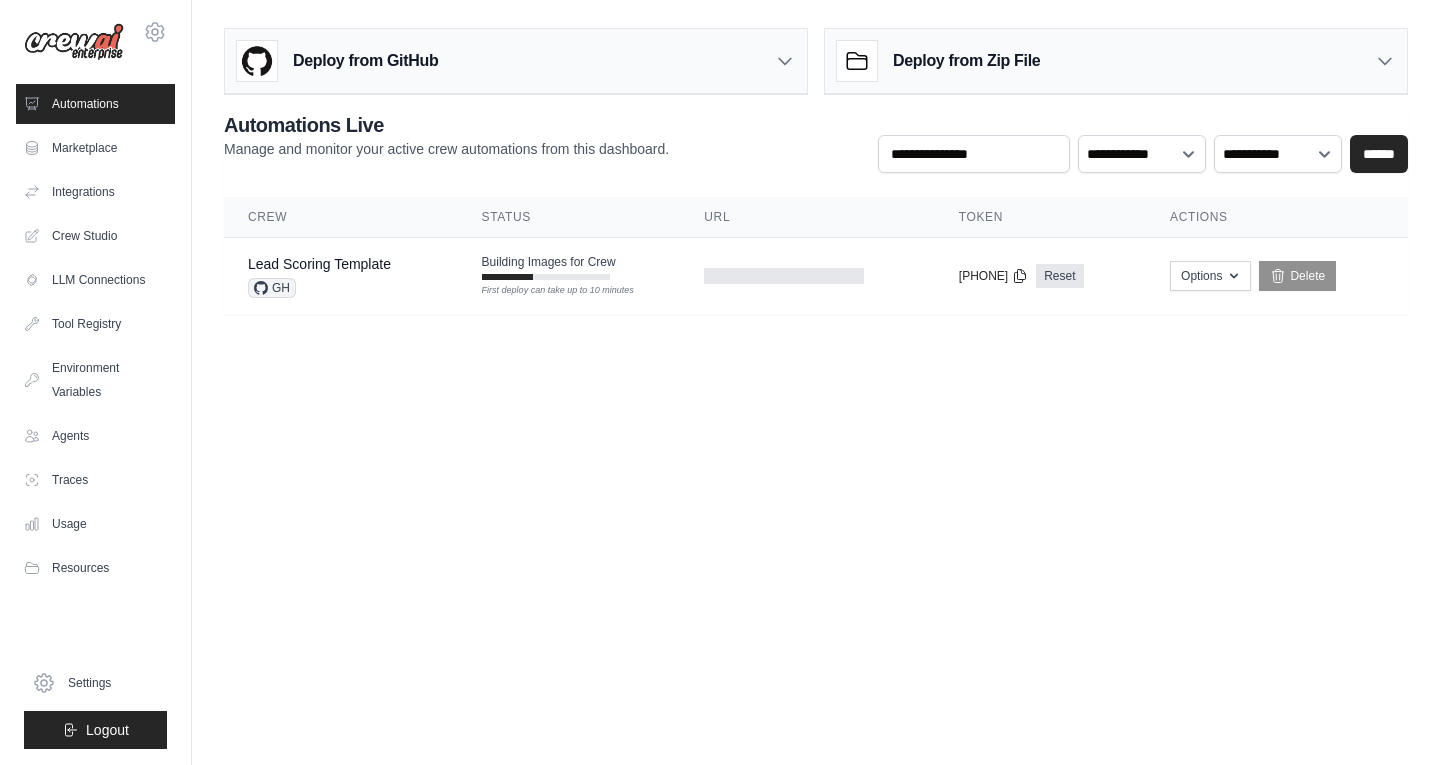 click on "Deploy from GitHub
Deploy your project directly from GitHub. Select a repository and
branch to get started.
Changes will be automatically synchronized with your deployment.
Configure GitHub
Deploy from Zip File
Choose file" at bounding box center (816, 167) 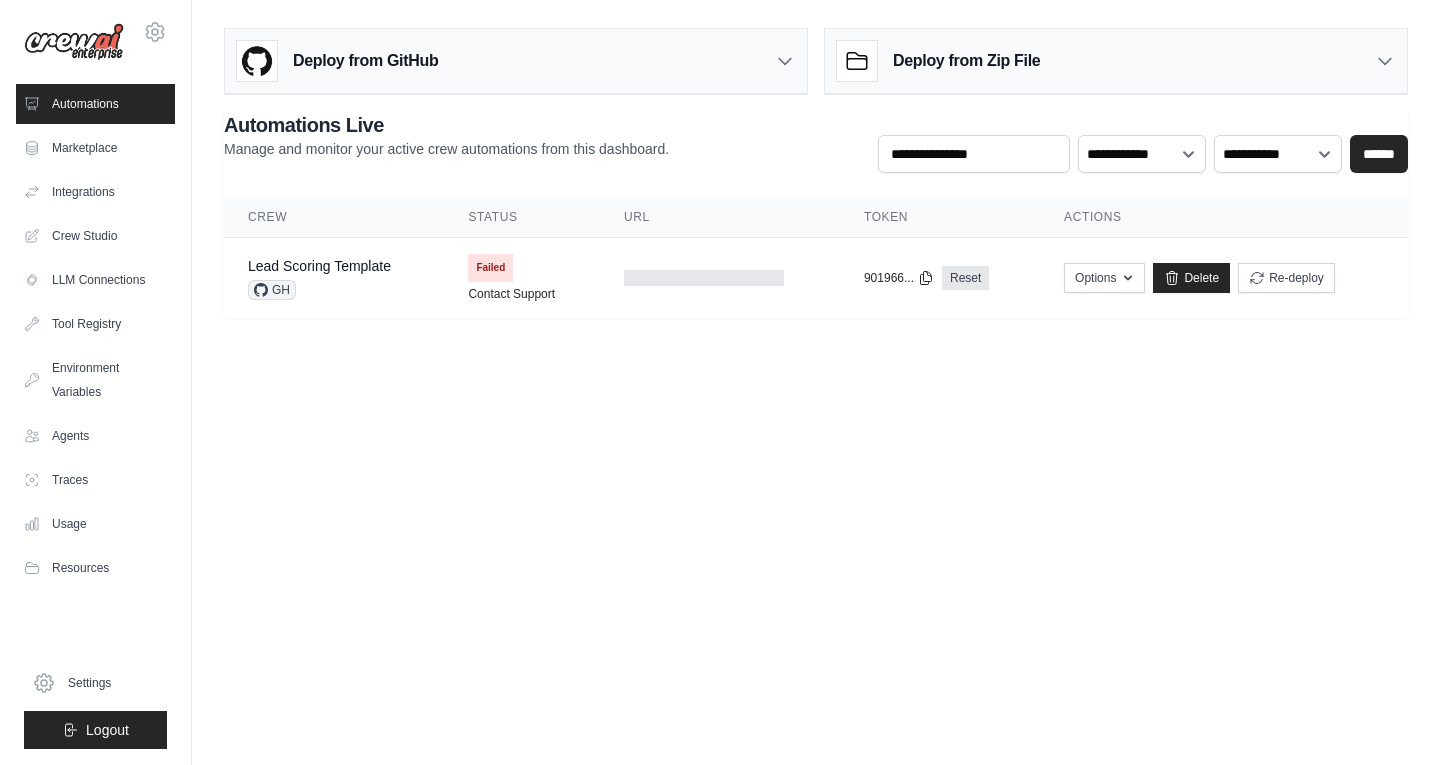 scroll, scrollTop: 0, scrollLeft: 0, axis: both 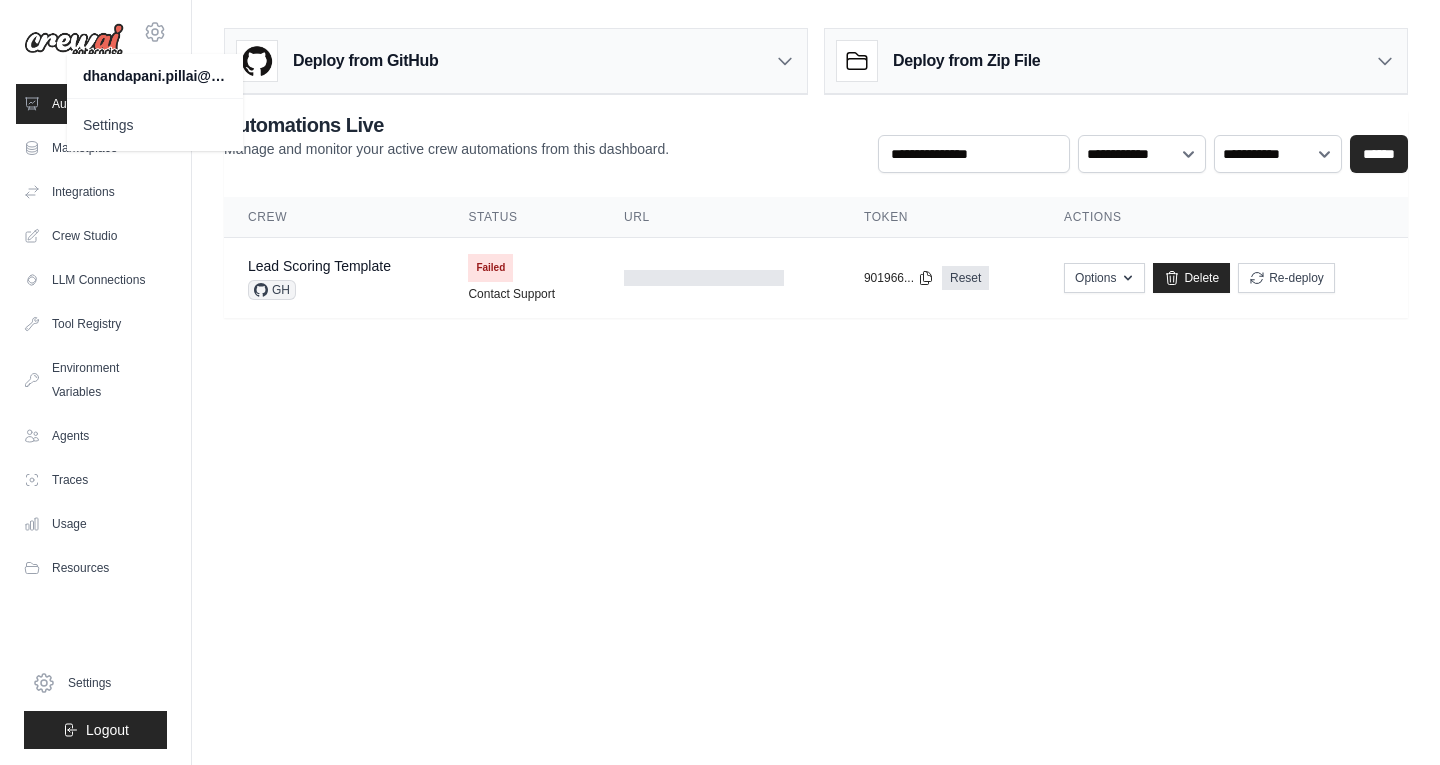 click on "Deploy from GitHub
Deploy your project directly from GitHub. Select a repository and
branch to get started.
Changes will be automatically synchronized with your deployment.
Configure GitHub
Deploy from Zip File
Choose file" at bounding box center [816, 181] 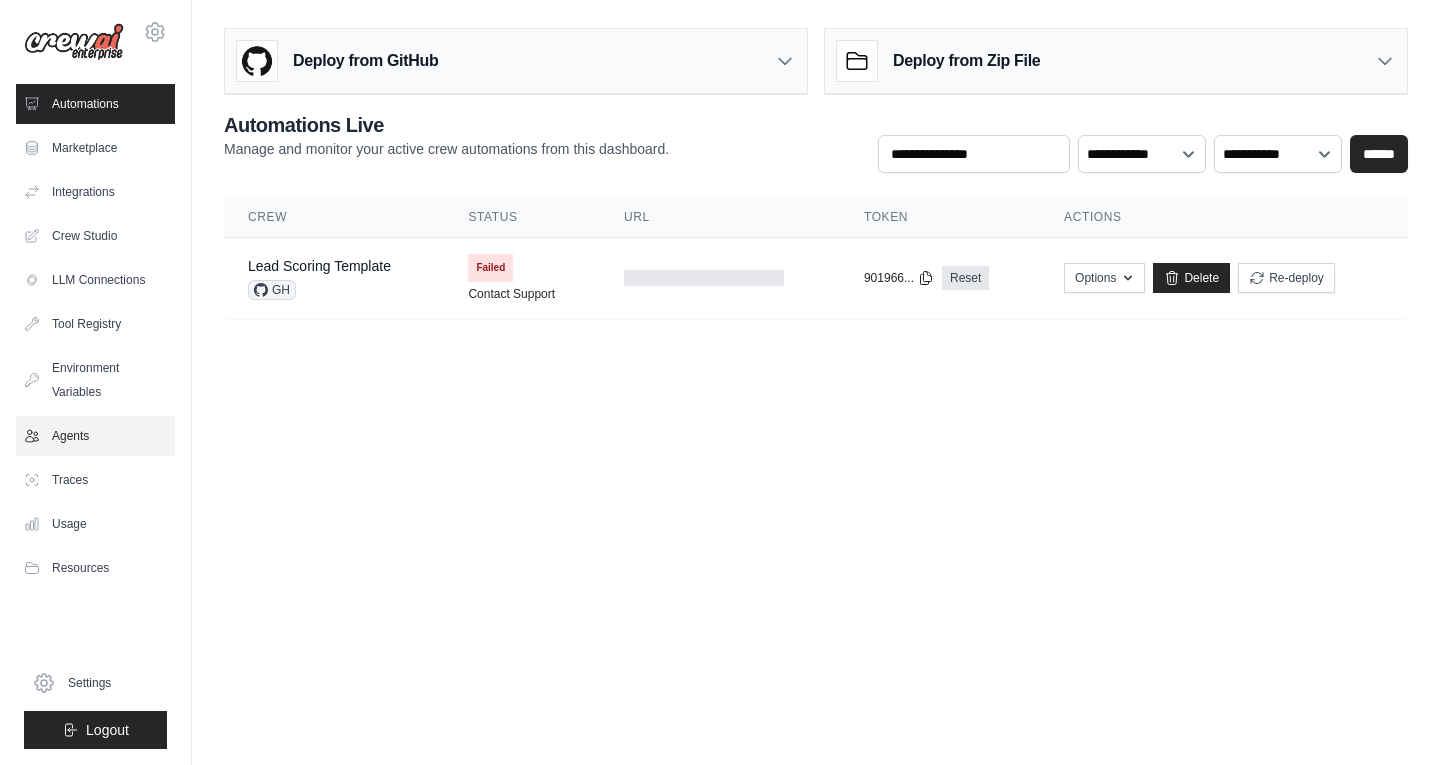 click on "Agents" at bounding box center [95, 436] 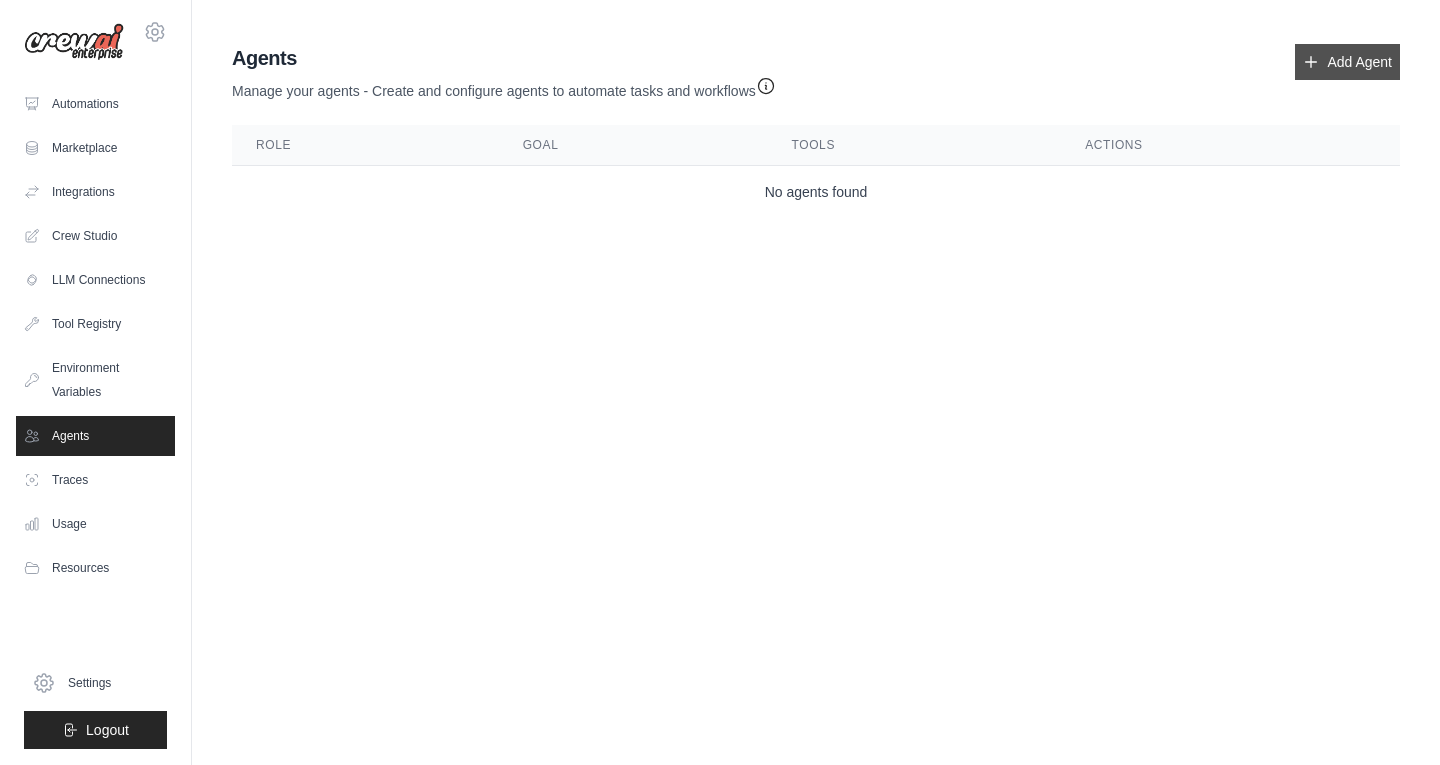 click on "Add Agent" at bounding box center [1347, 62] 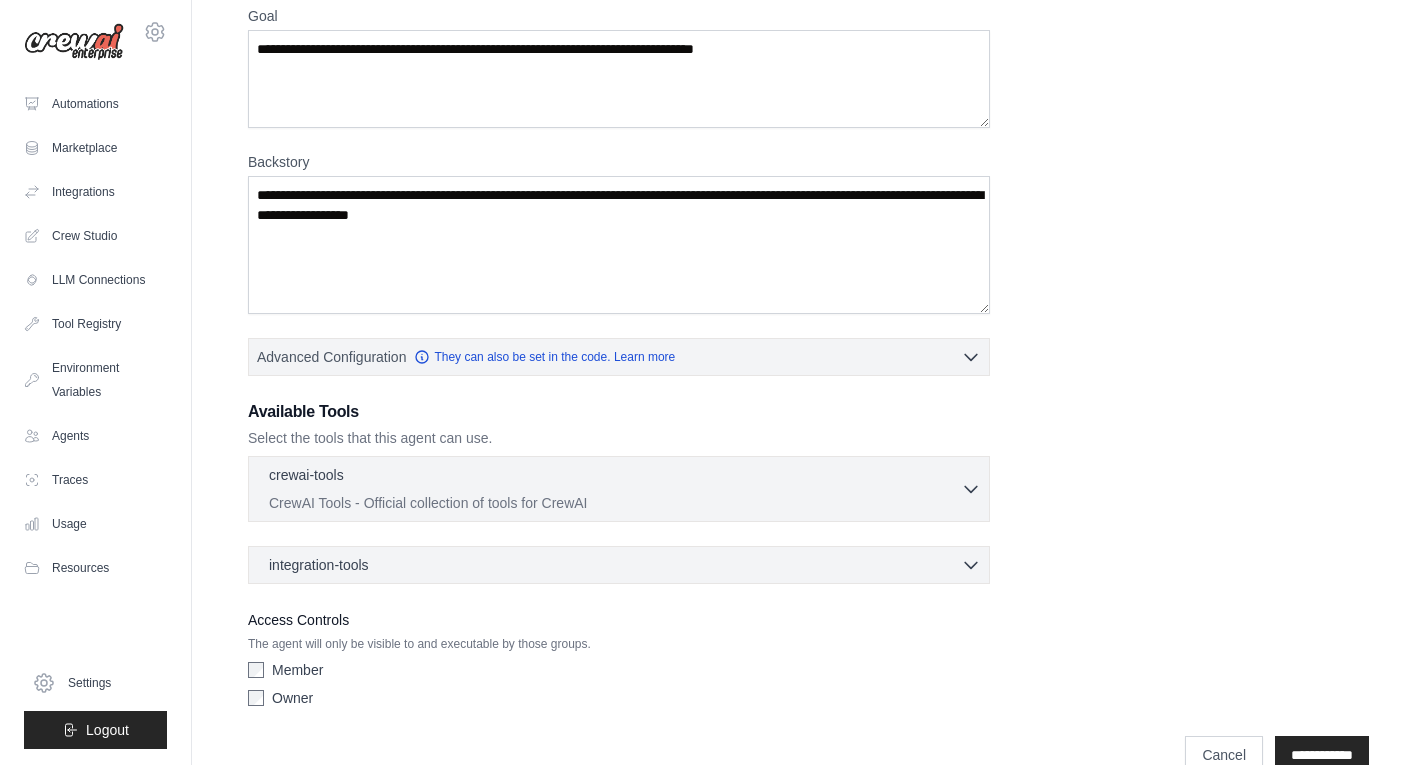 scroll, scrollTop: 218, scrollLeft: 0, axis: vertical 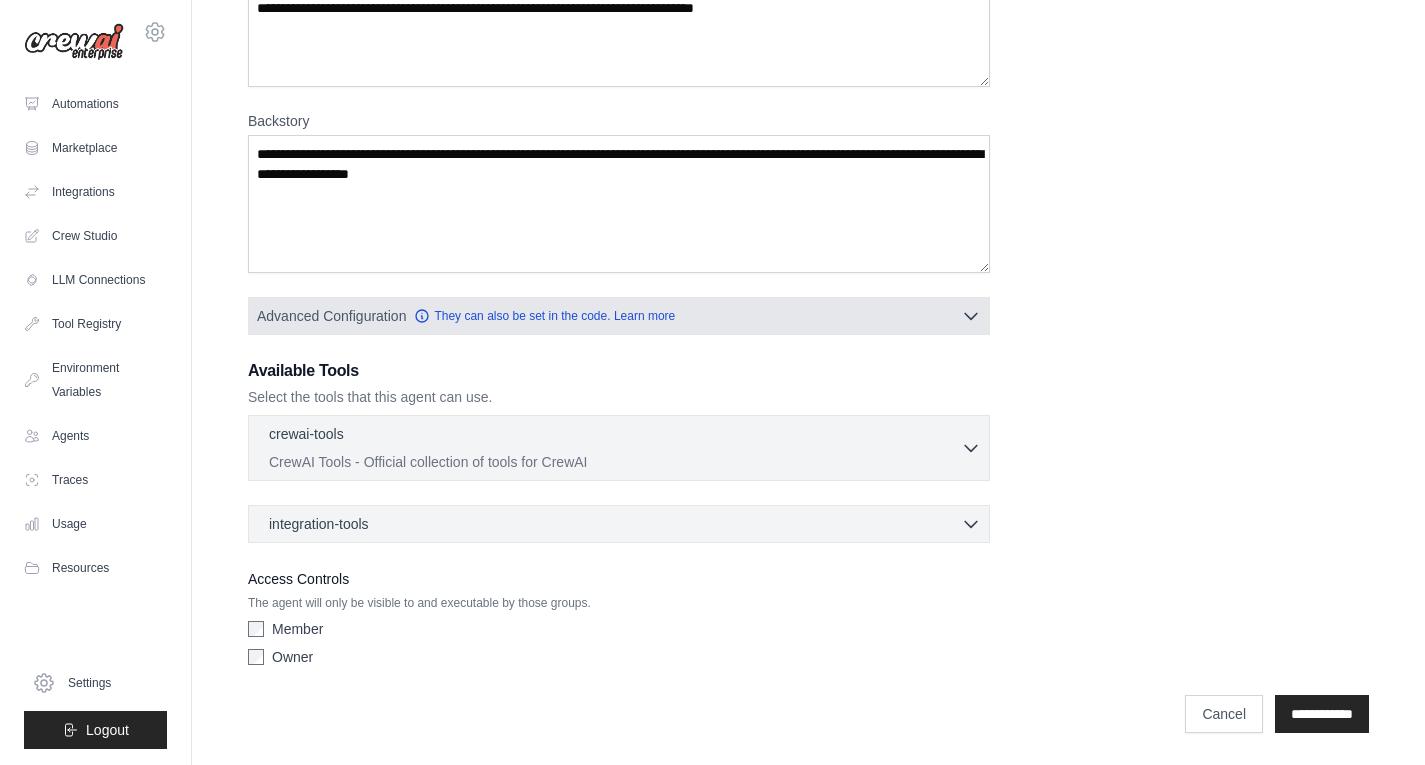 click 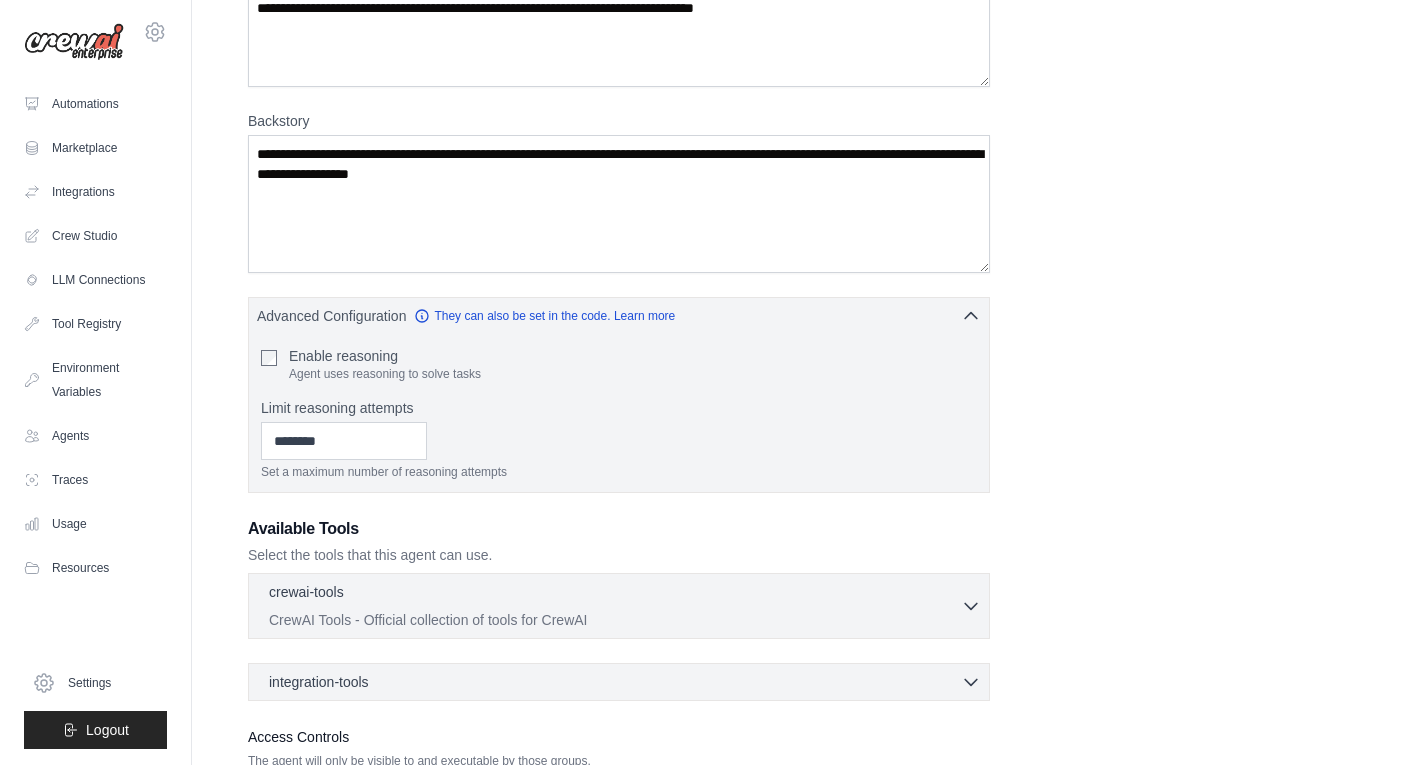 click on "Role
Goal
Backstory
Advanced Configuration
They can also be set in the code. Learn more
Enable reasoning" at bounding box center (808, 356) 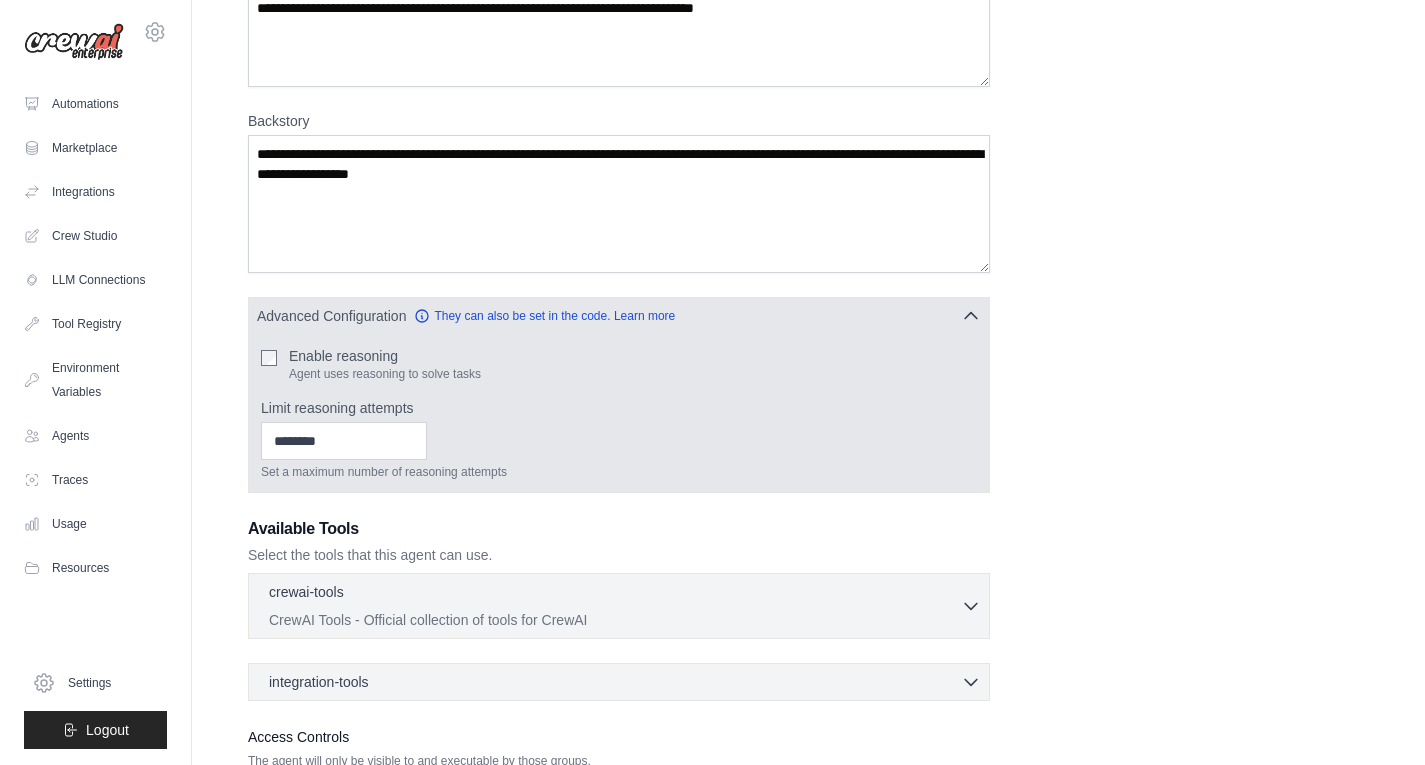 click 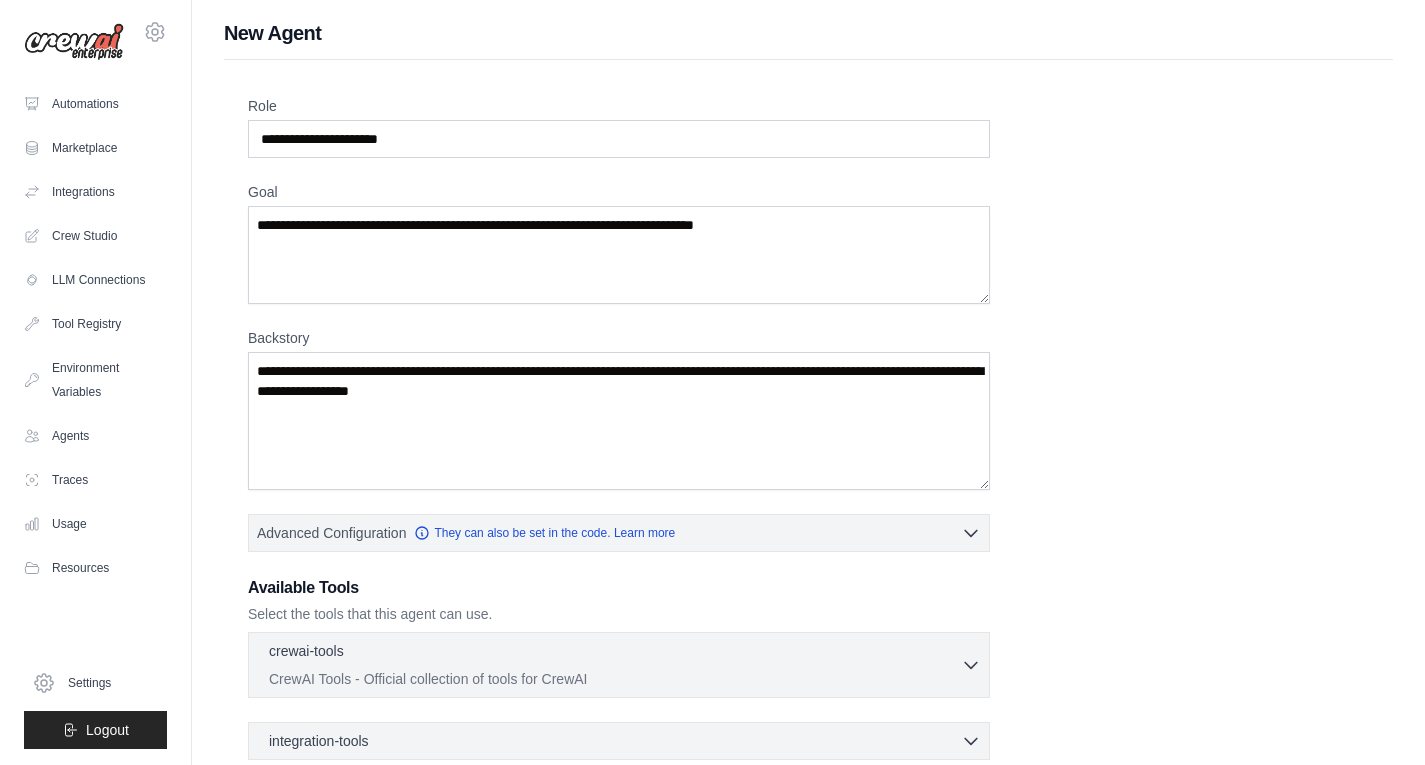 scroll, scrollTop: 0, scrollLeft: 0, axis: both 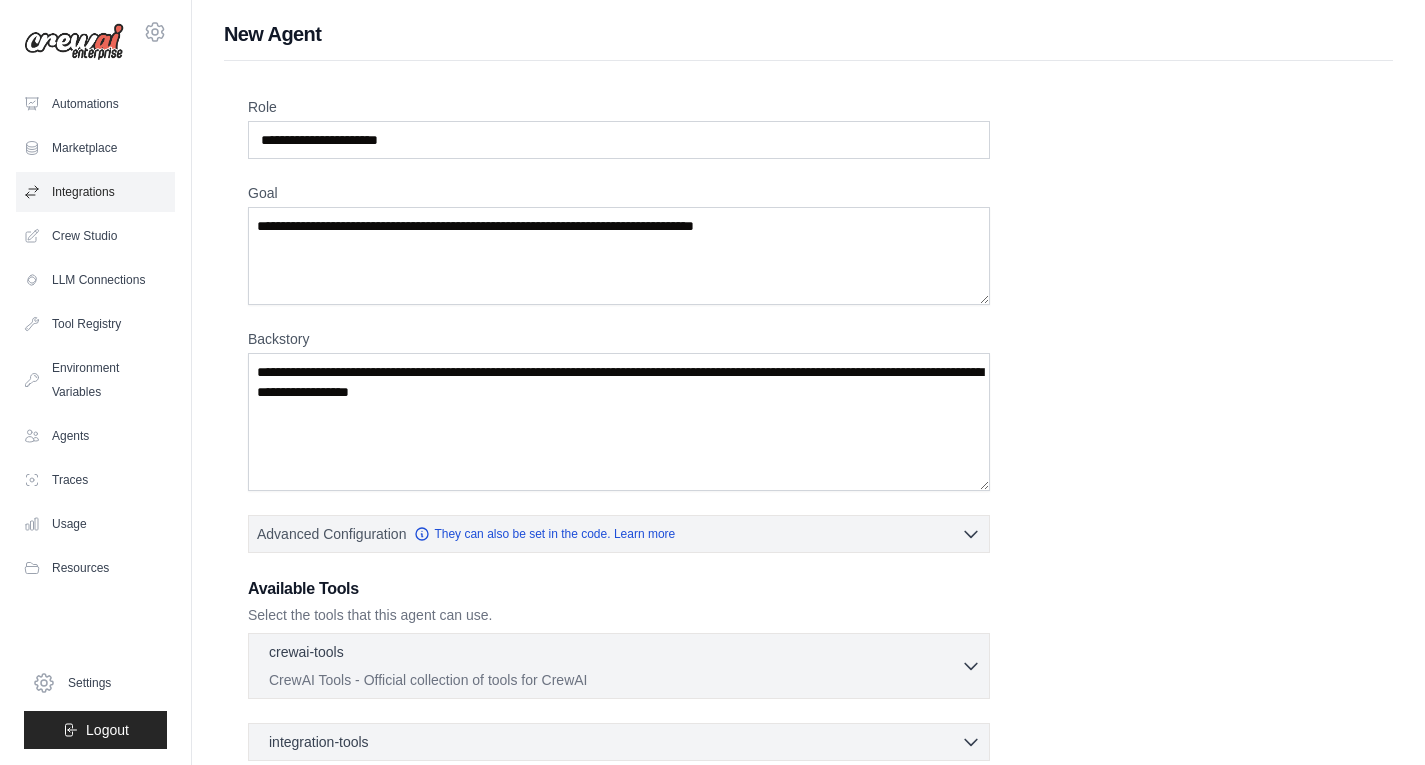 click on "Integrations" at bounding box center (95, 192) 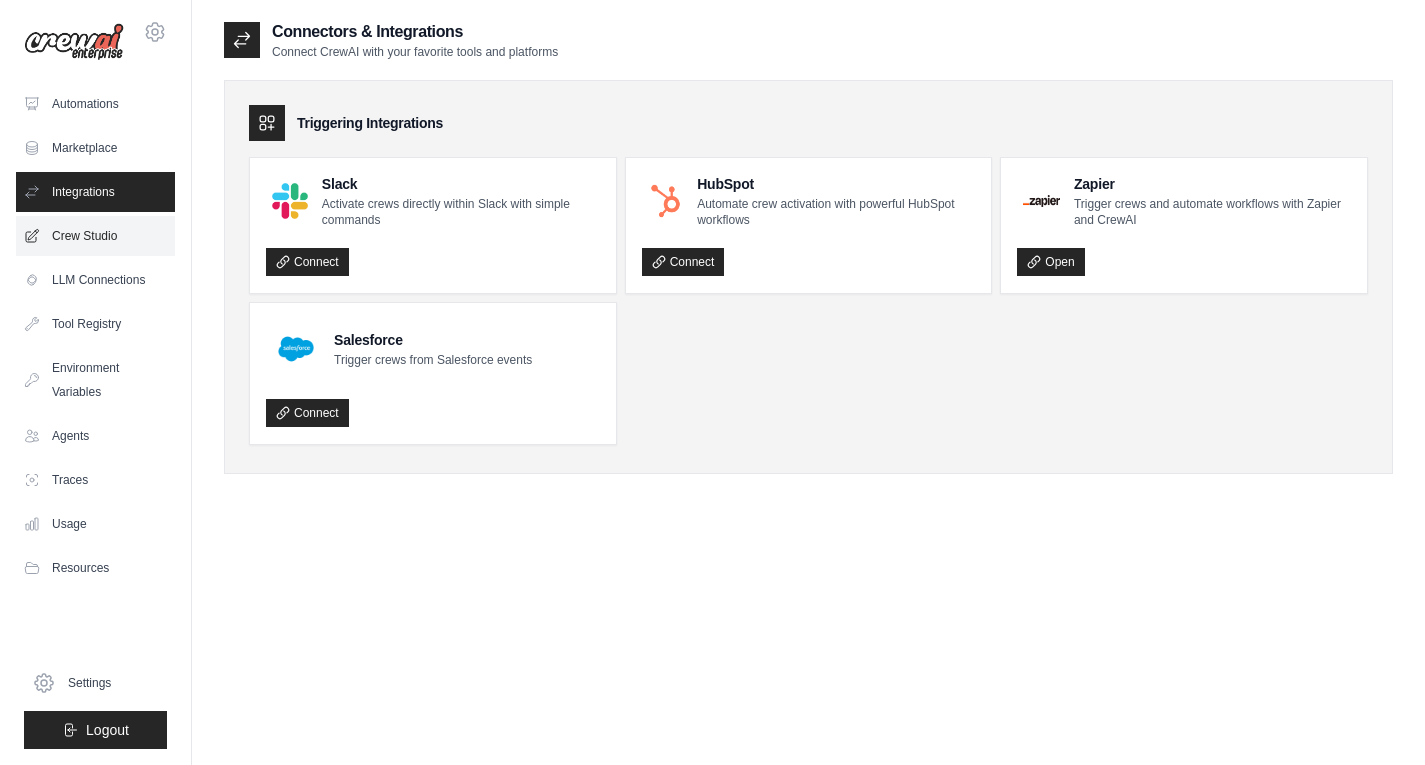 click on "Crew Studio" at bounding box center [95, 236] 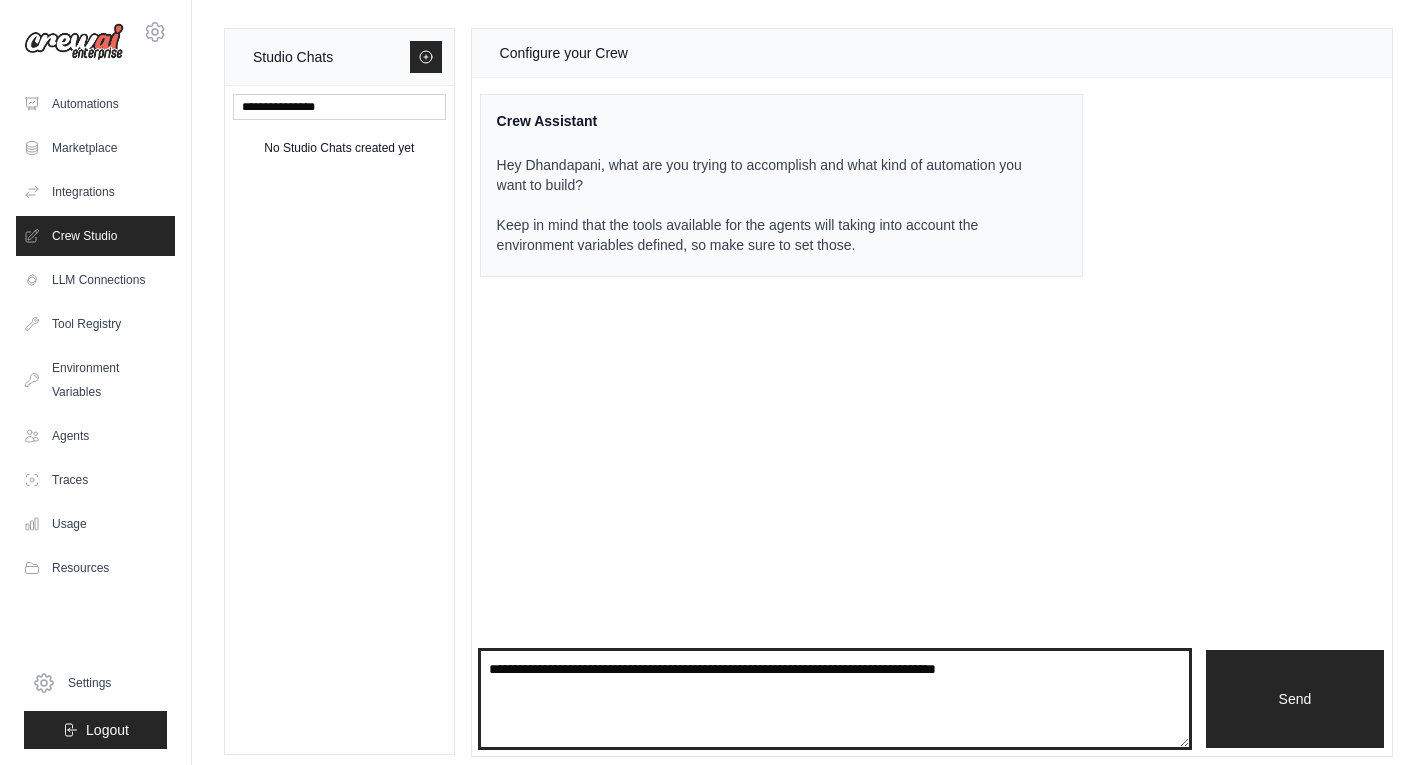 click at bounding box center [835, 699] 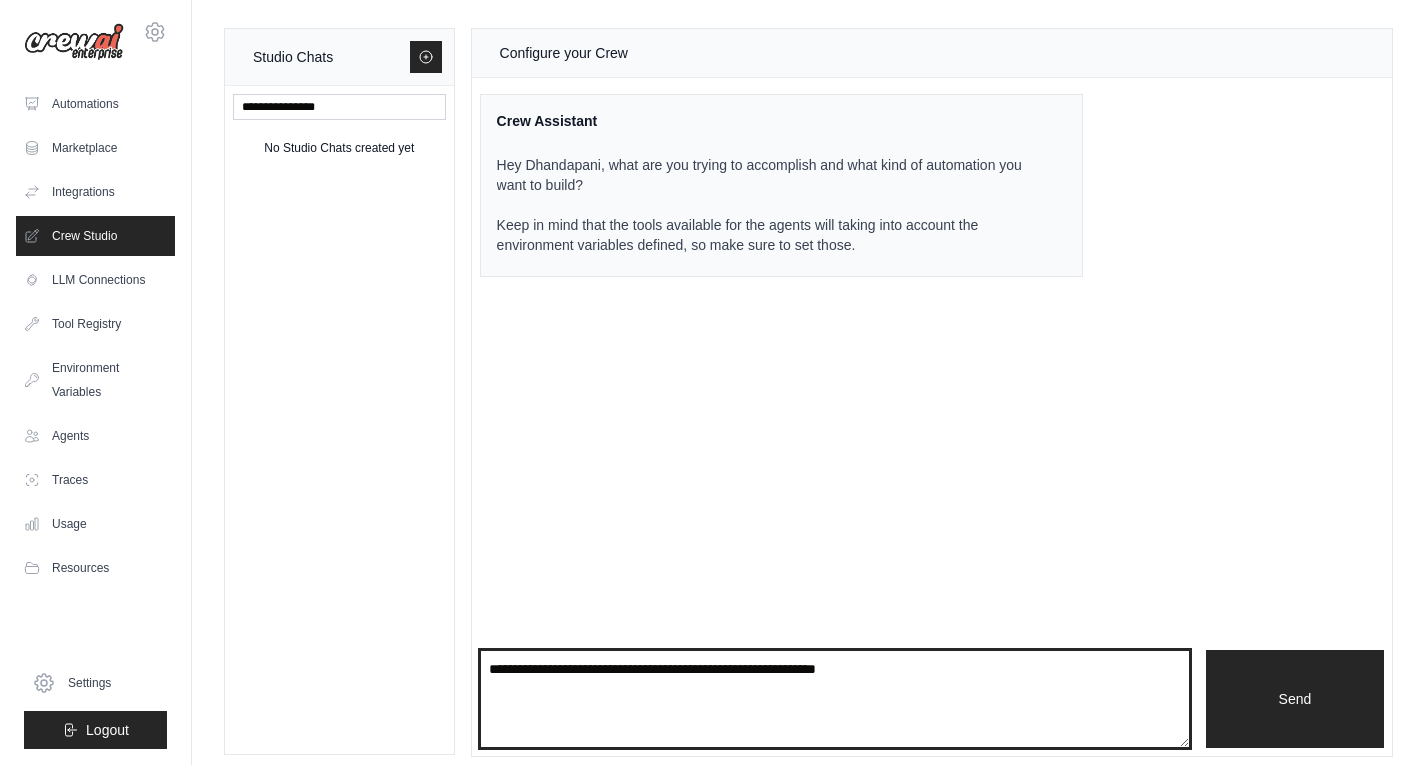 type on "**********" 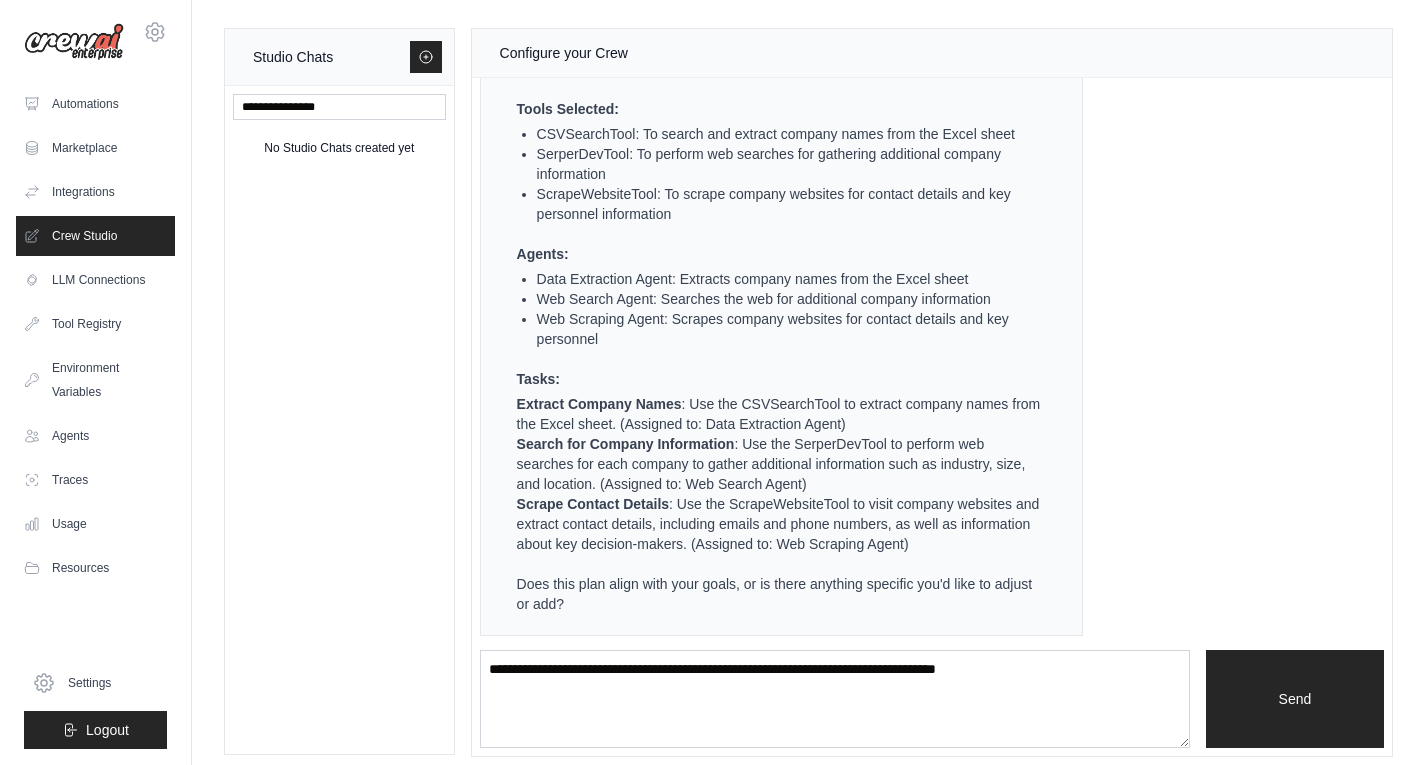 scroll, scrollTop: 620, scrollLeft: 0, axis: vertical 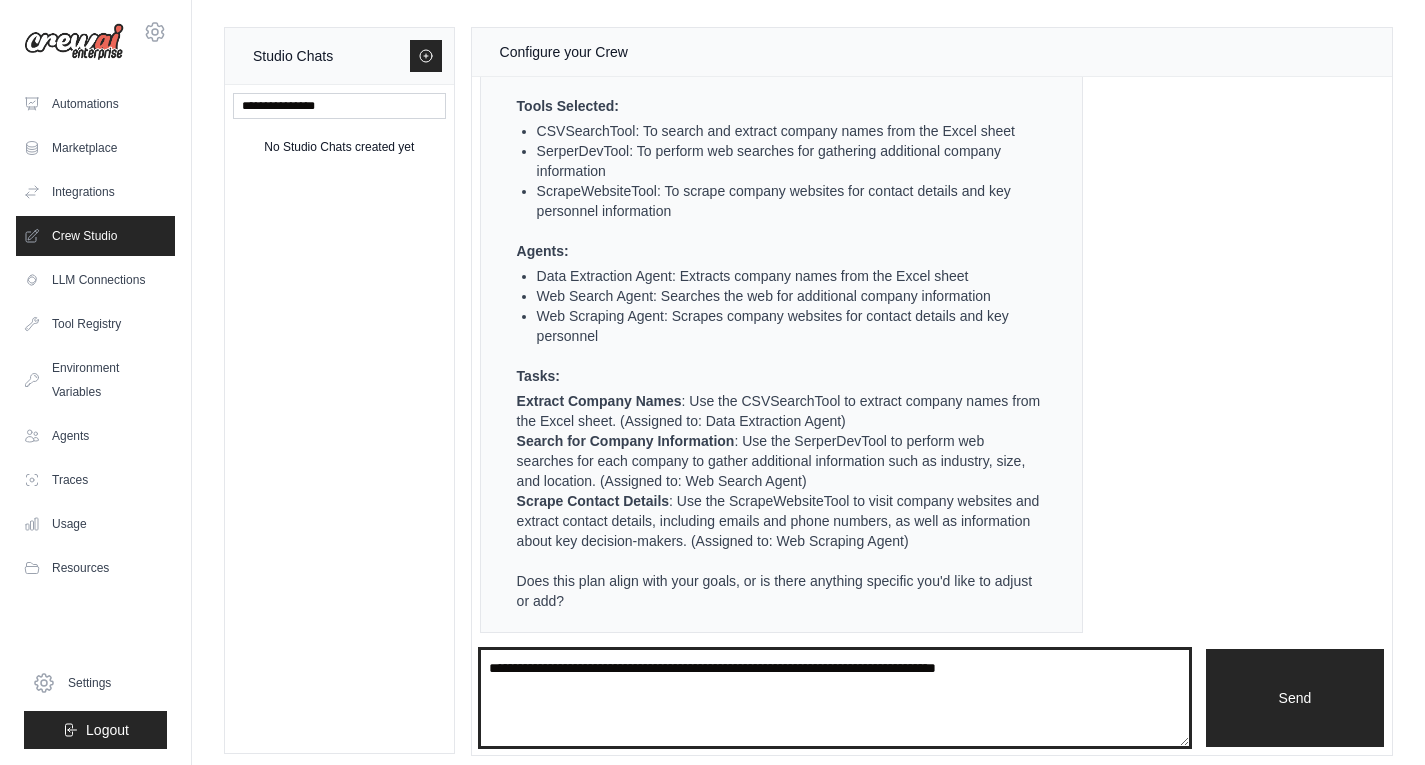 click at bounding box center (835, 698) 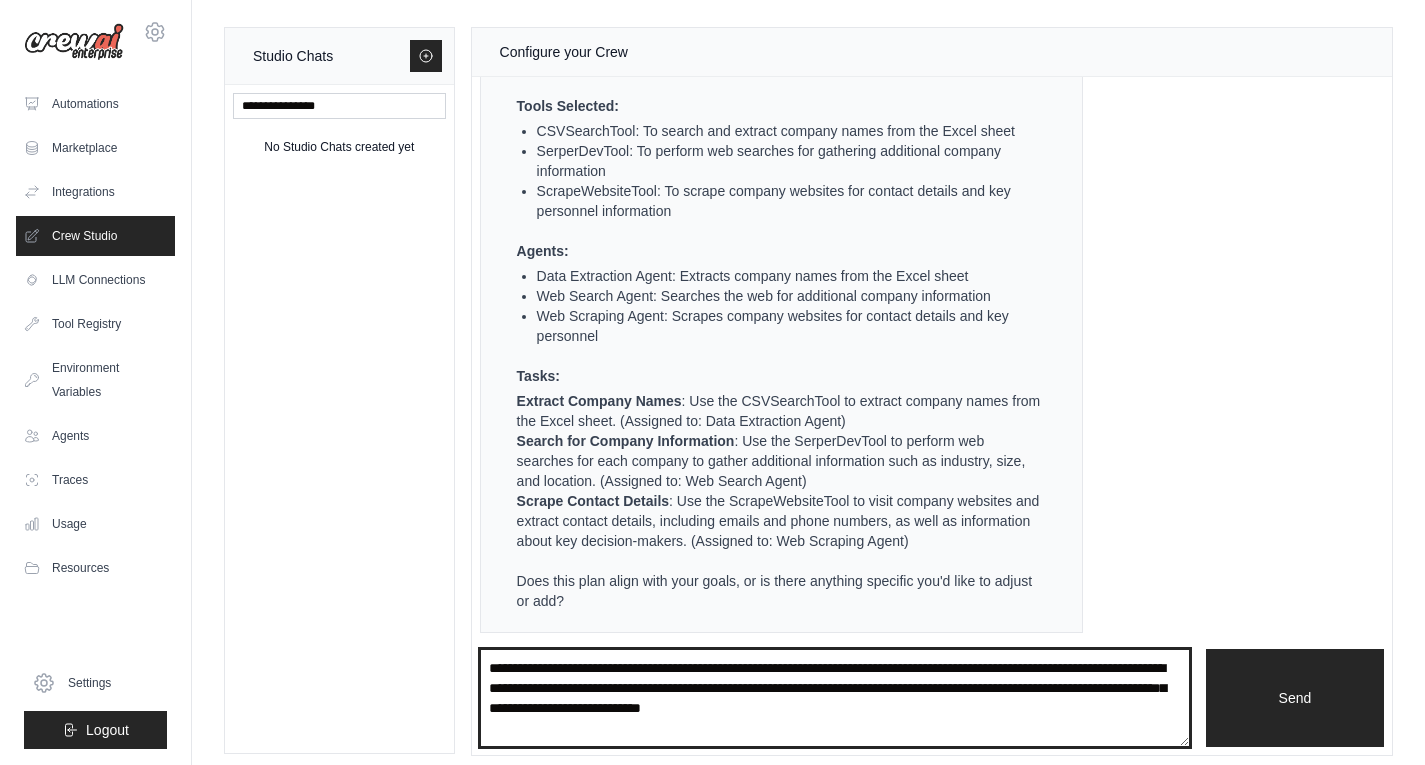 type on "**********" 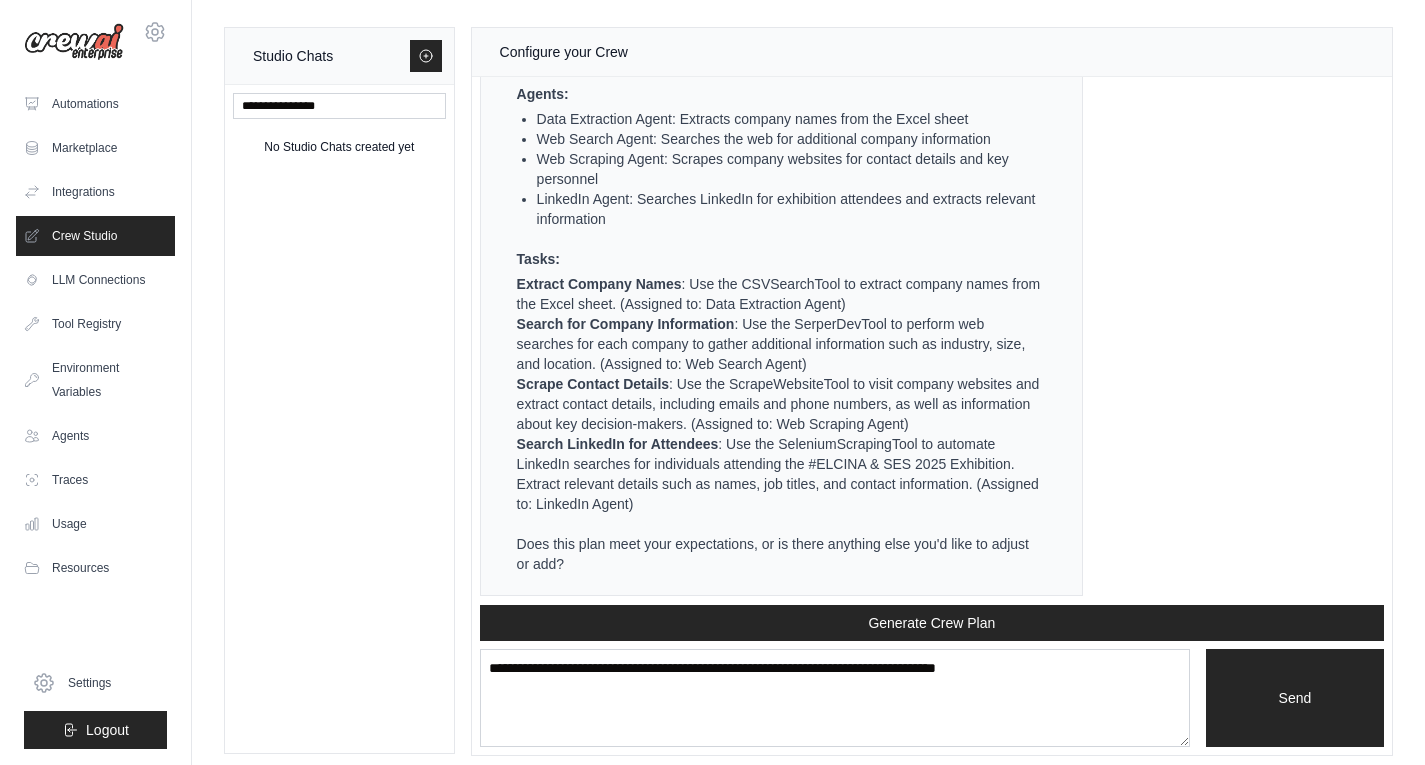 scroll, scrollTop: 1901, scrollLeft: 0, axis: vertical 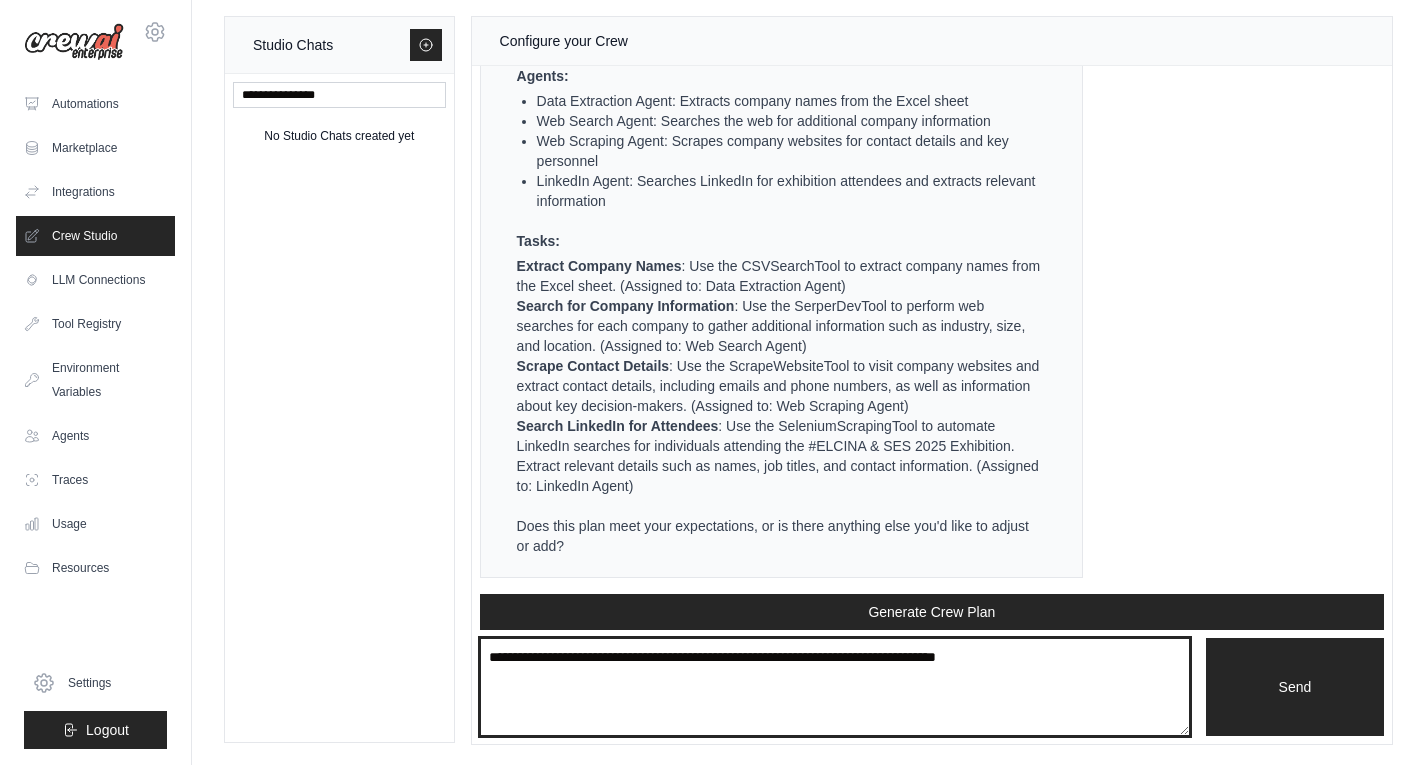 click at bounding box center (835, 687) 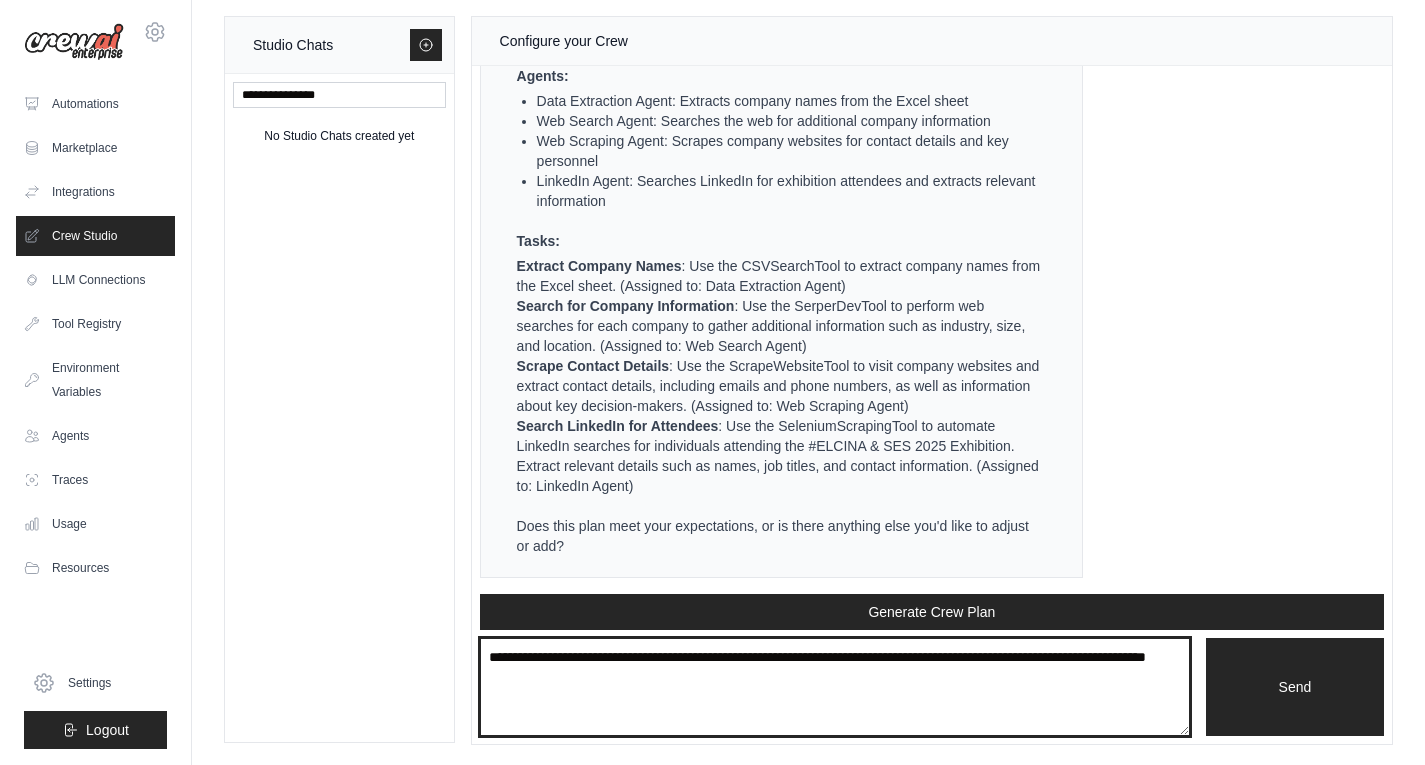 type on "**********" 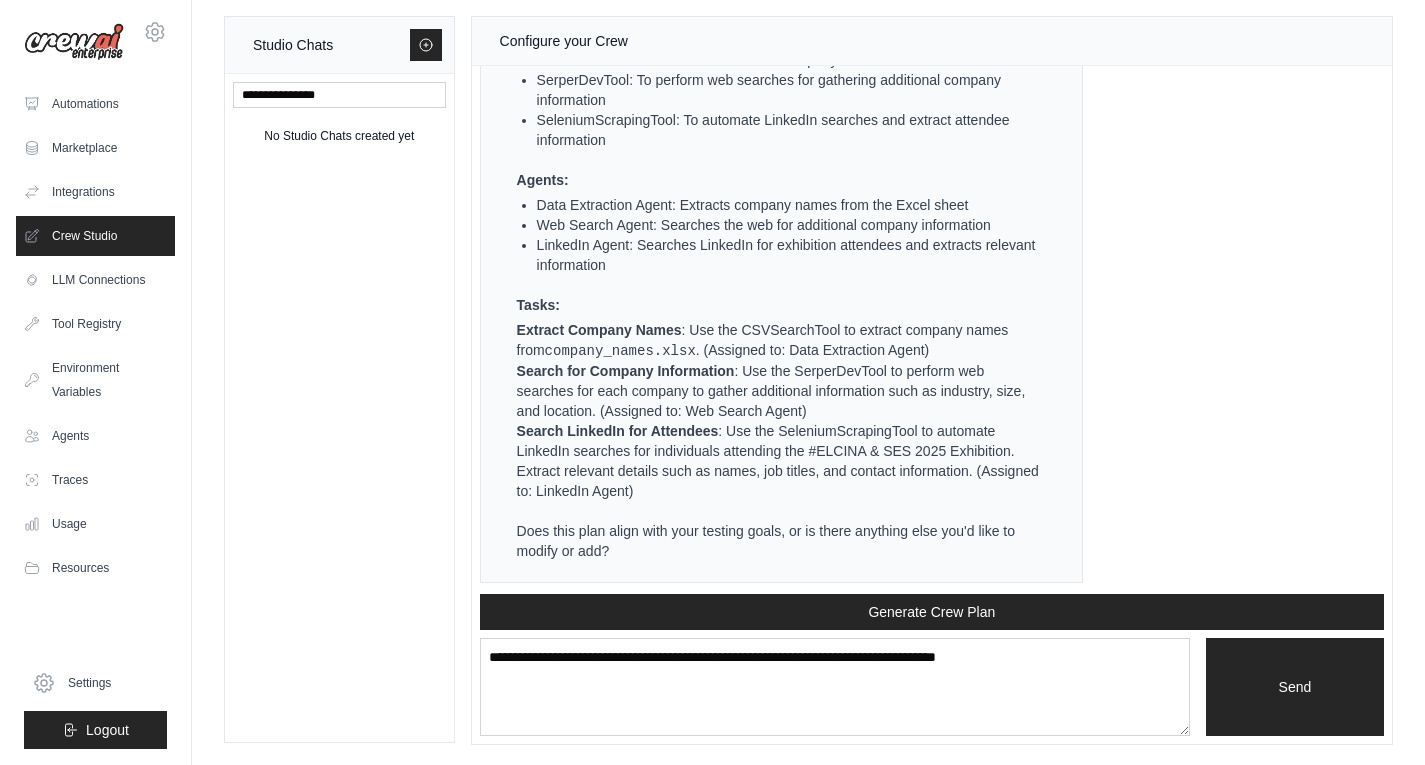 scroll, scrollTop: 2938, scrollLeft: 0, axis: vertical 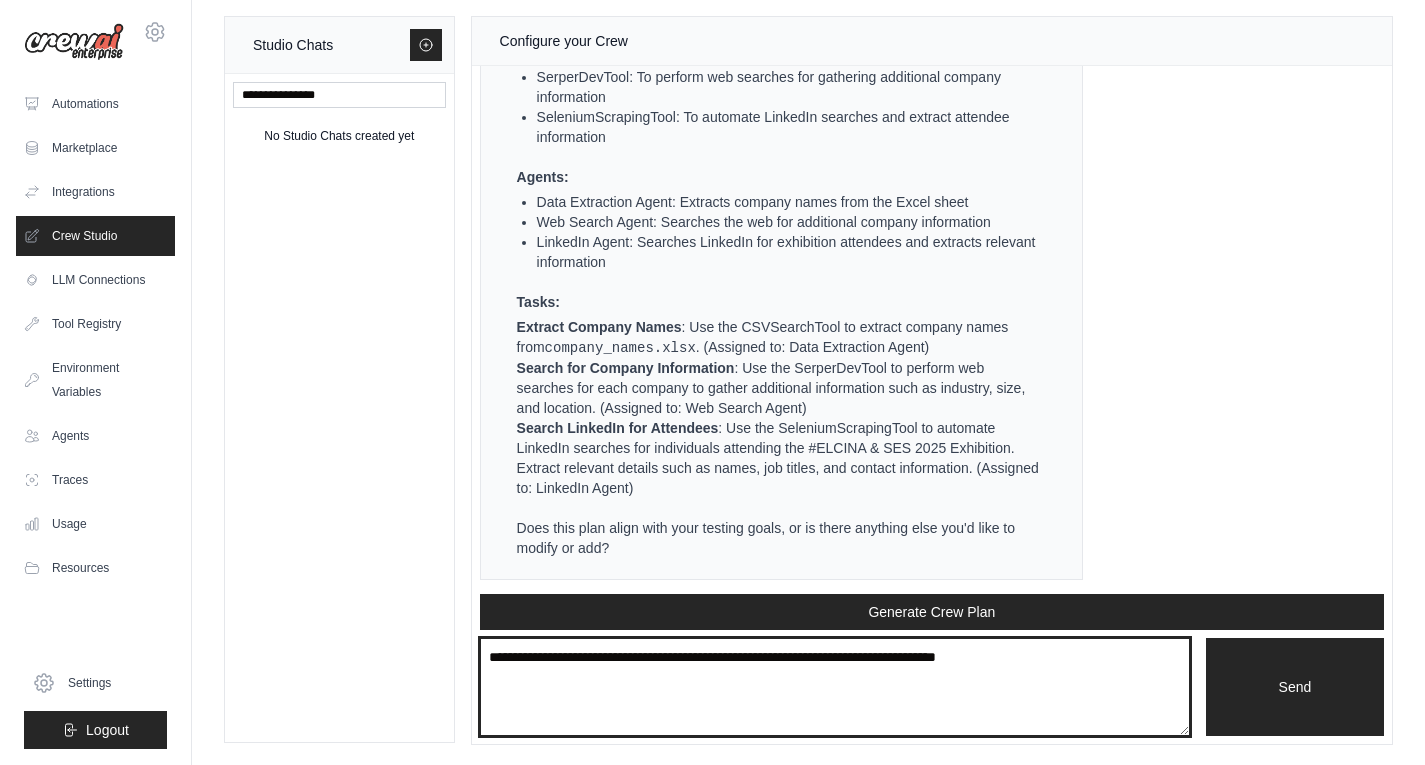 click at bounding box center [835, 687] 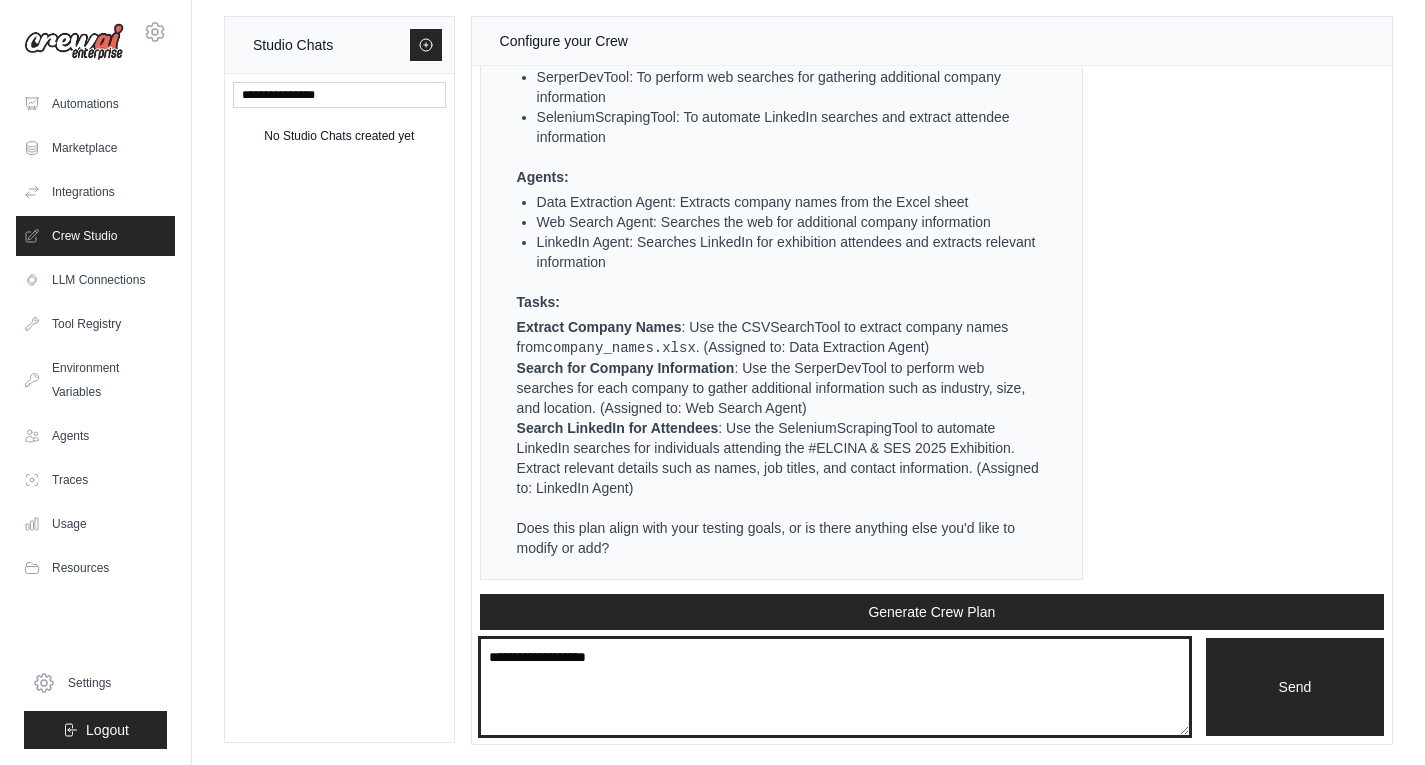type on "**********" 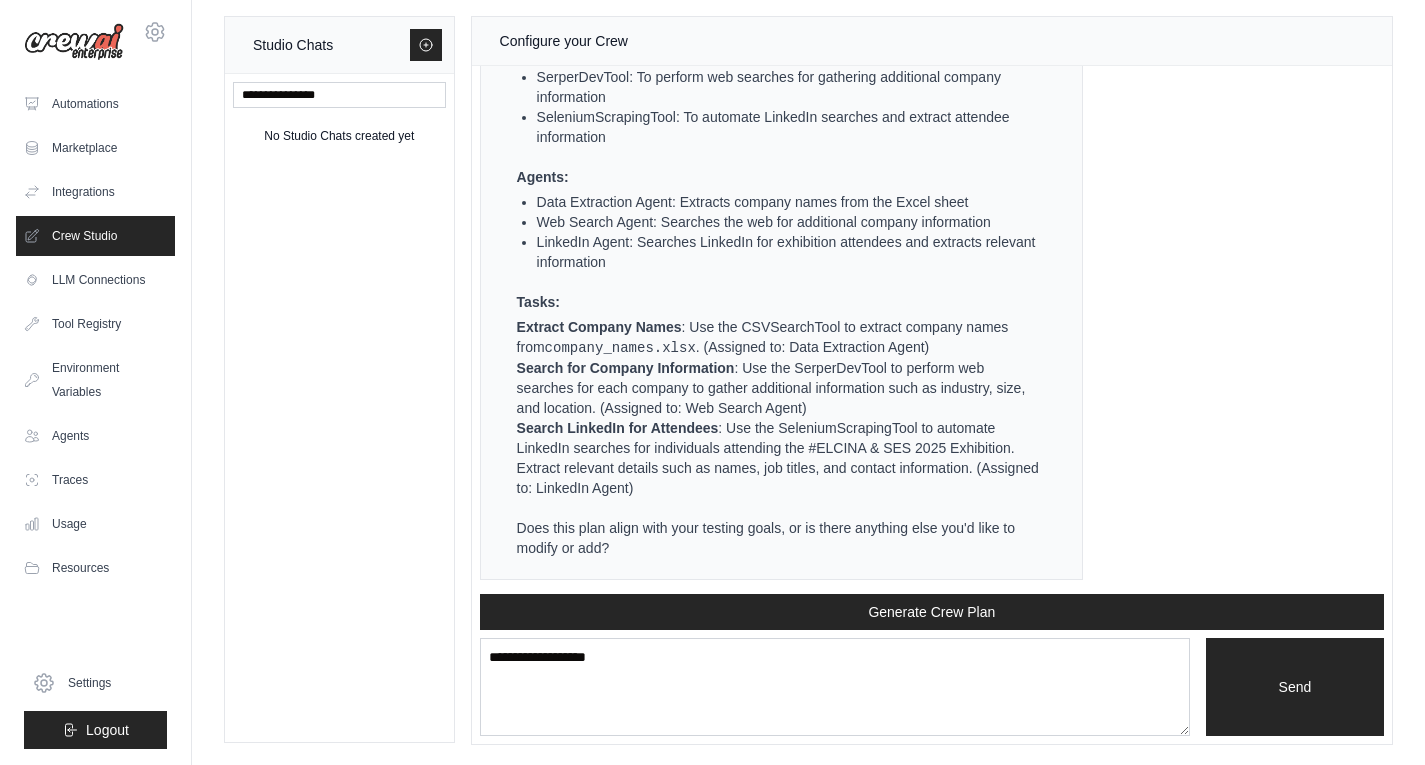 type 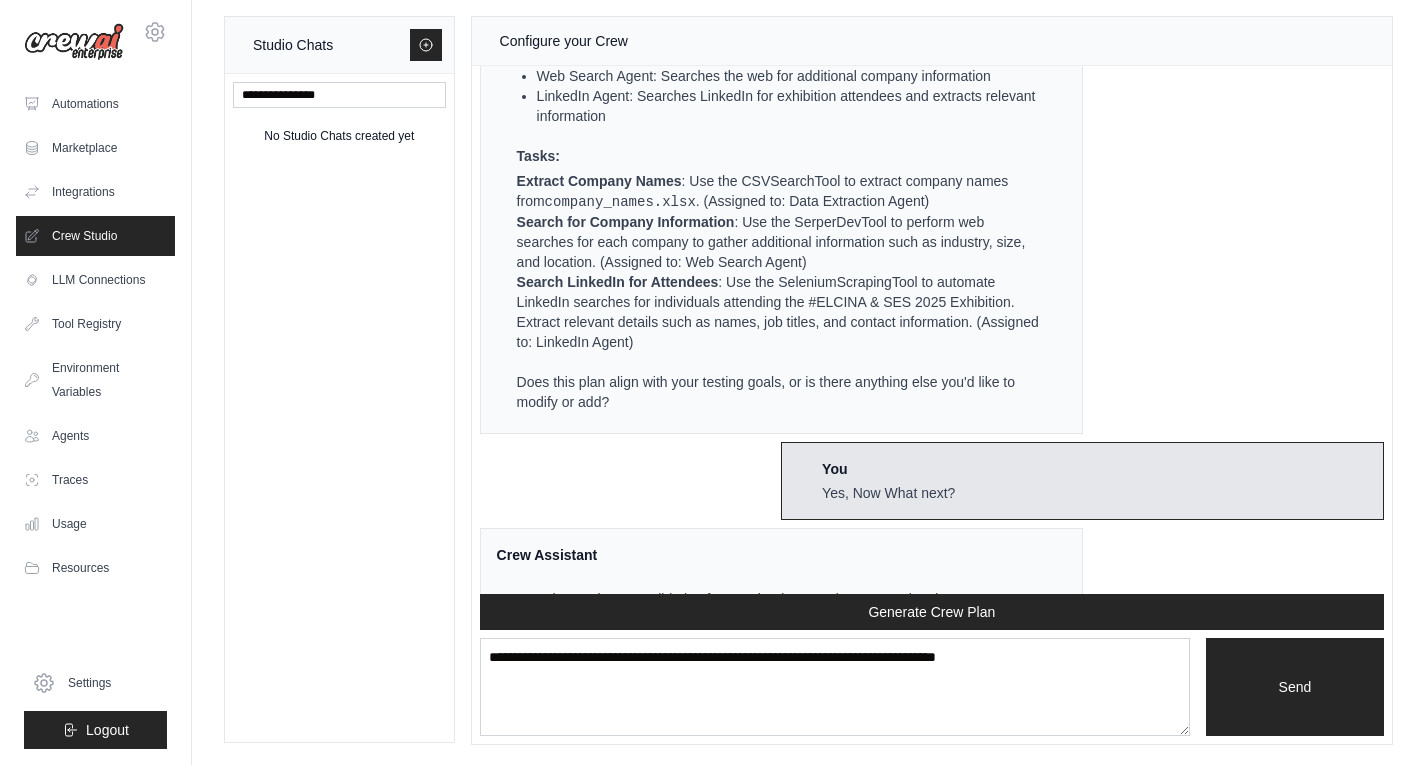 scroll, scrollTop: 3082, scrollLeft: 0, axis: vertical 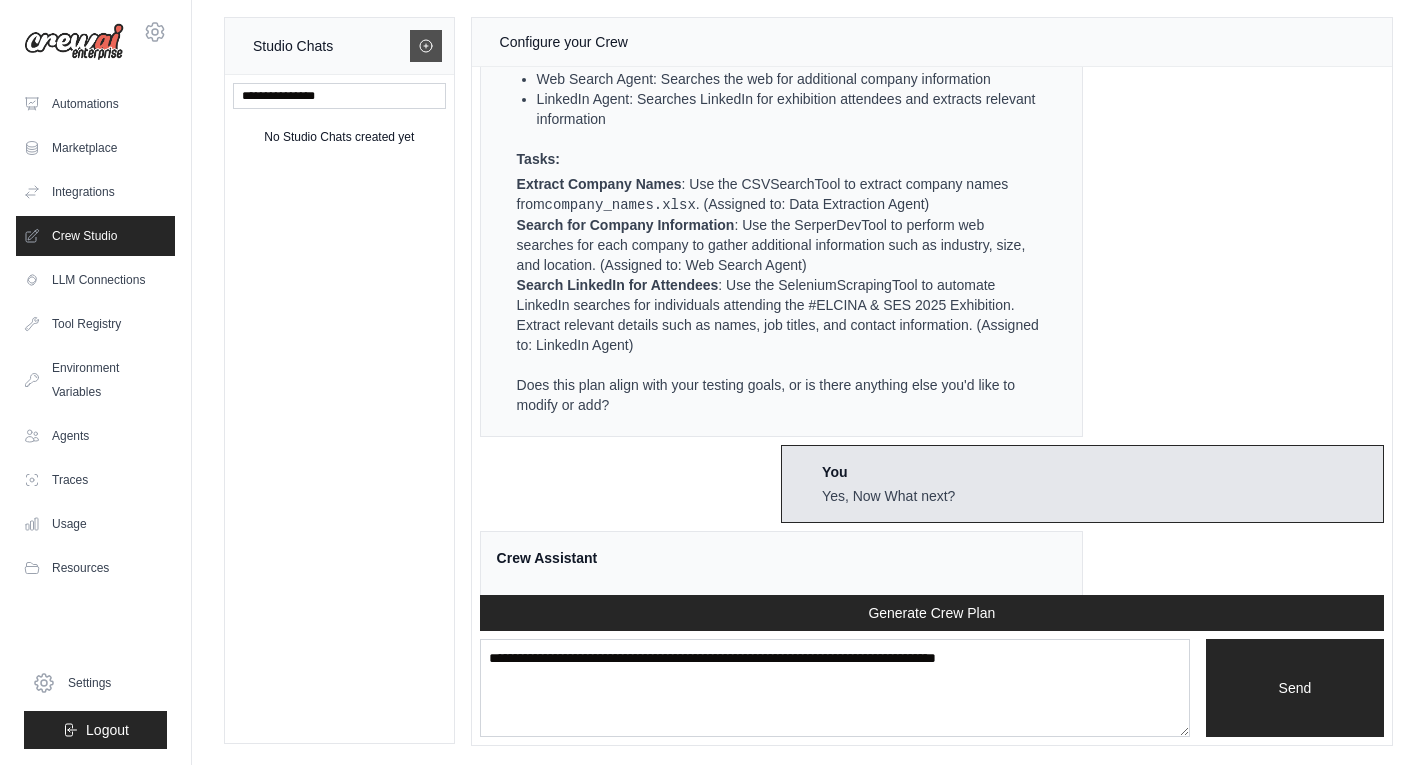click 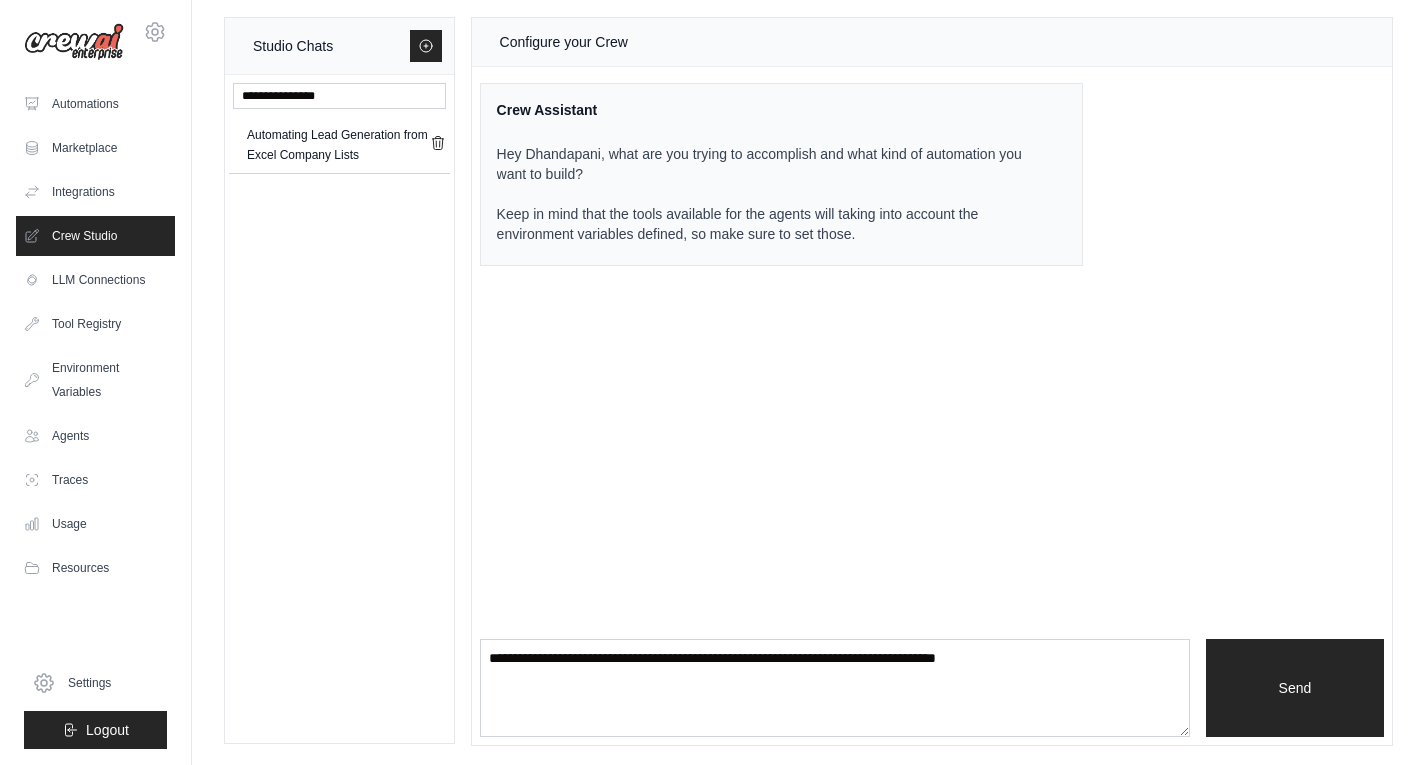 scroll, scrollTop: 0, scrollLeft: 0, axis: both 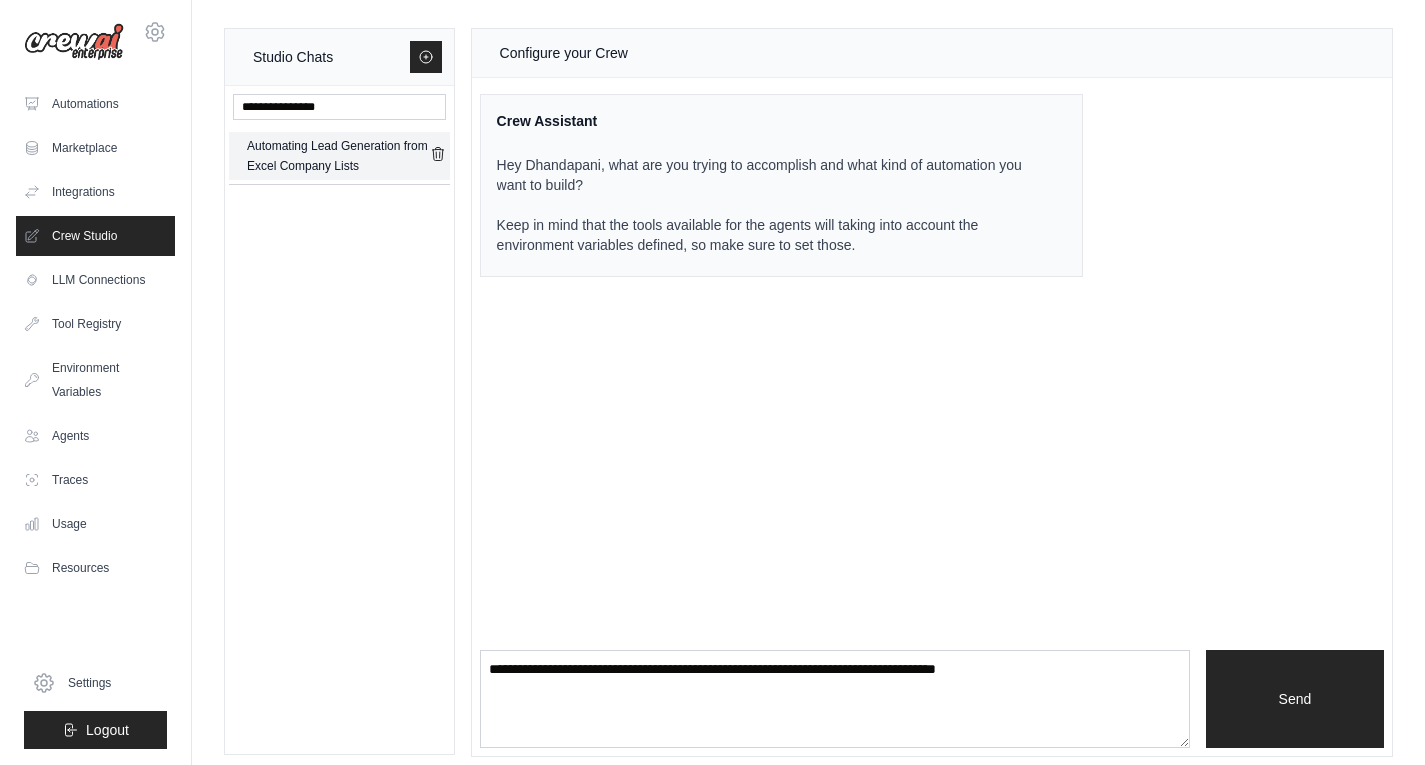 click on "Automating Lead Generation from Excel Company Lists" at bounding box center [338, 156] 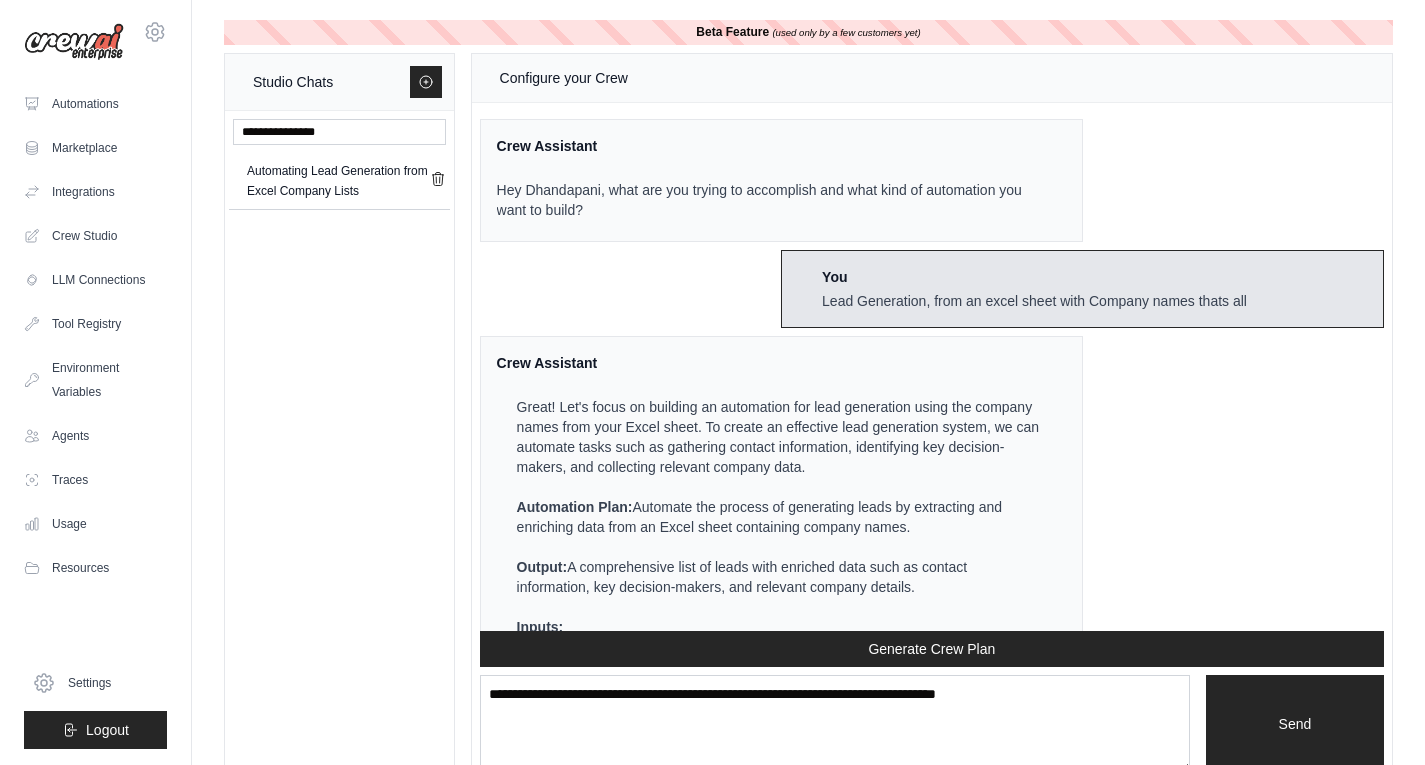 scroll, scrollTop: 3615, scrollLeft: 0, axis: vertical 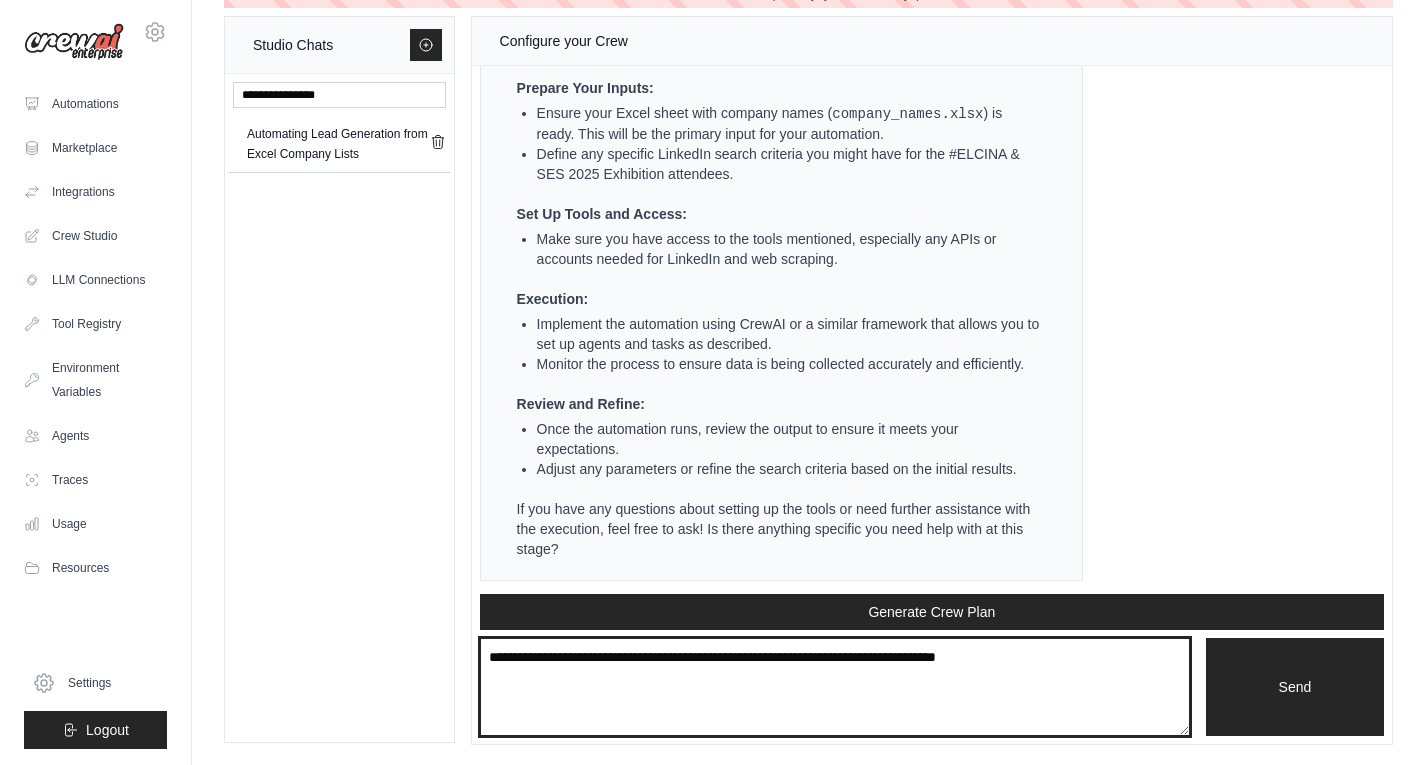 click at bounding box center [835, 687] 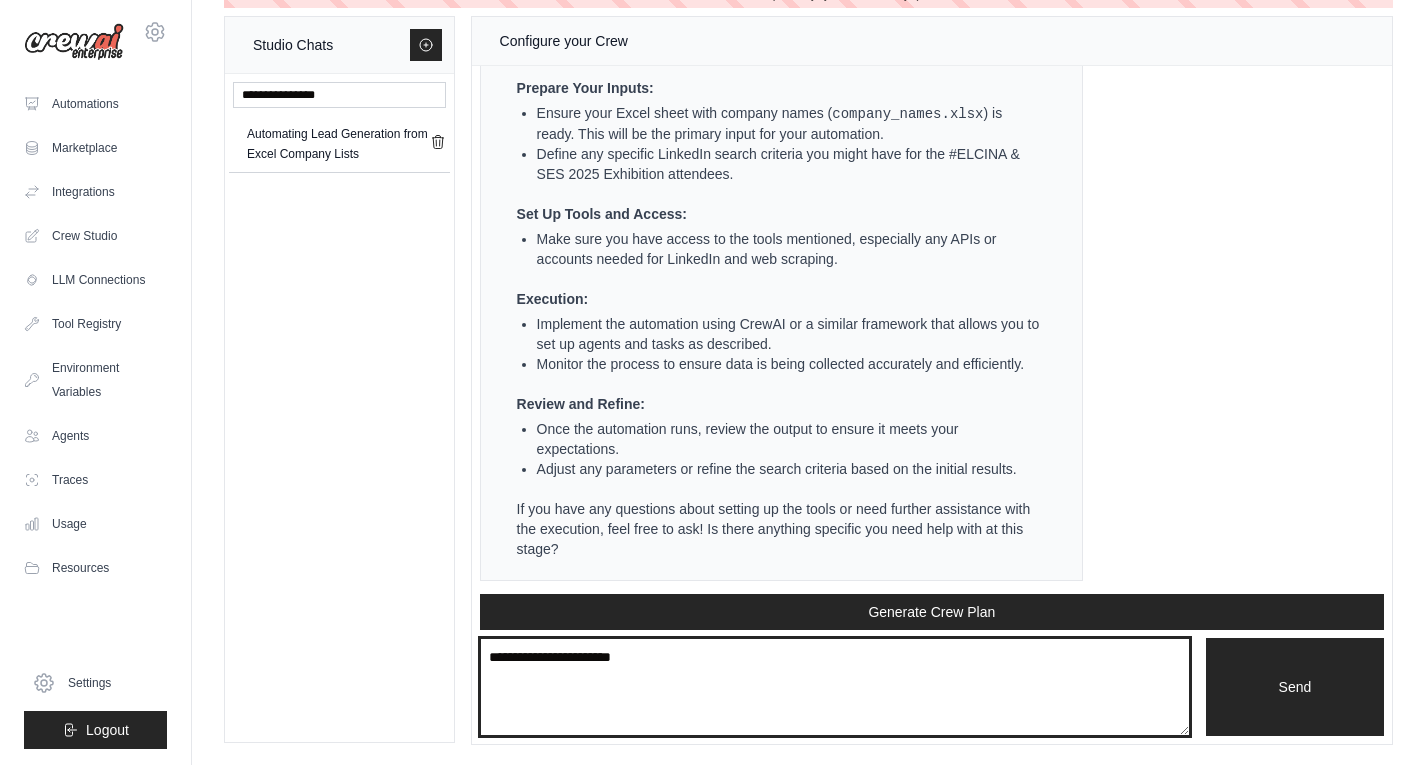 click on "**********" at bounding box center [835, 687] 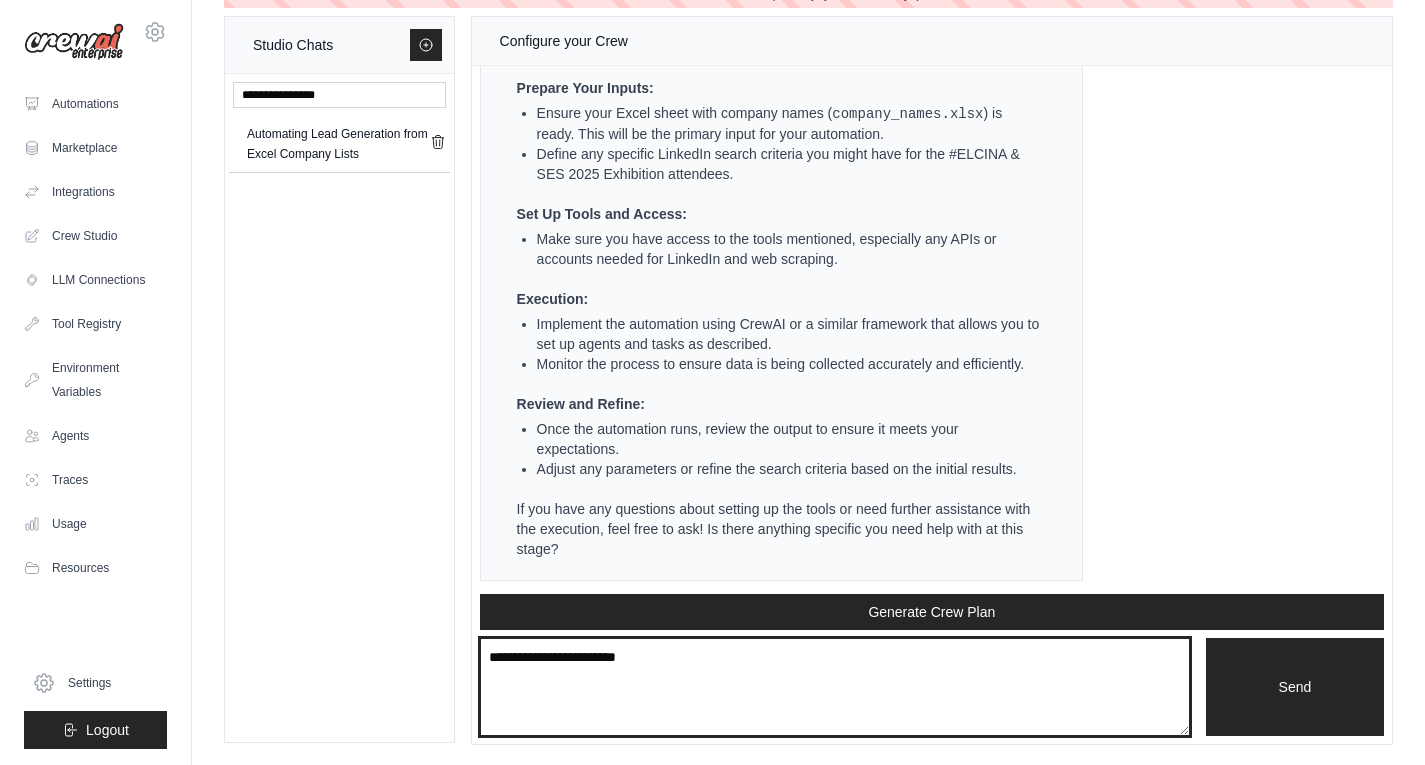 click on "**********" at bounding box center (835, 687) 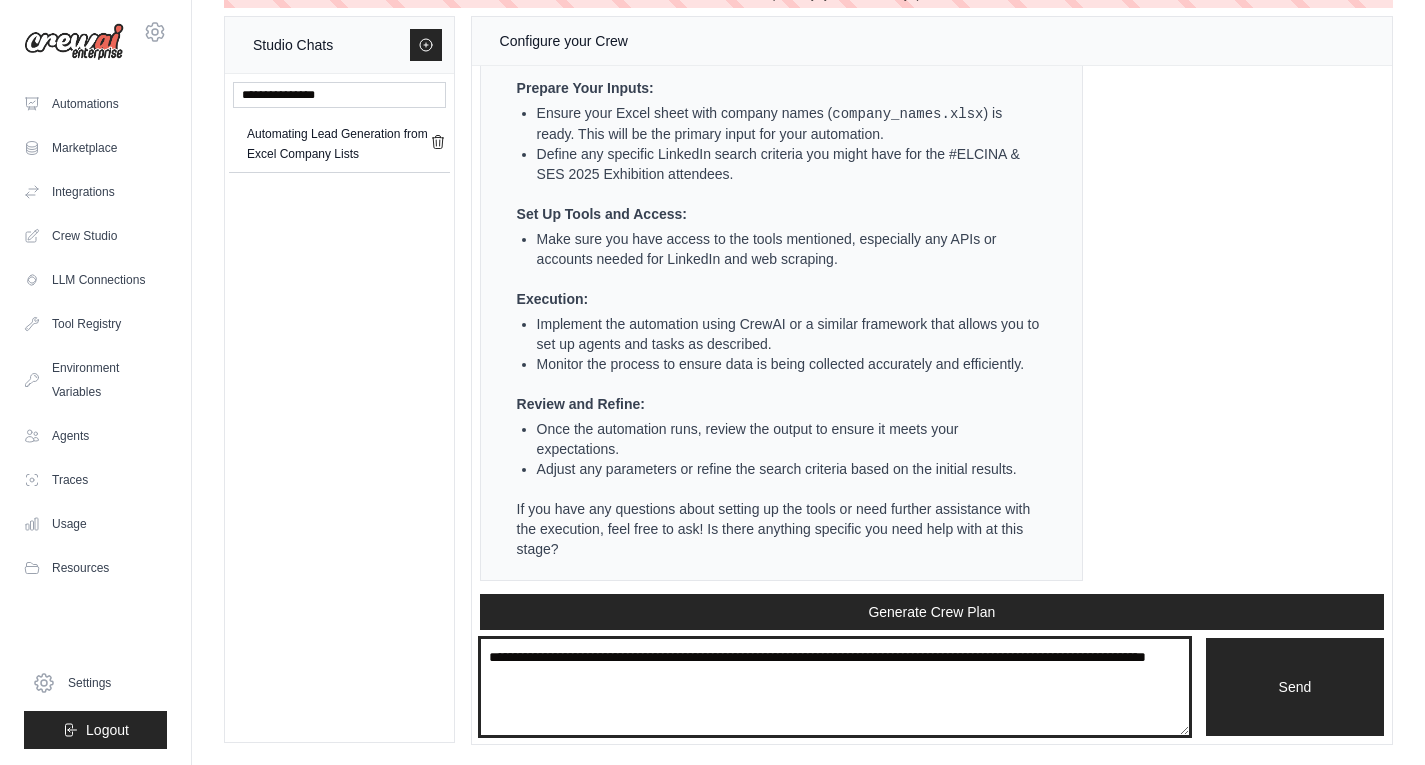 type on "**********" 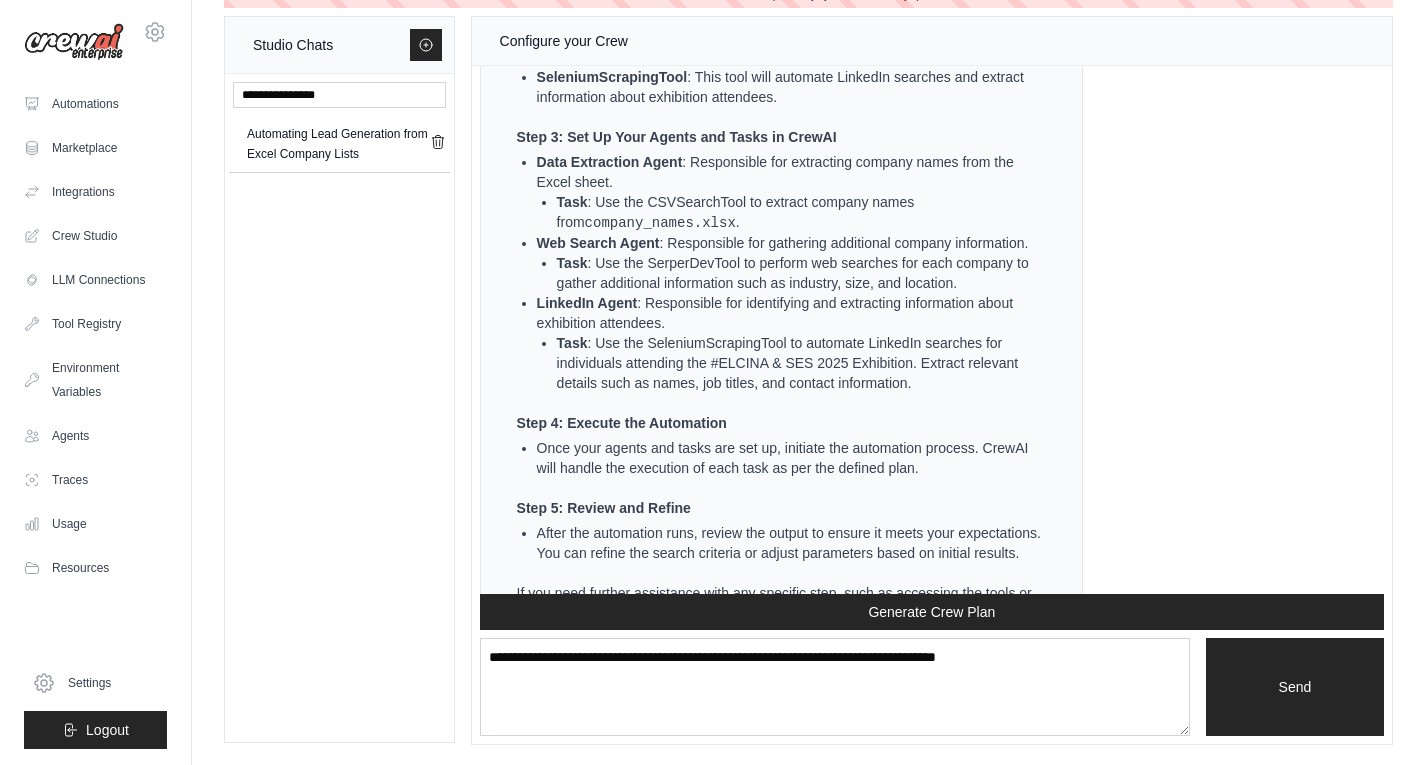 scroll, scrollTop: 4678, scrollLeft: 0, axis: vertical 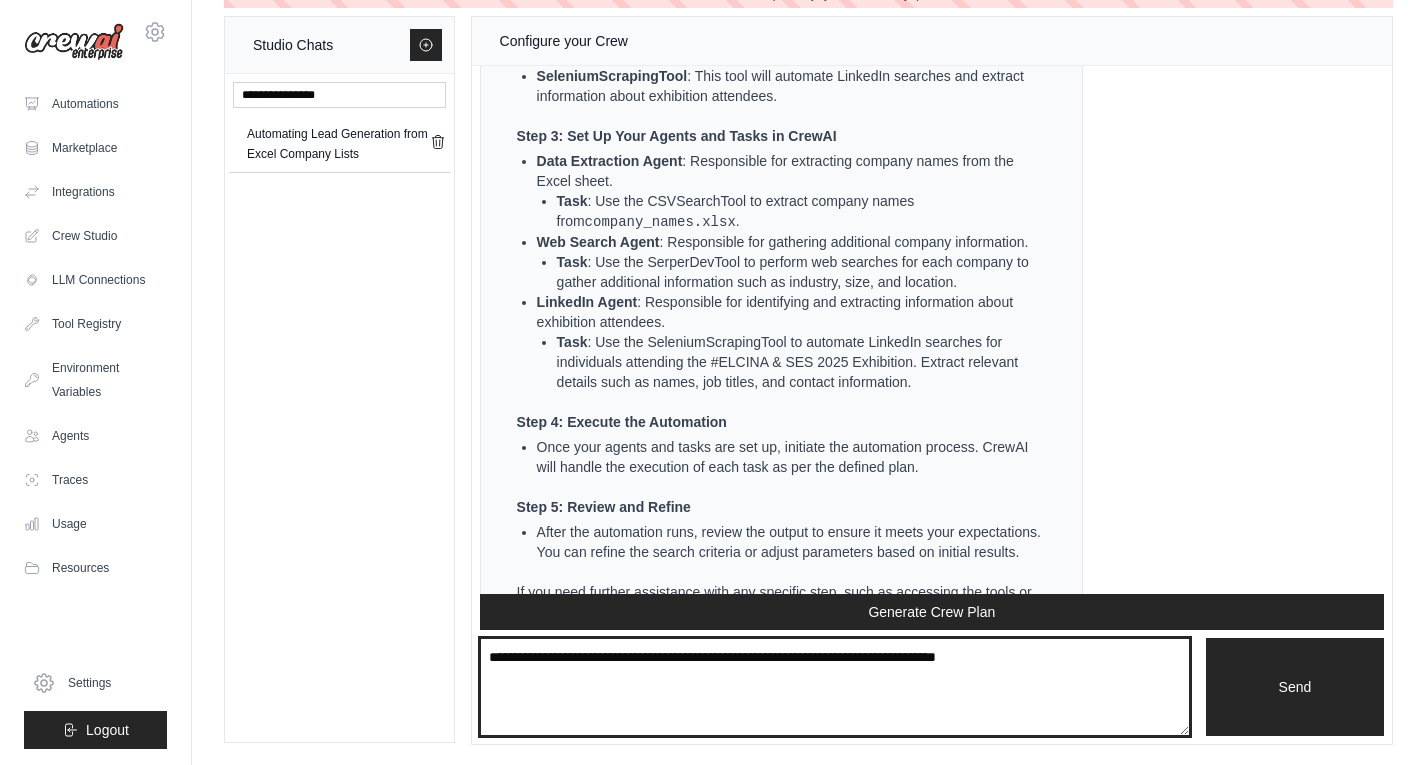 click at bounding box center (835, 687) 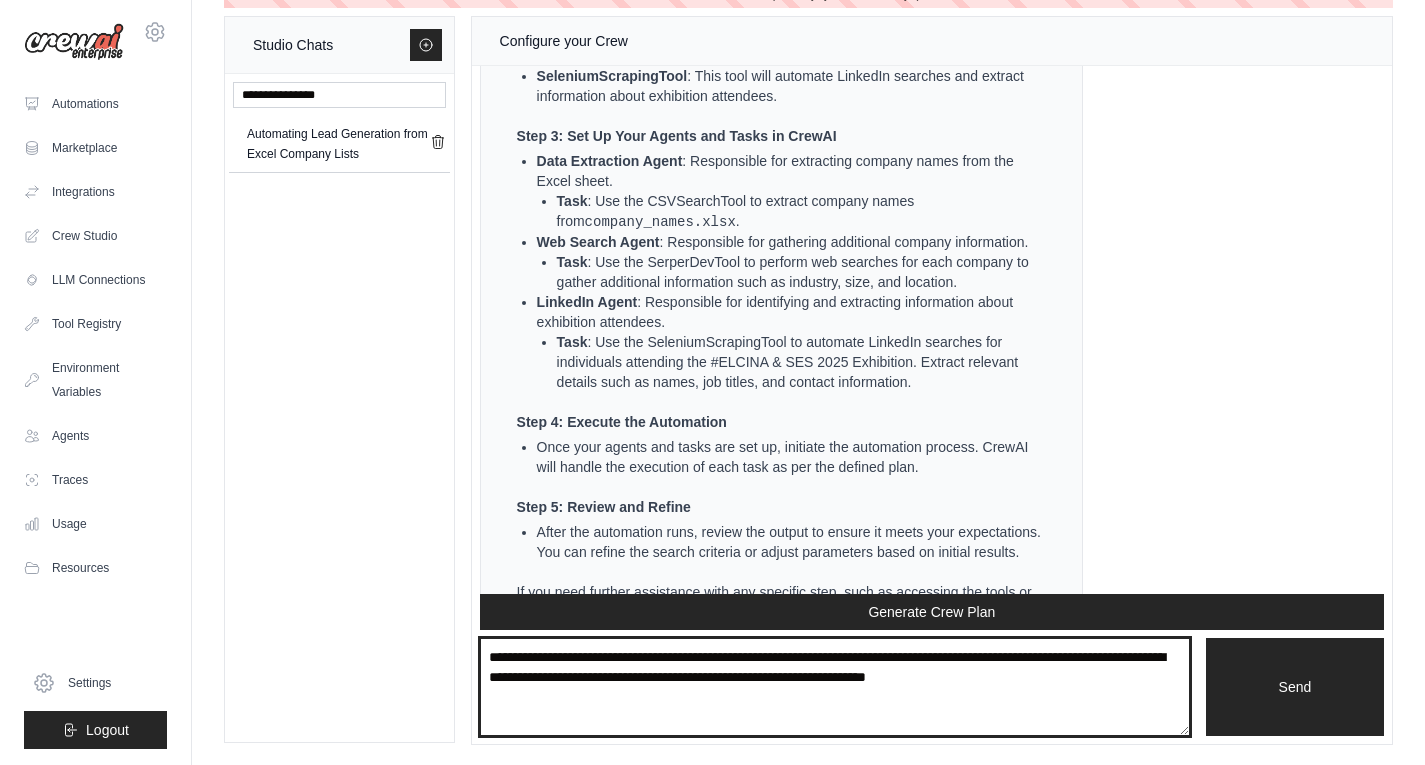 type on "**********" 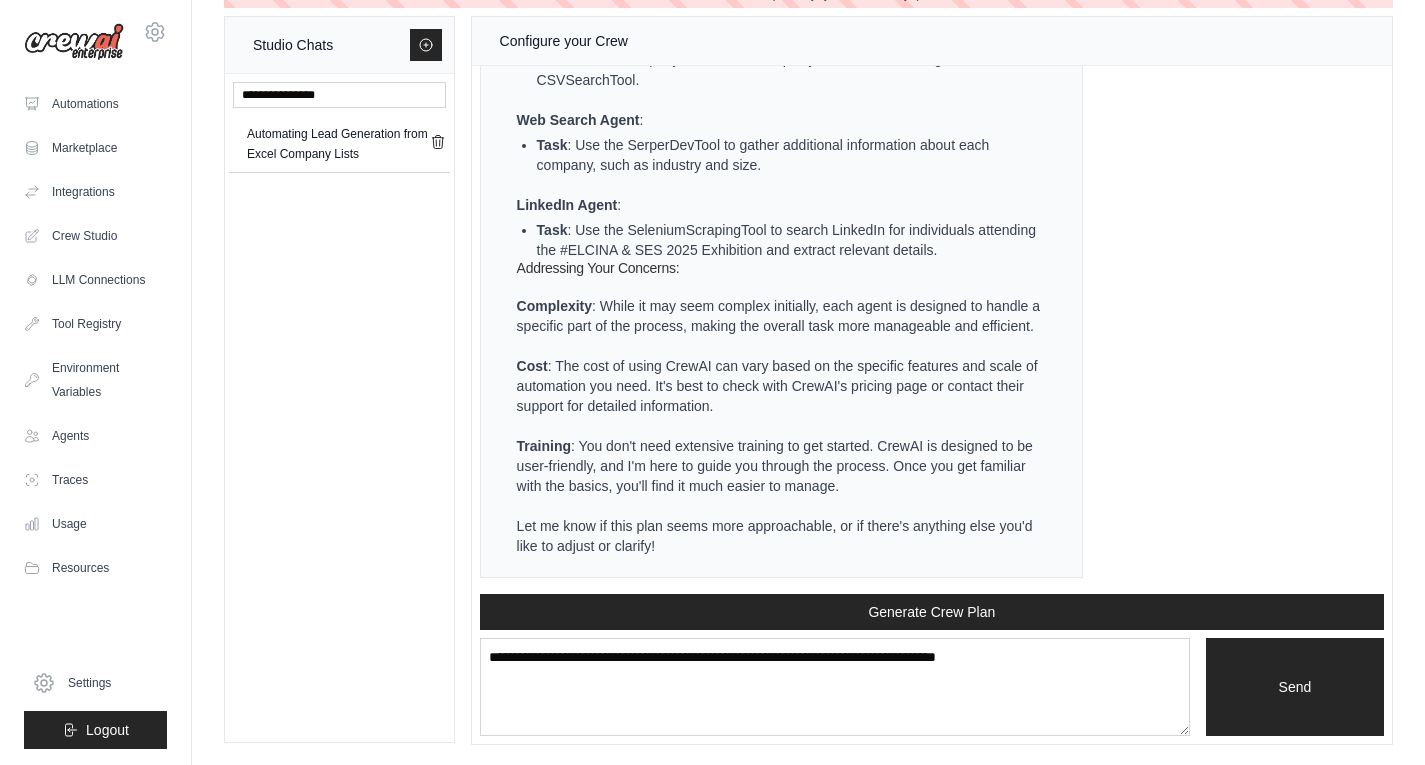 scroll, scrollTop: 6019, scrollLeft: 0, axis: vertical 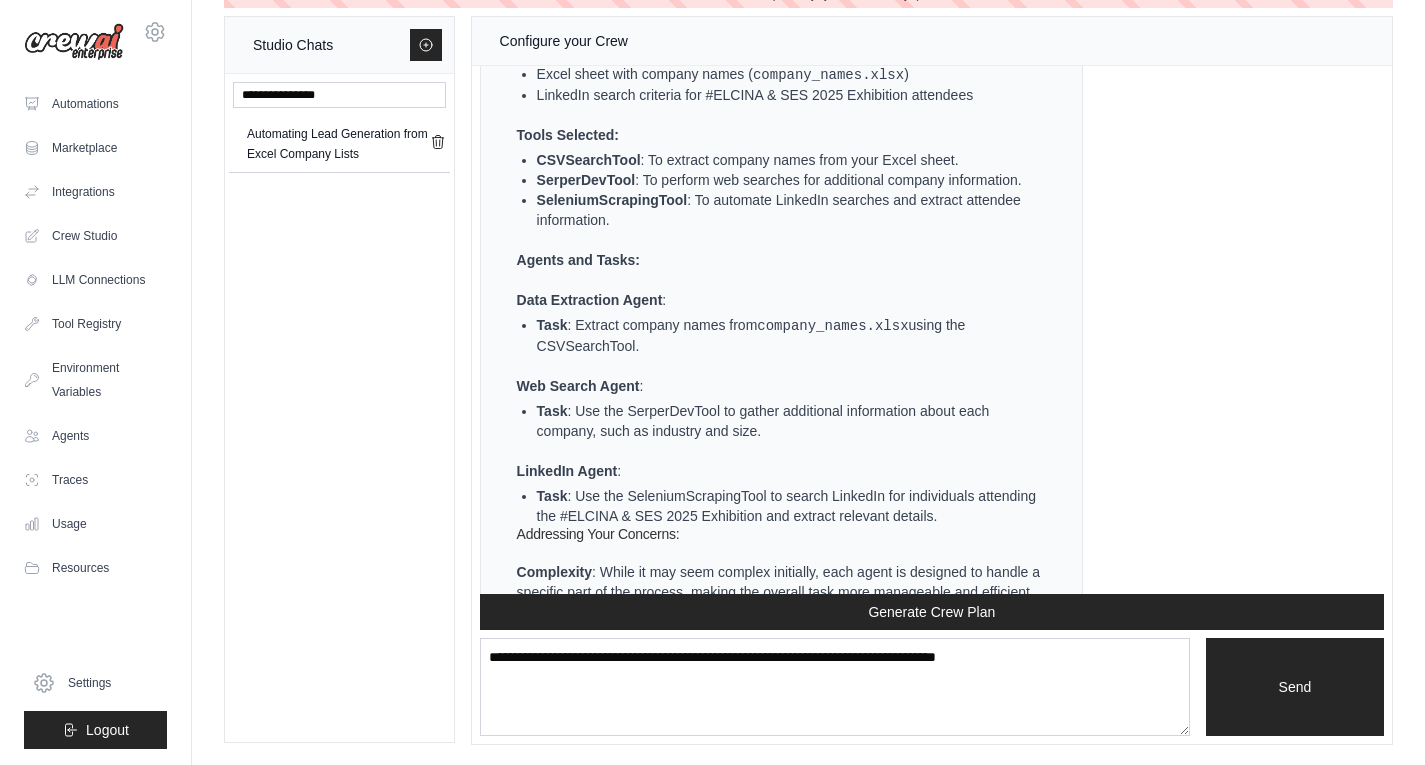 drag, startPoint x: 574, startPoint y: 335, endPoint x: 653, endPoint y: 354, distance: 81.25269 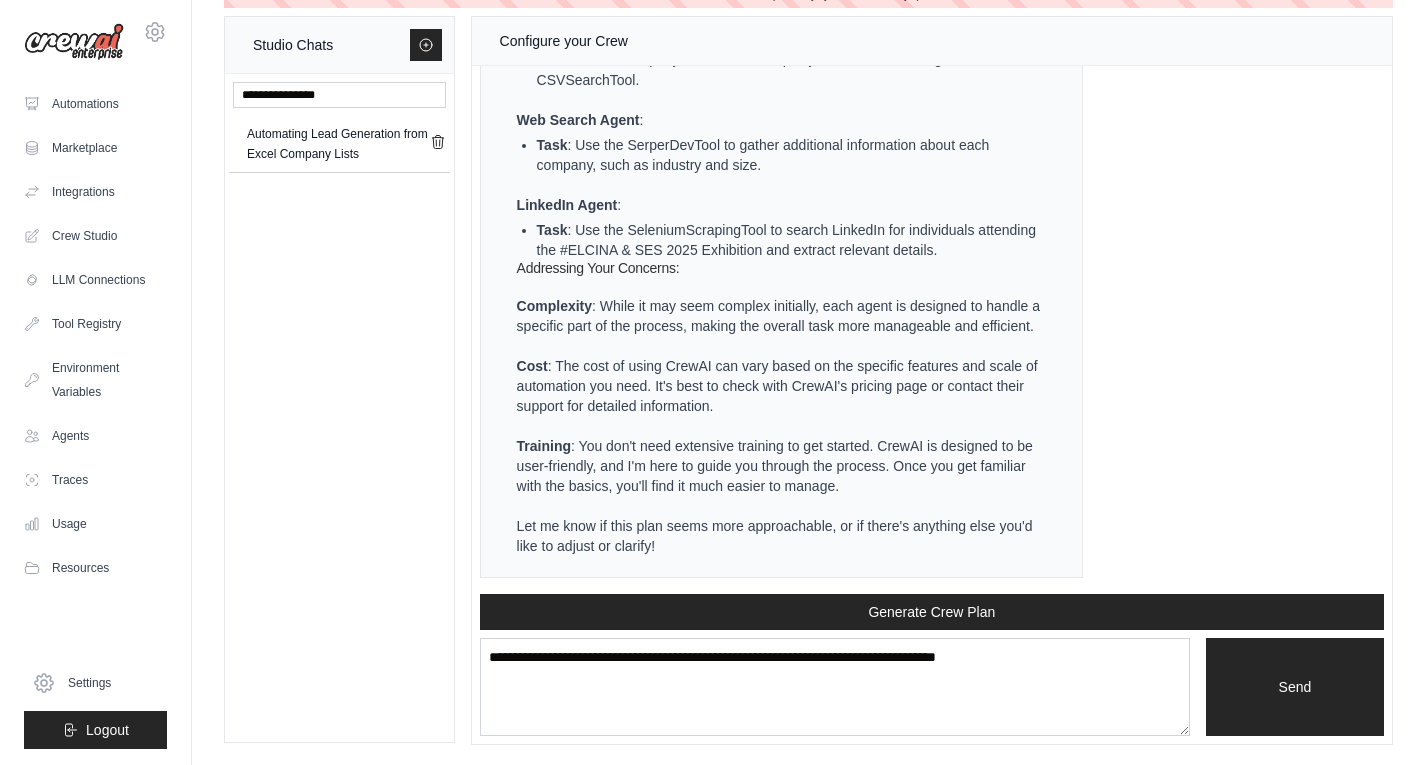 scroll, scrollTop: 6019, scrollLeft: 0, axis: vertical 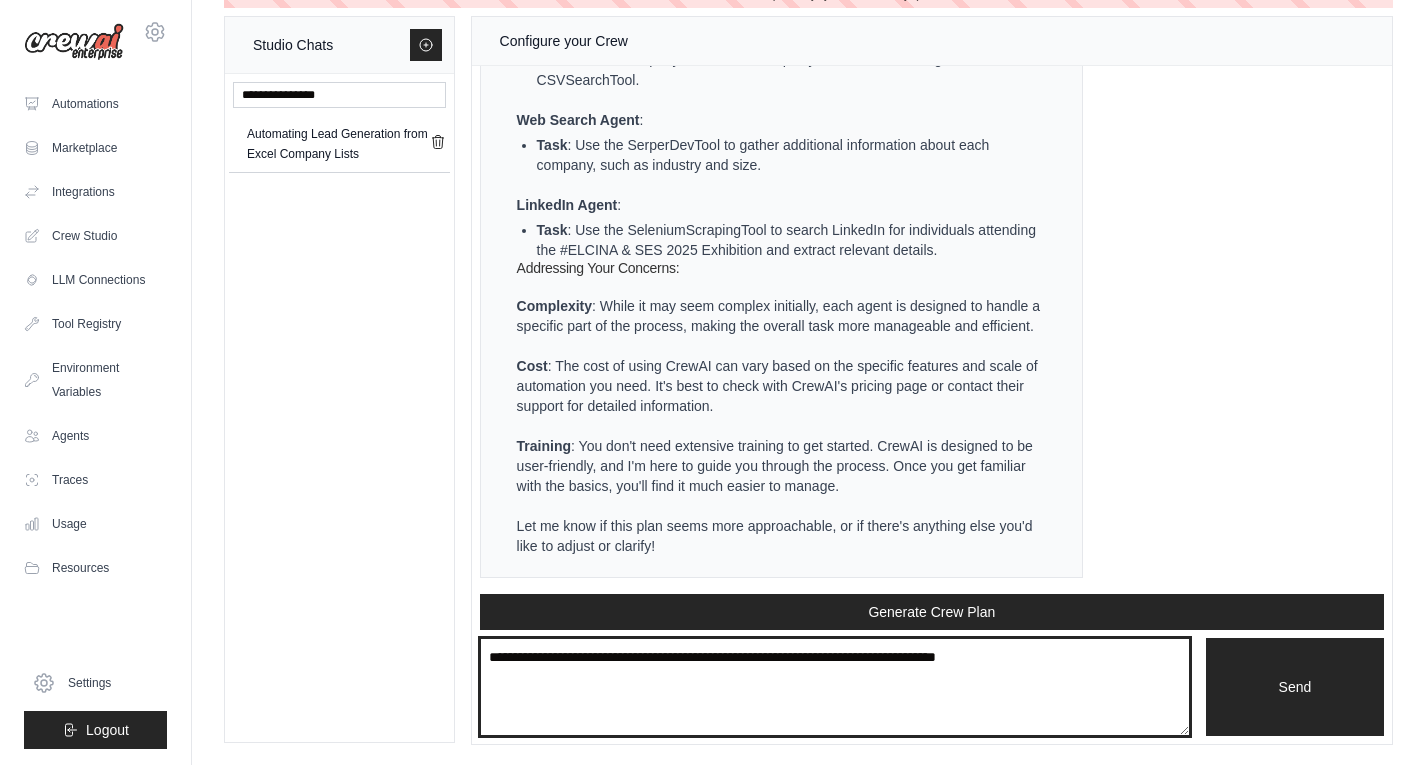 click at bounding box center (835, 687) 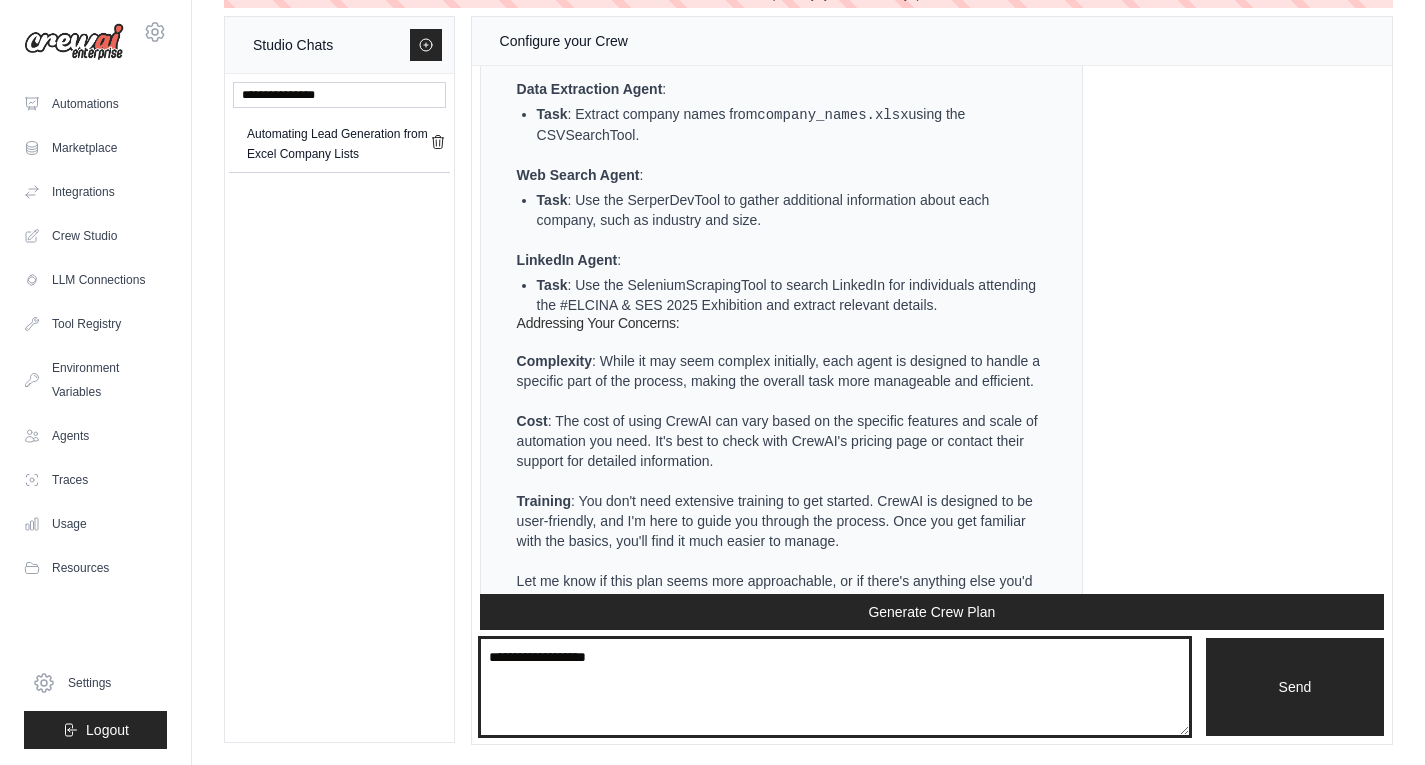 scroll, scrollTop: 6019, scrollLeft: 0, axis: vertical 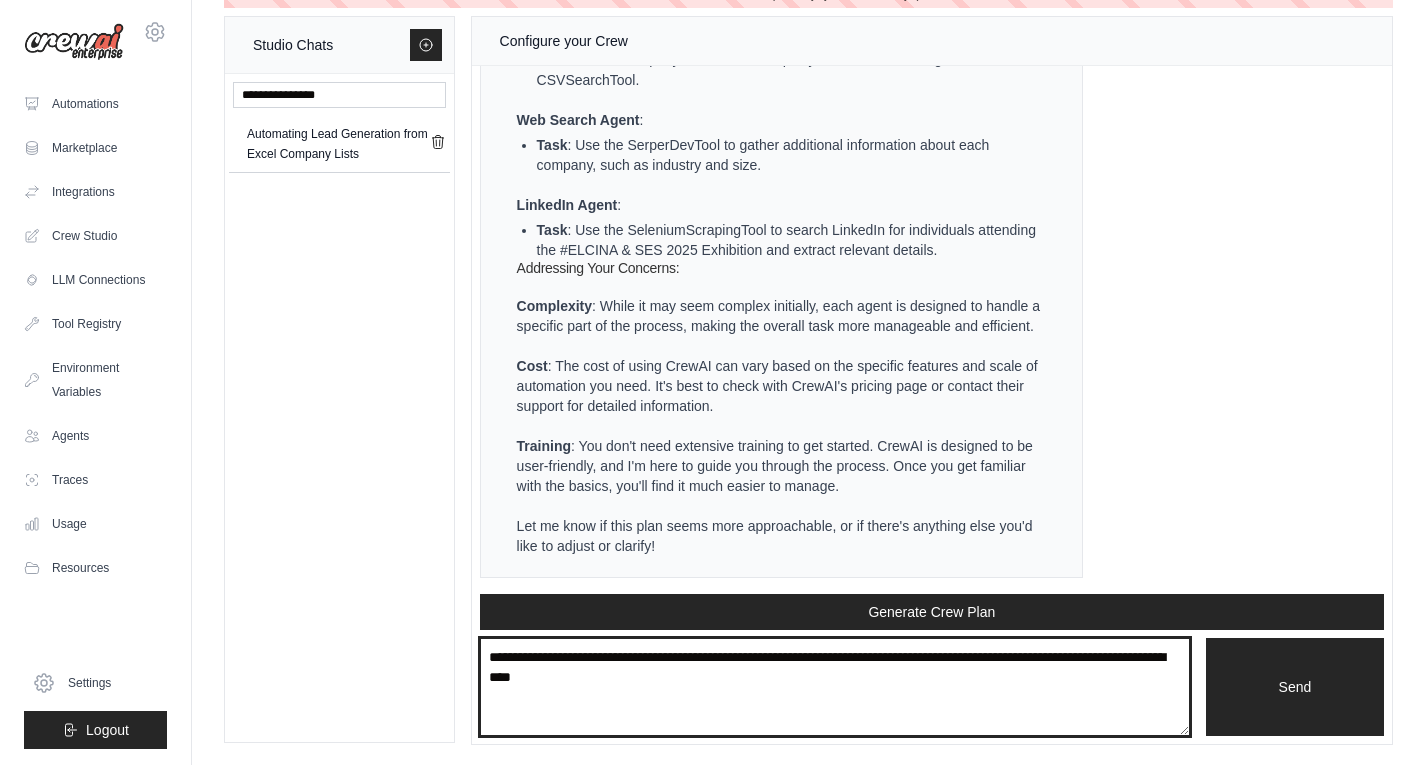 type on "**********" 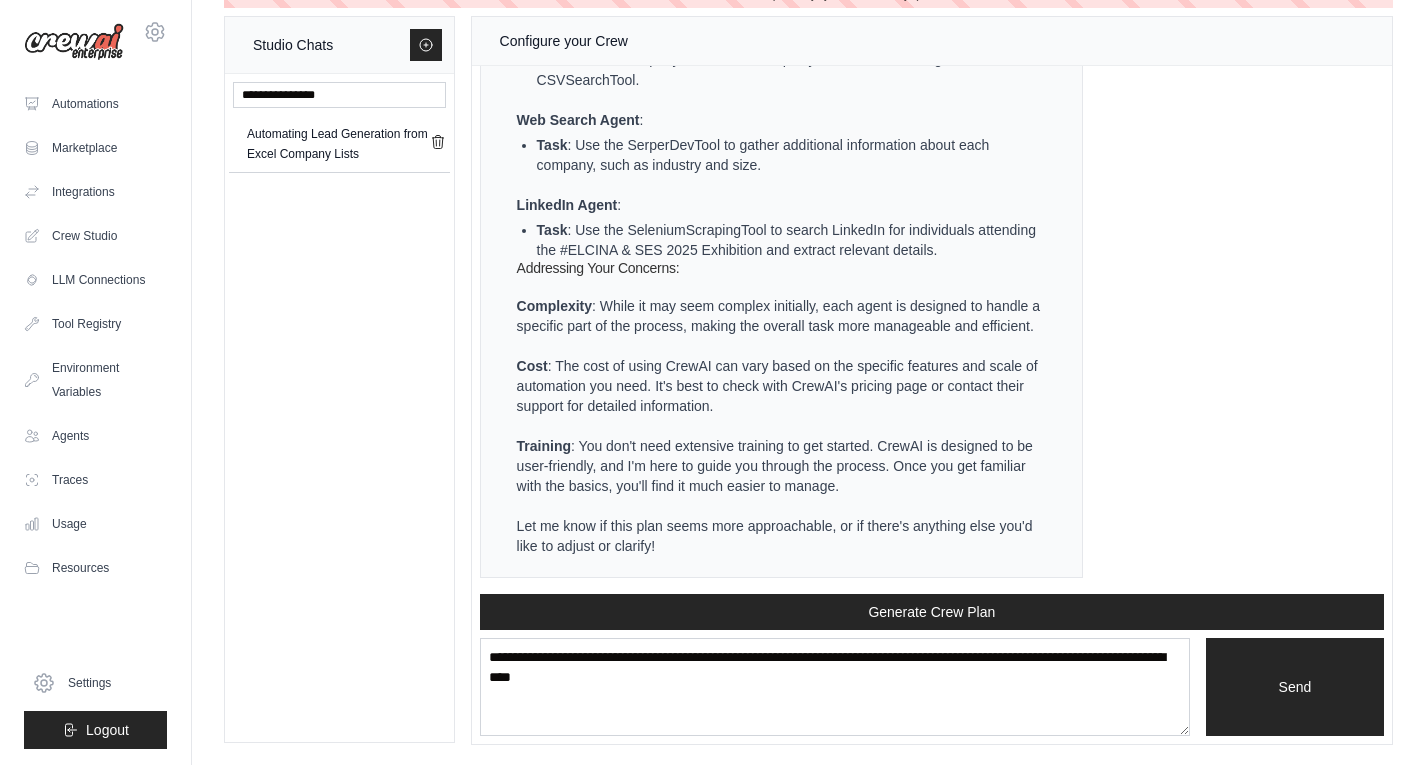 type 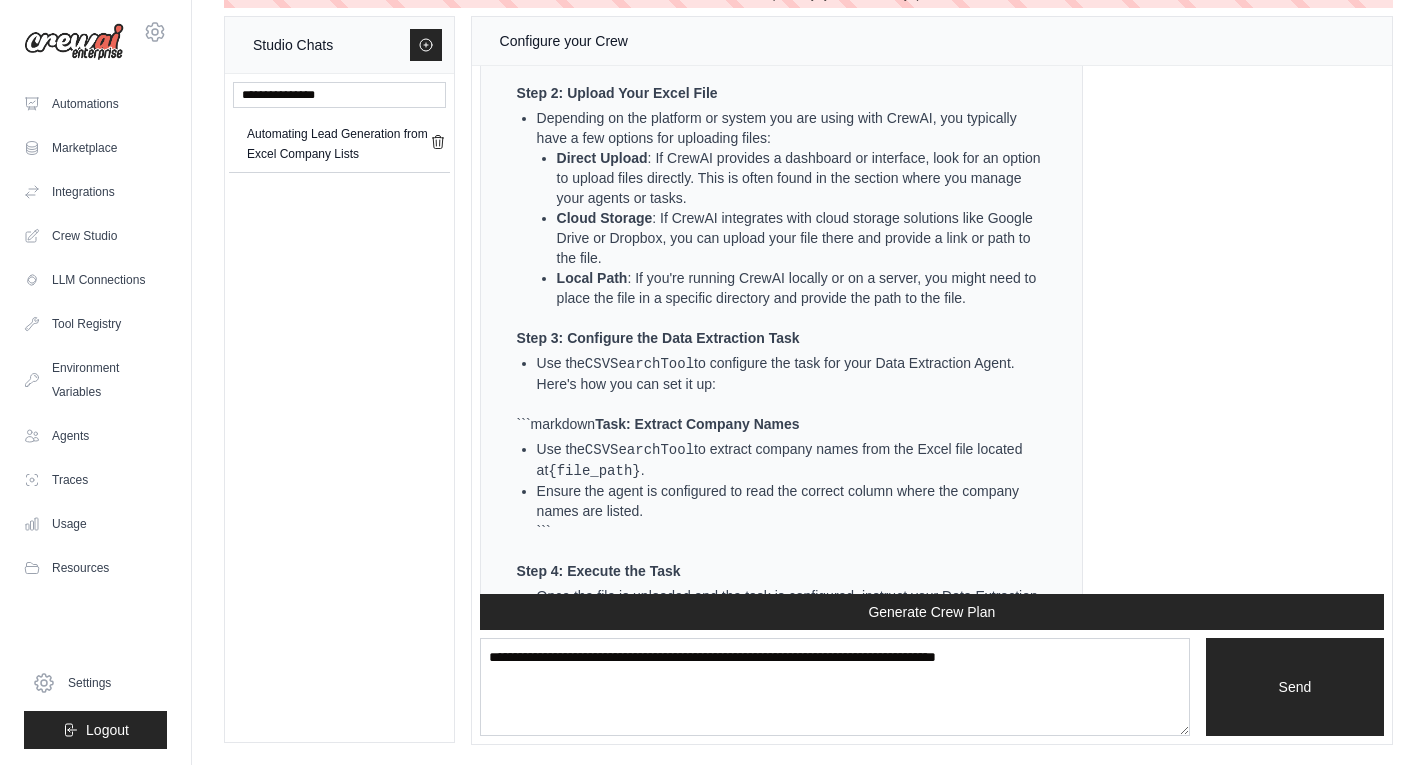 scroll, scrollTop: 6824, scrollLeft: 0, axis: vertical 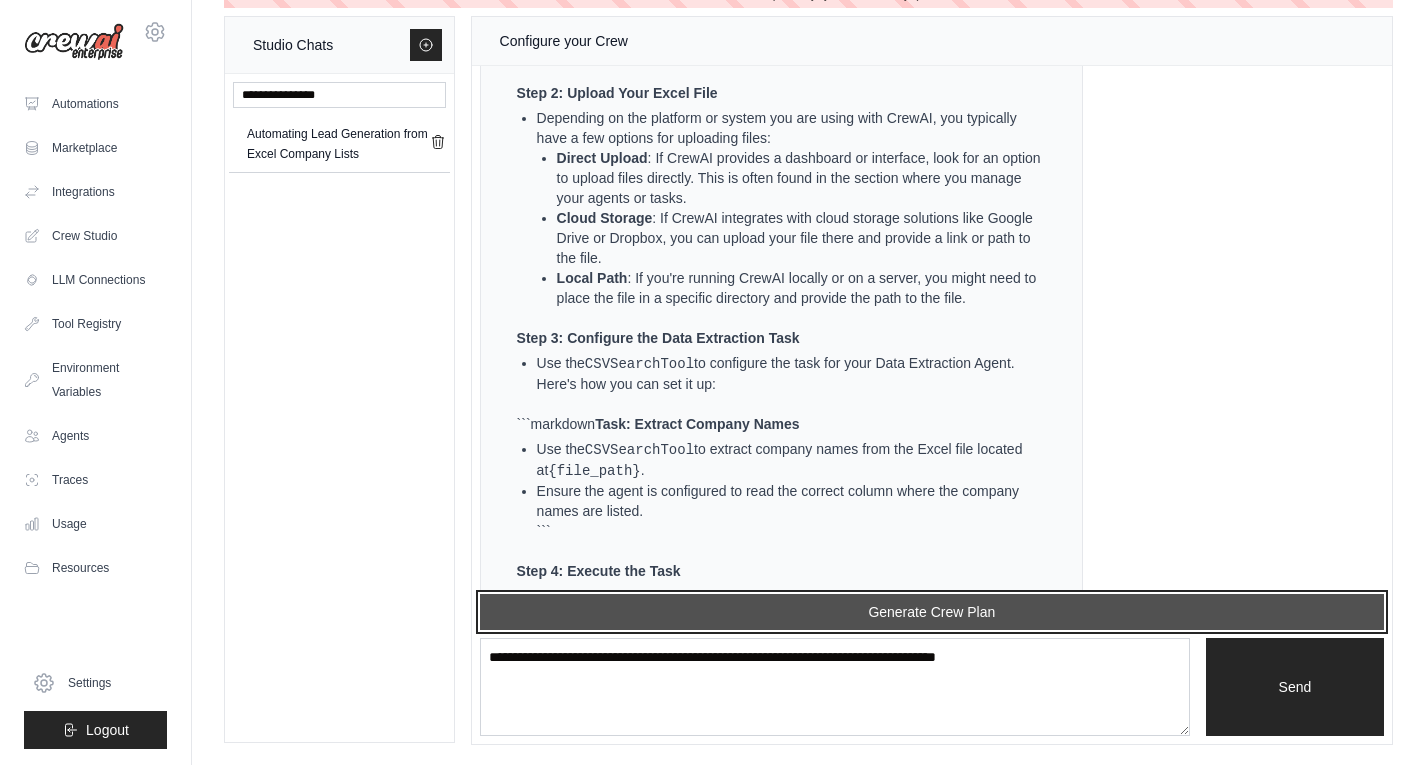 click on "Generate Crew Plan" at bounding box center [932, 612] 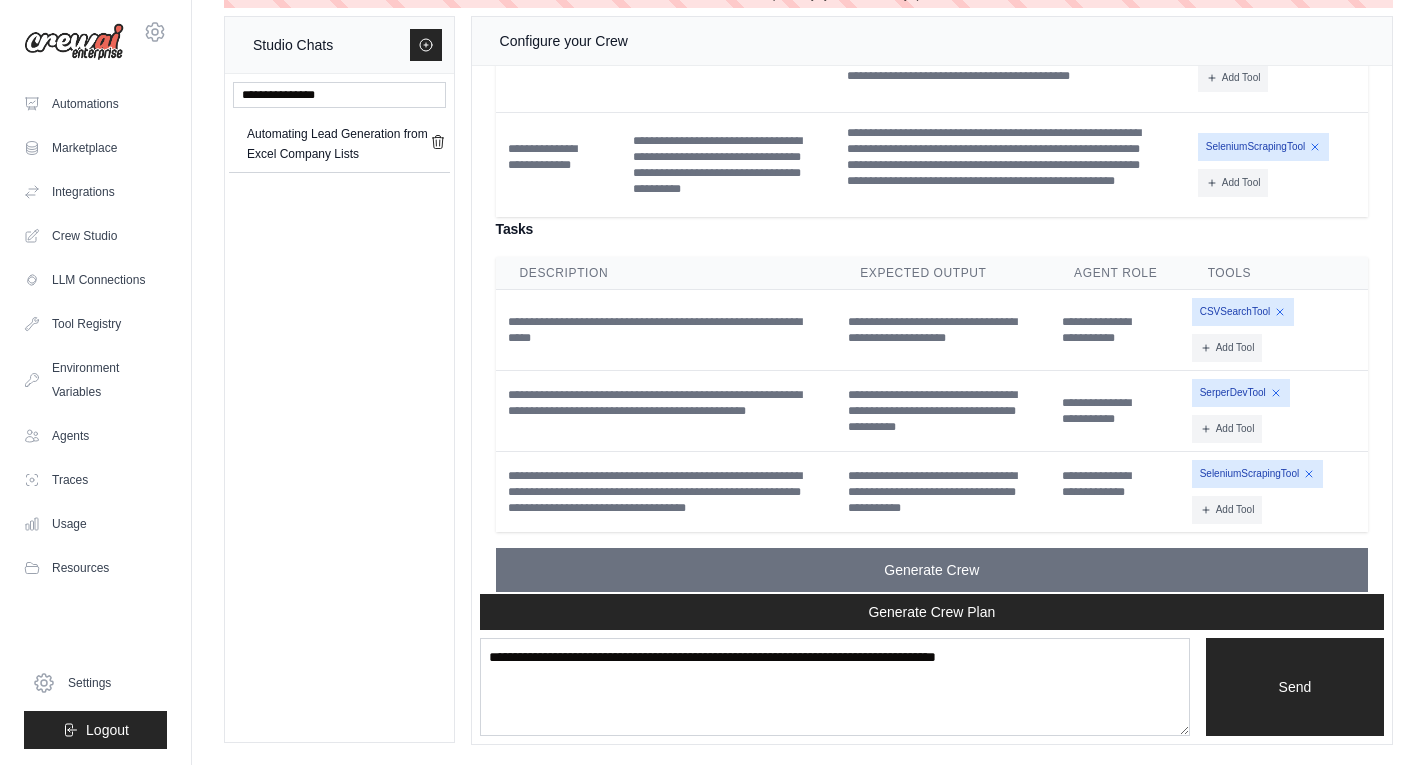 scroll, scrollTop: 7949, scrollLeft: 0, axis: vertical 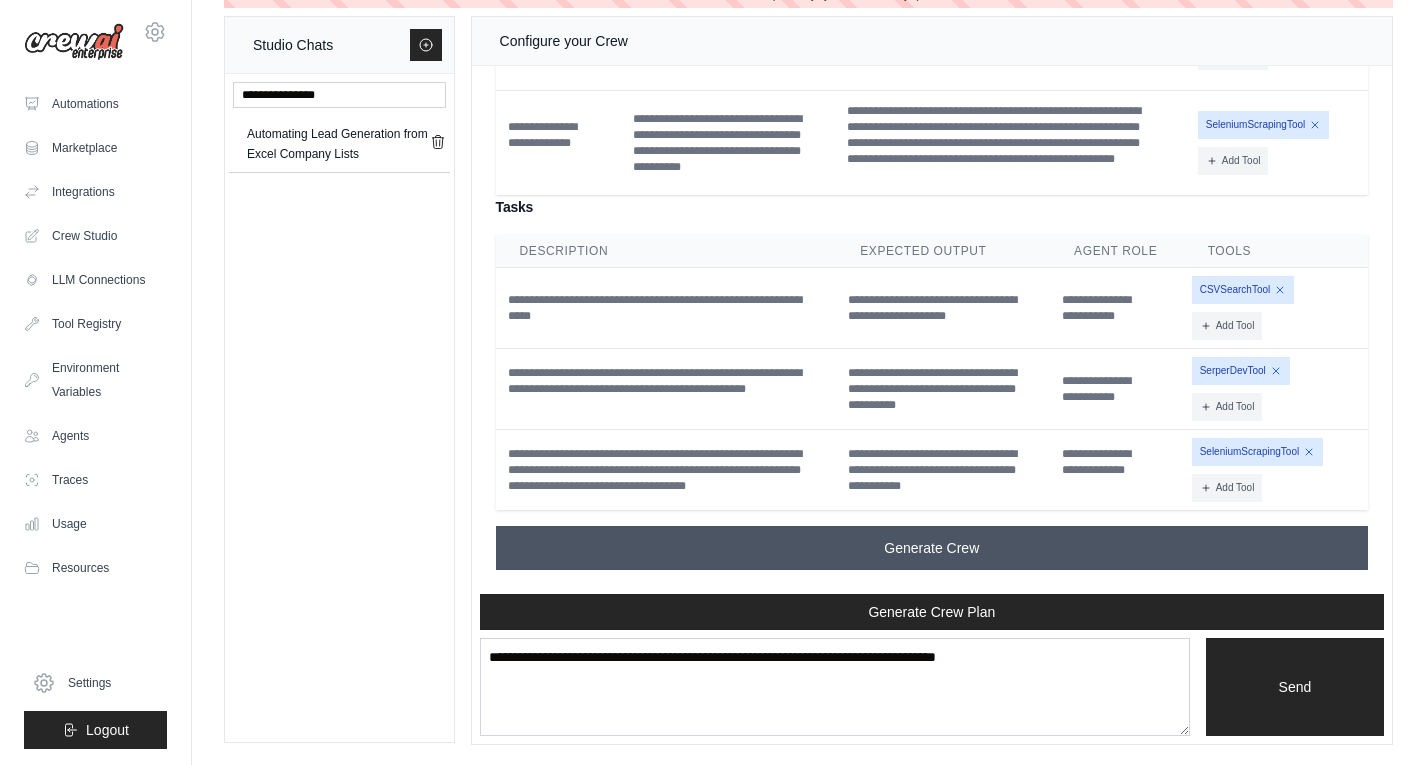 click on "Generate Crew" at bounding box center [931, 548] 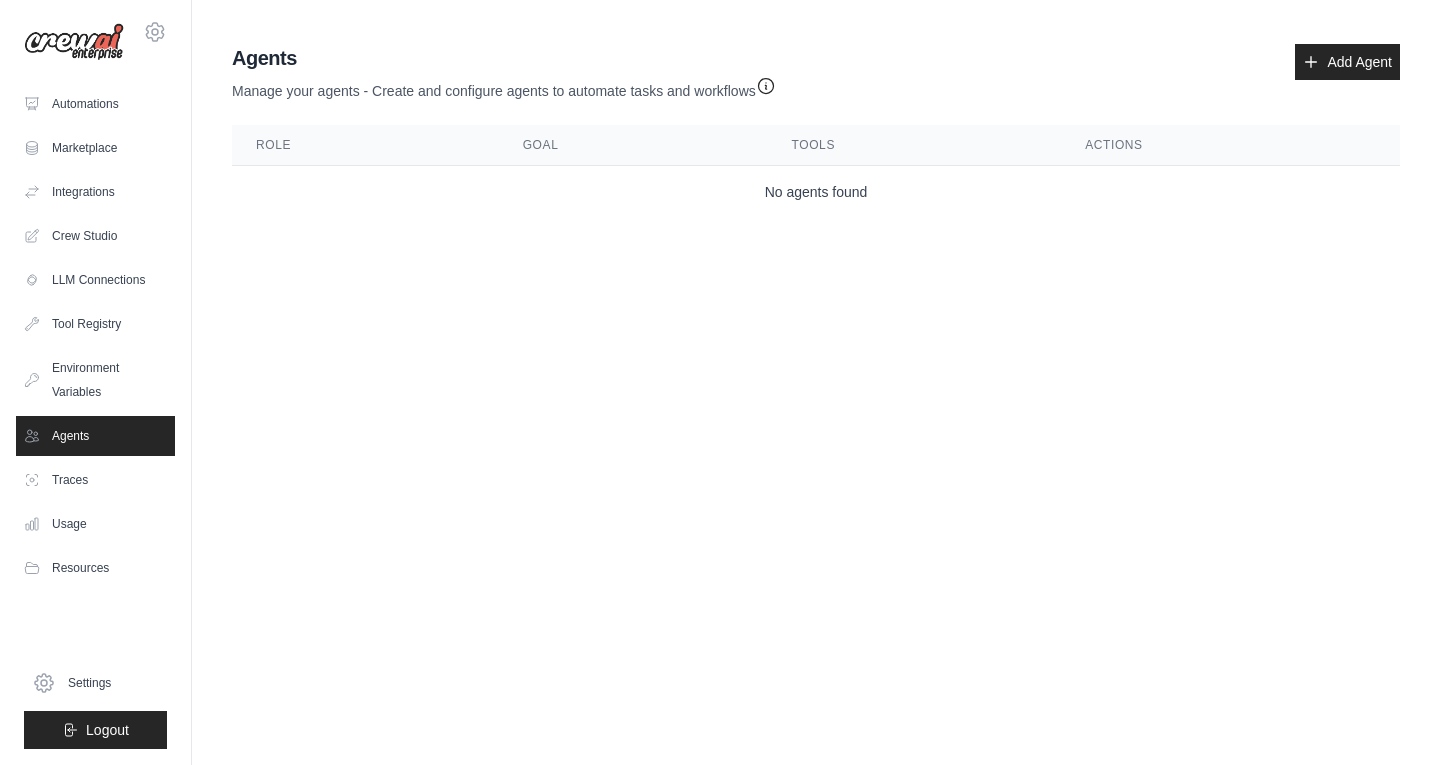 scroll, scrollTop: 0, scrollLeft: 0, axis: both 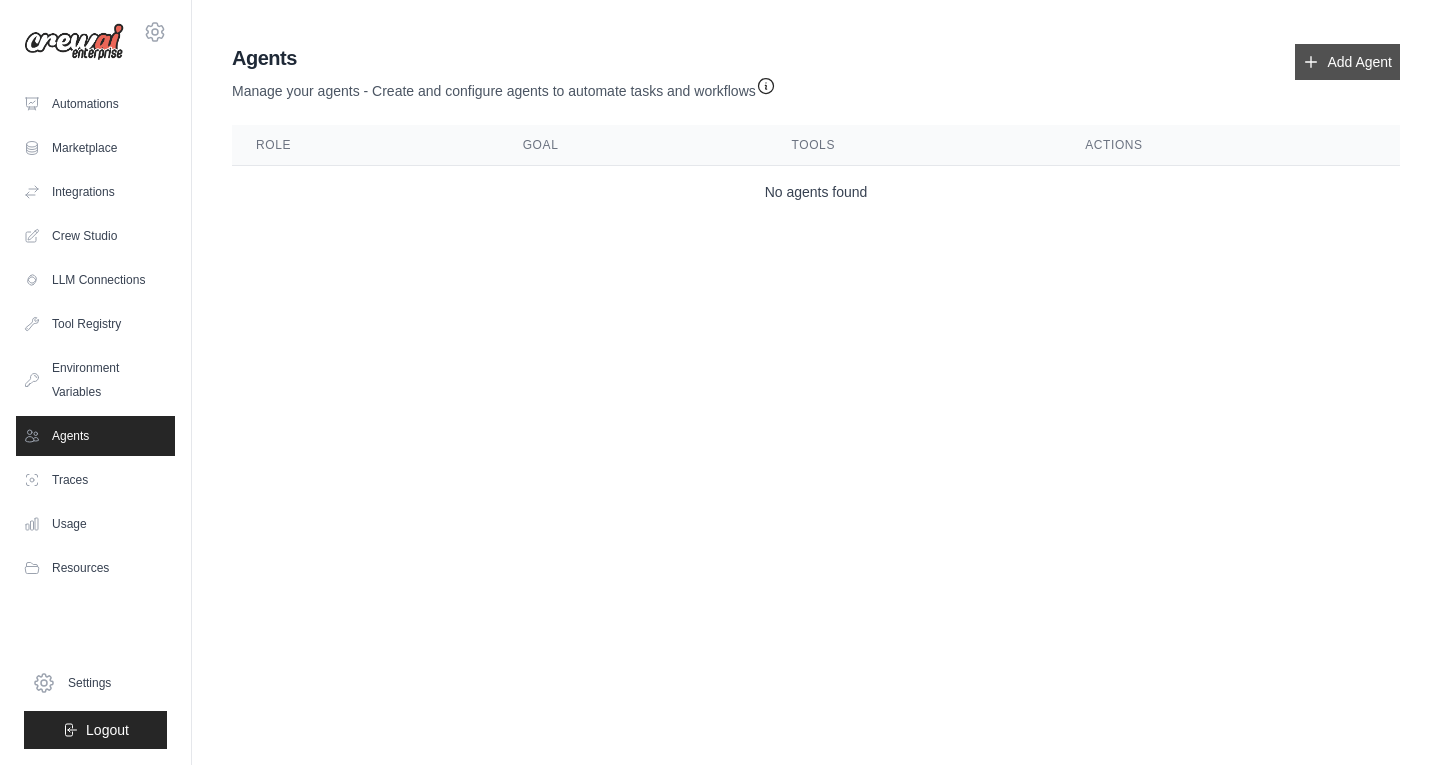 click on "Add Agent" at bounding box center (1347, 62) 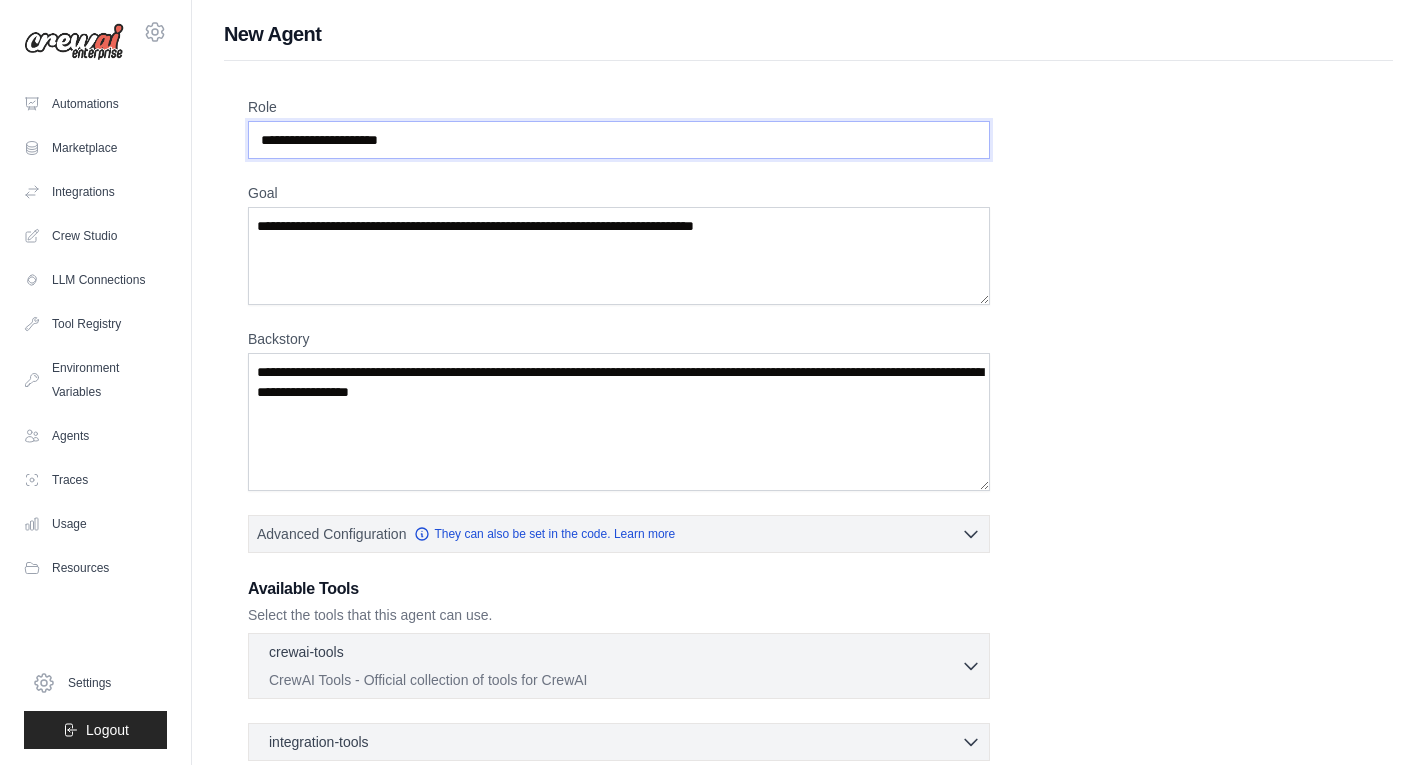 click on "Role" at bounding box center [619, 140] 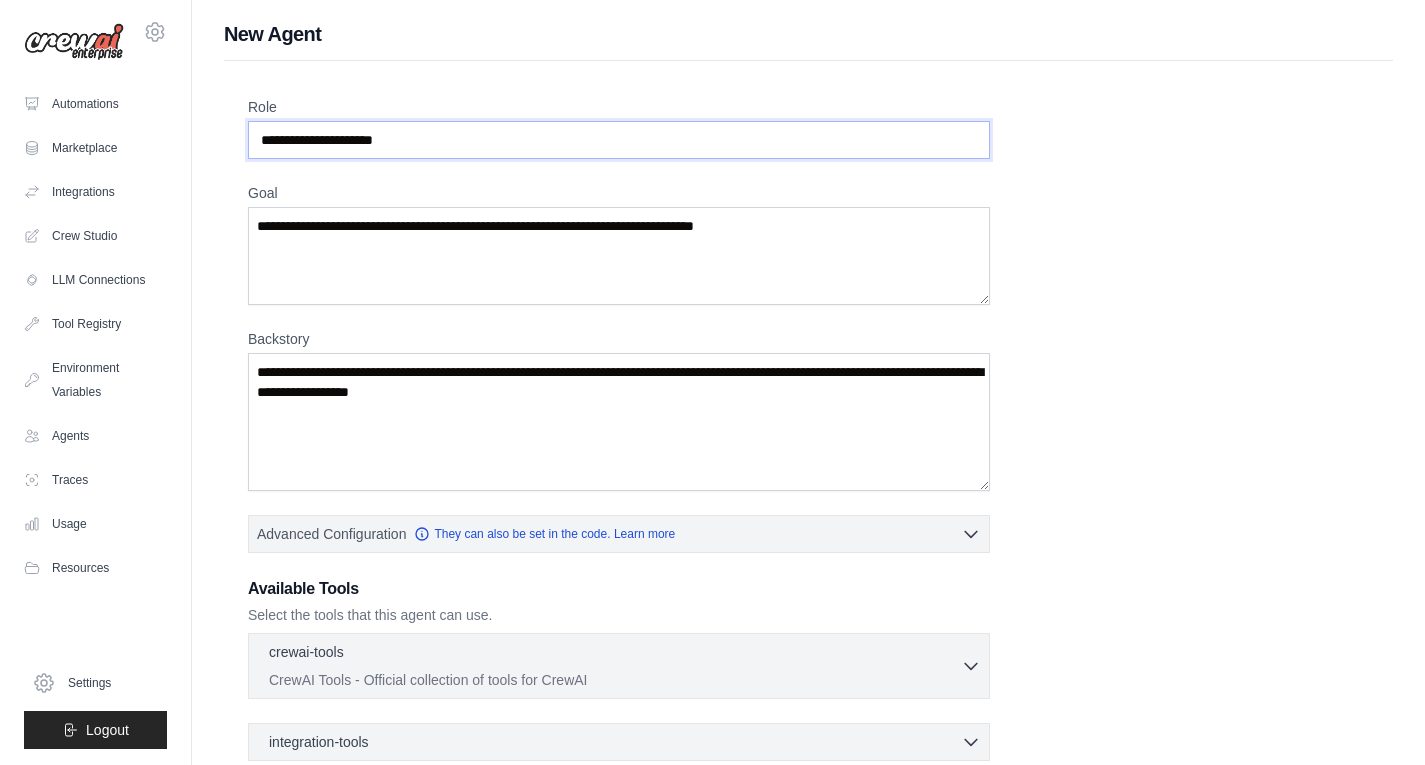 type on "**********" 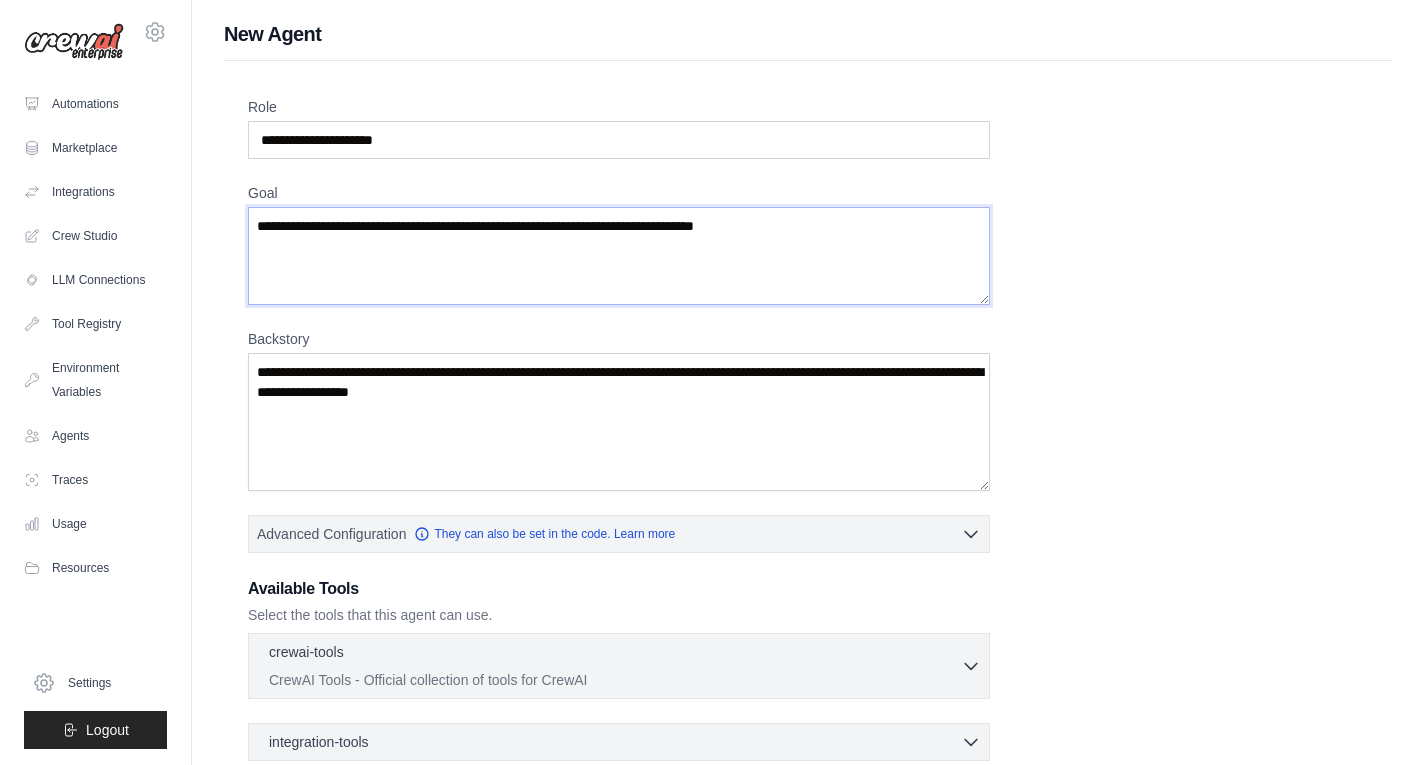 click on "Goal" at bounding box center (619, 256) 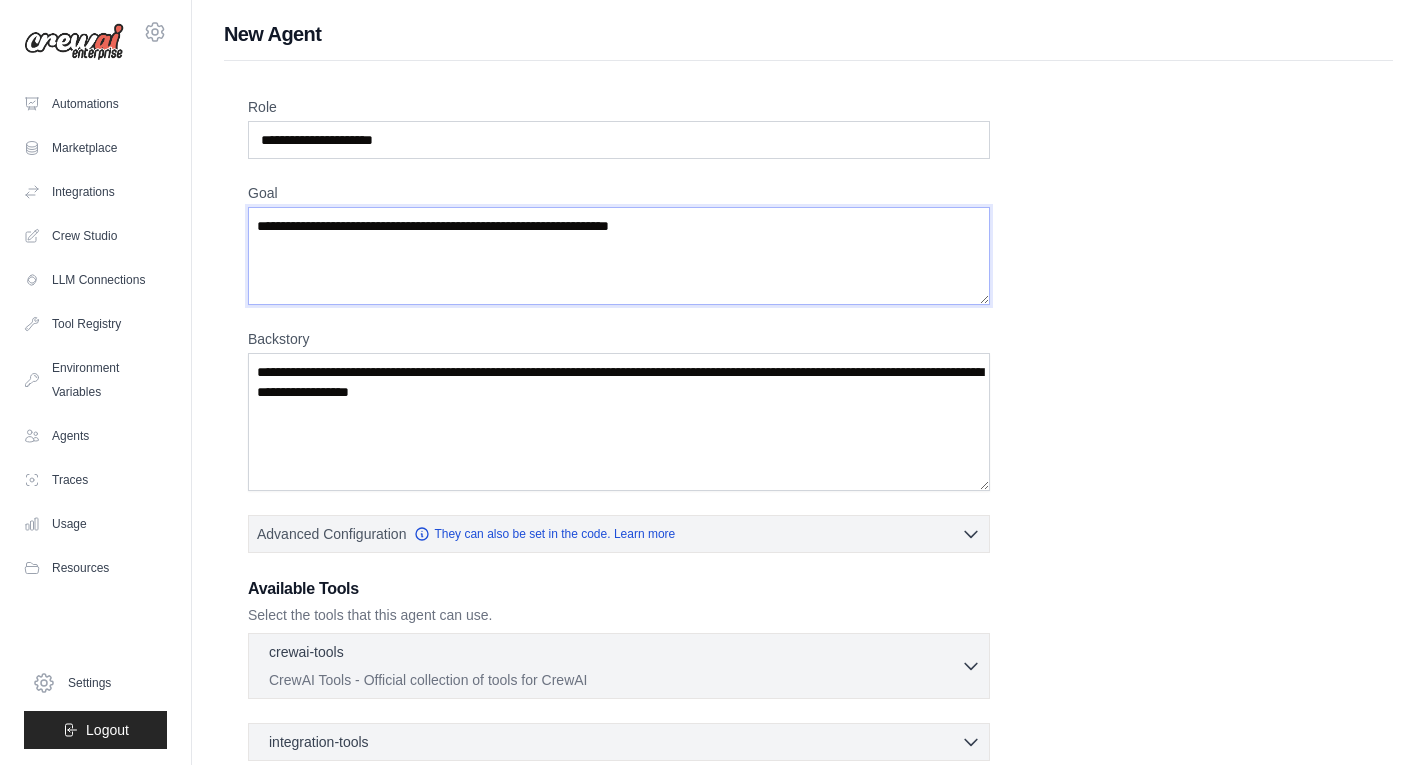 click on "**********" at bounding box center [619, 256] 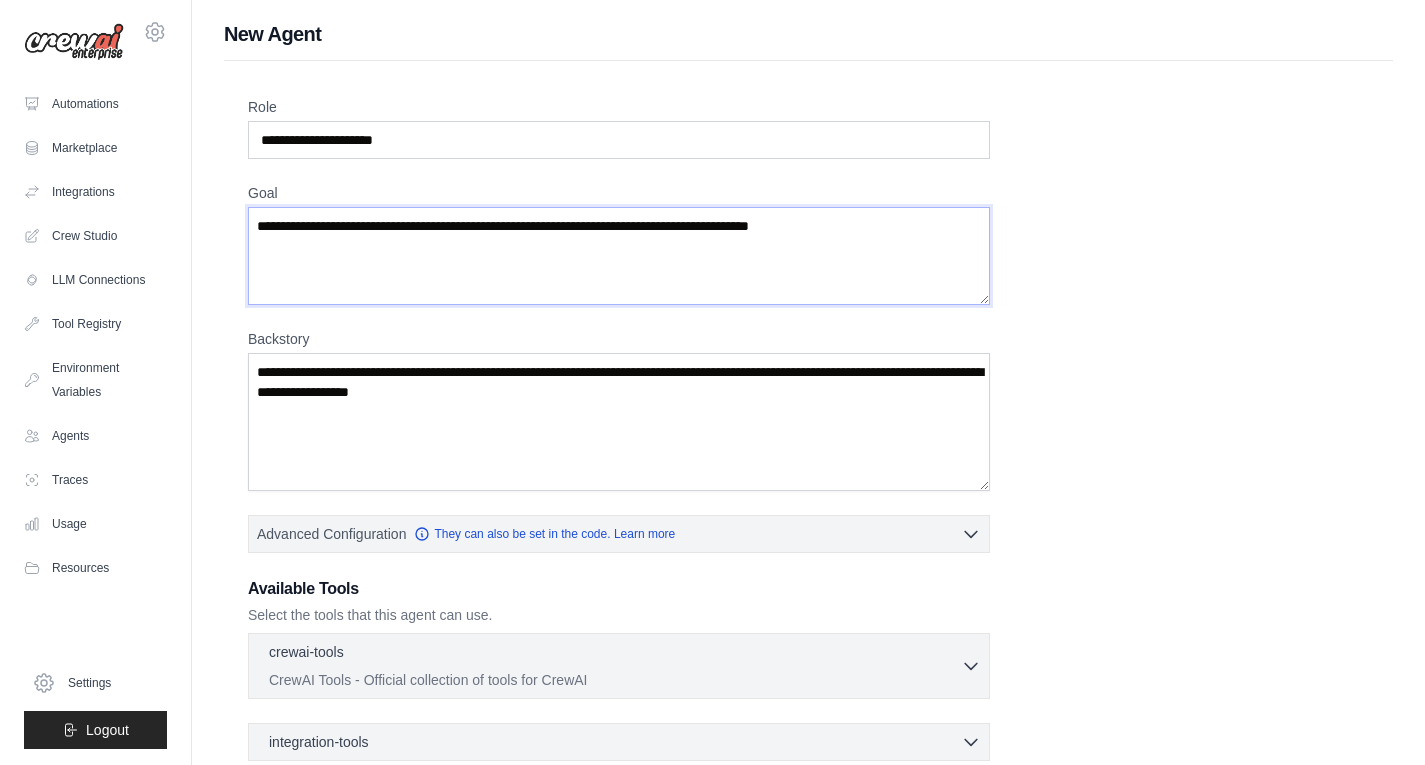 click on "**********" at bounding box center [619, 256] 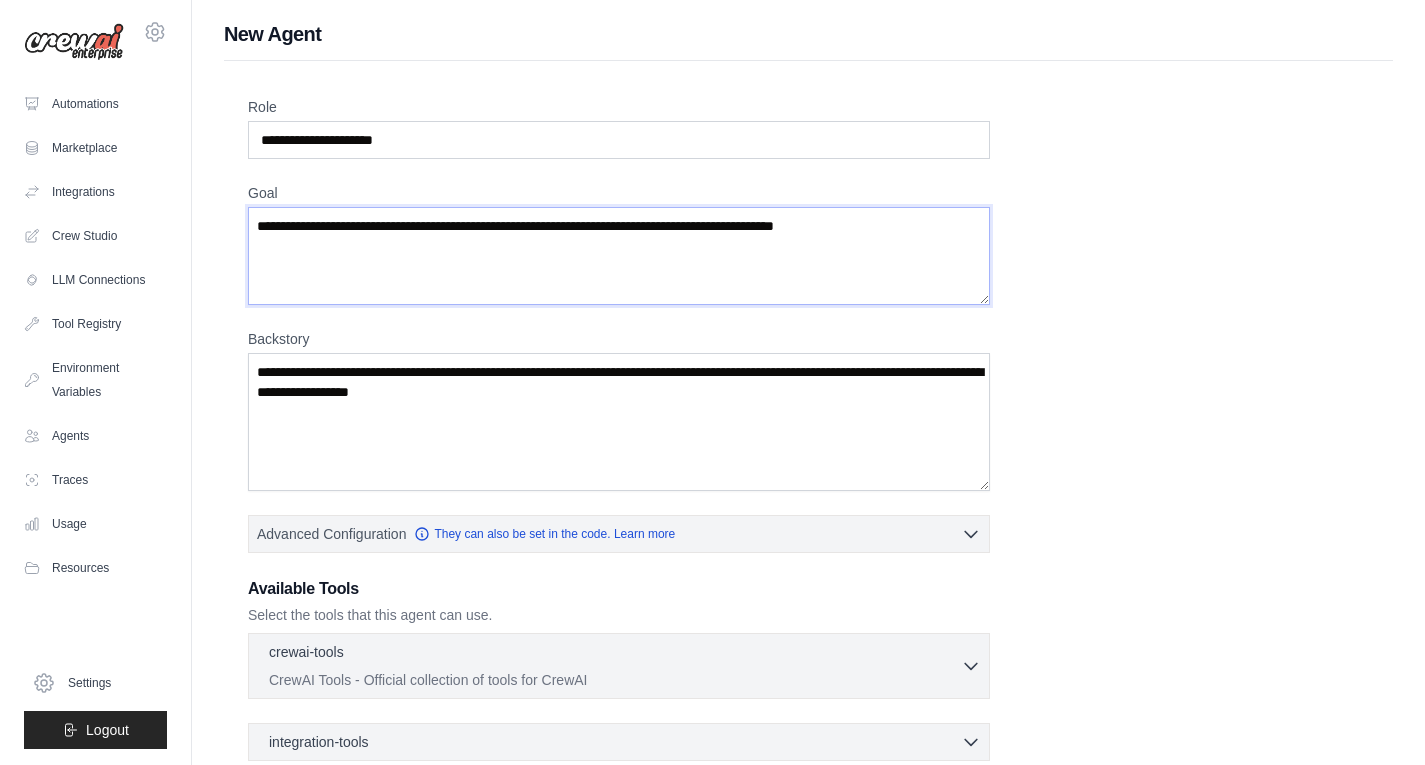 type on "**********" 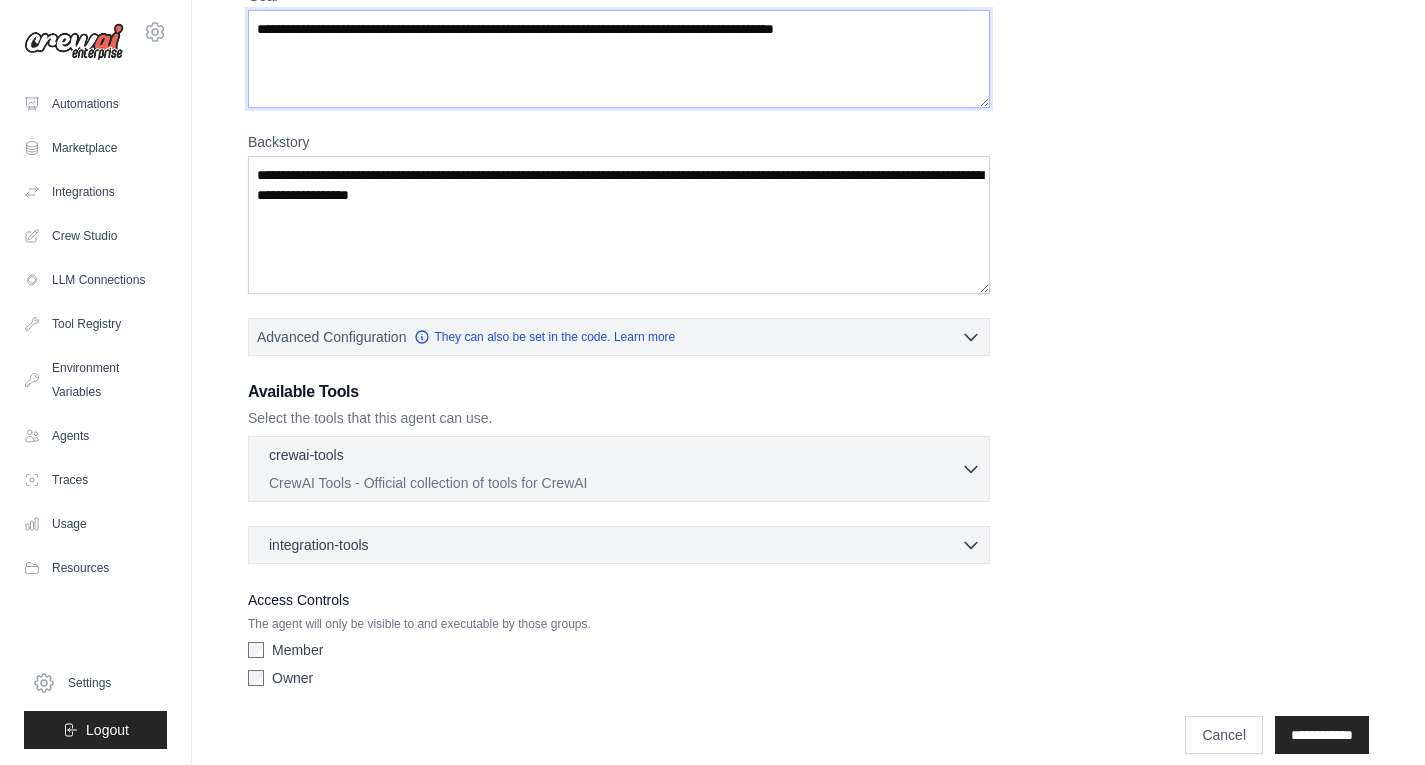 scroll, scrollTop: 198, scrollLeft: 0, axis: vertical 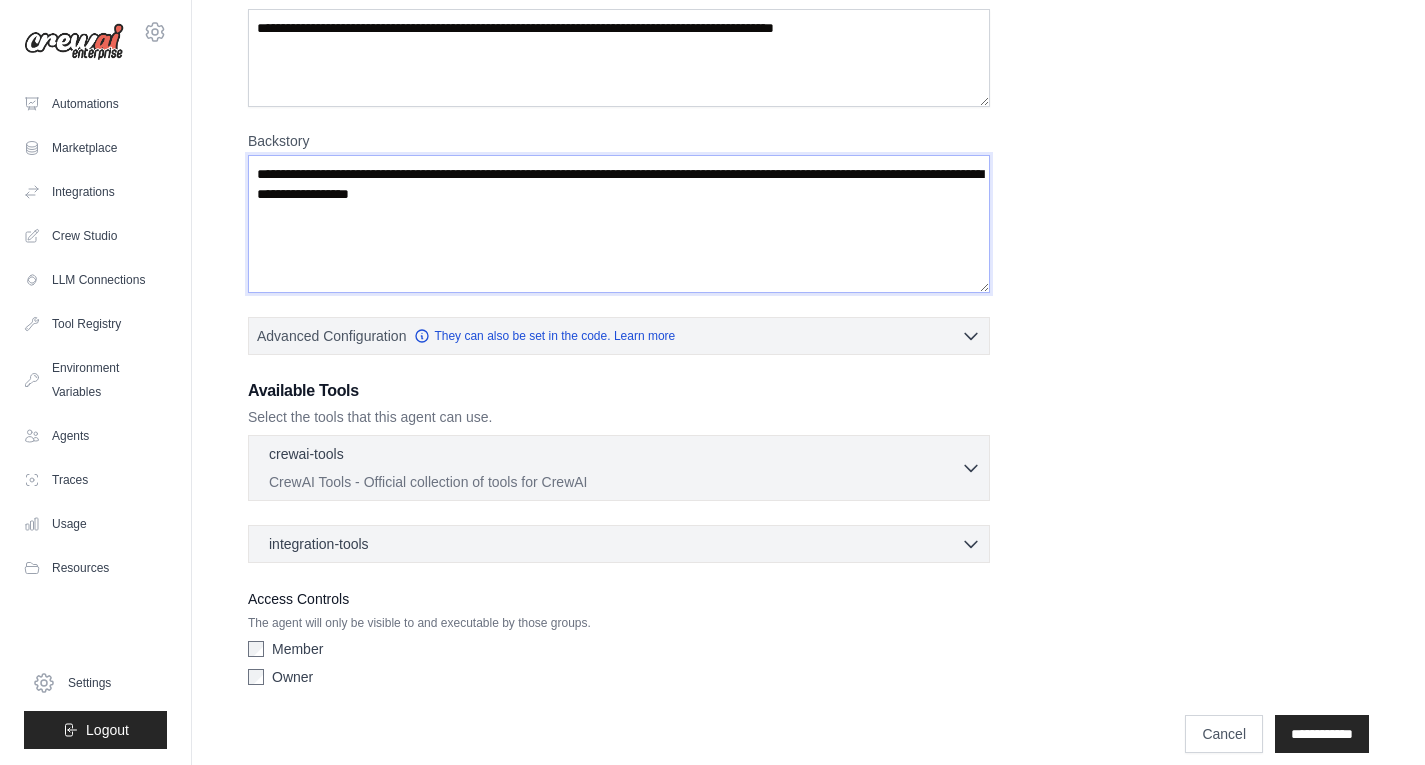 click on "Backstory" at bounding box center [619, 224] 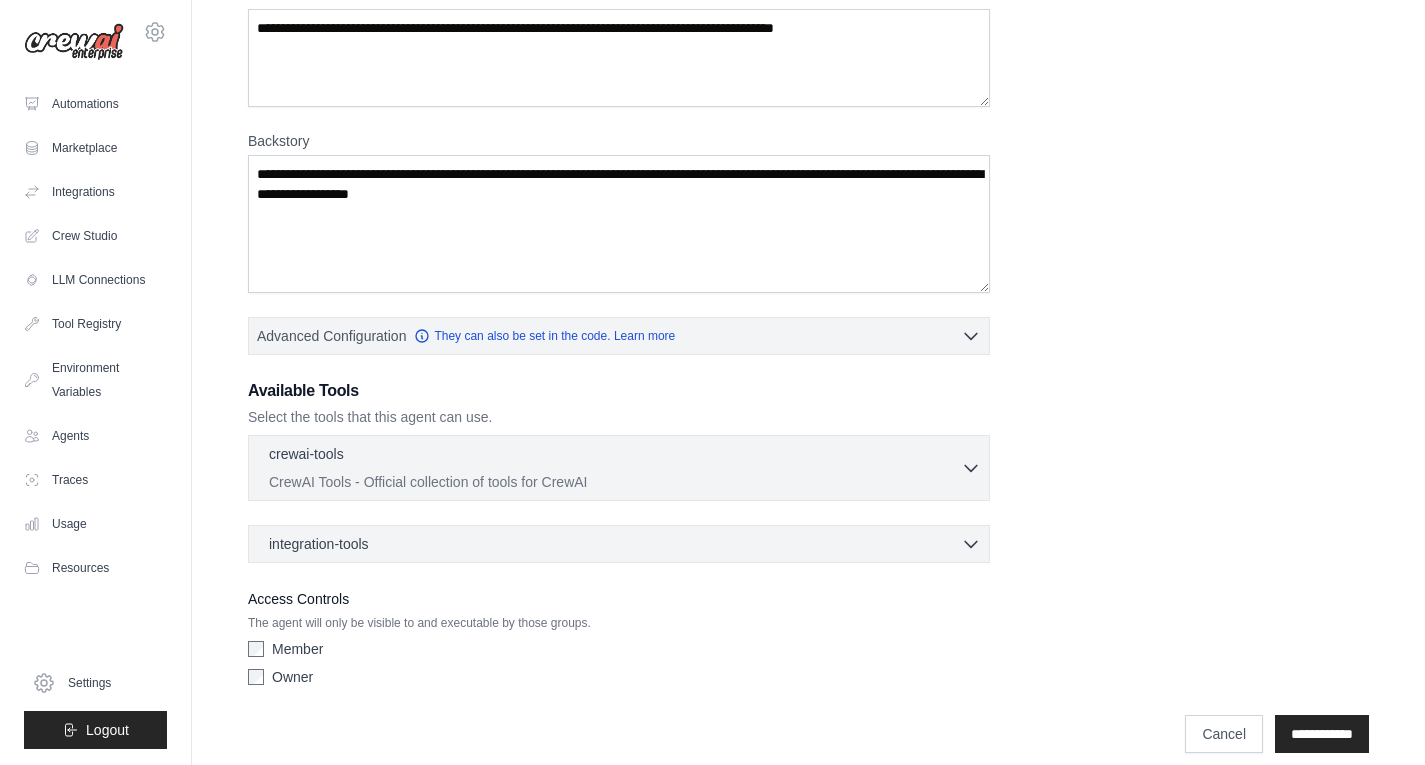 click 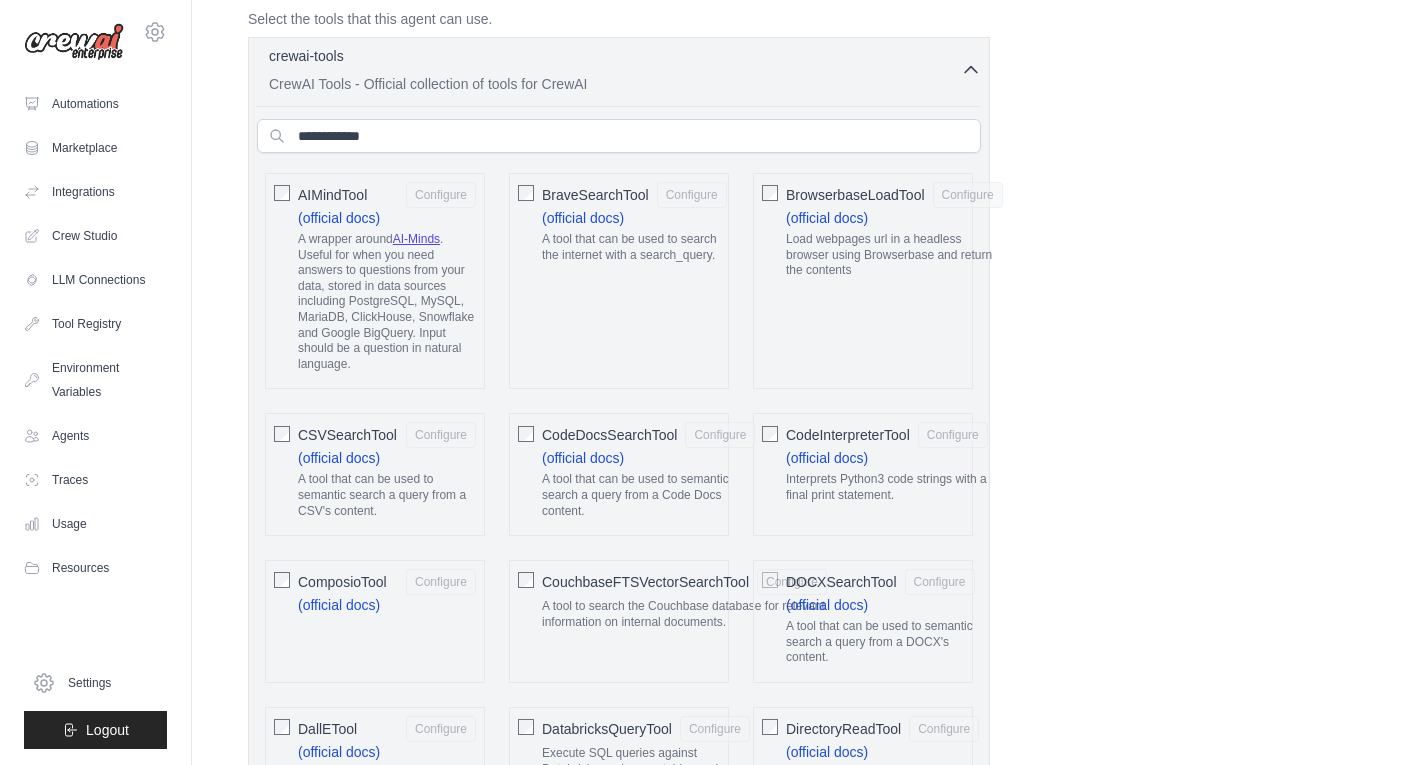 scroll, scrollTop: 597, scrollLeft: 0, axis: vertical 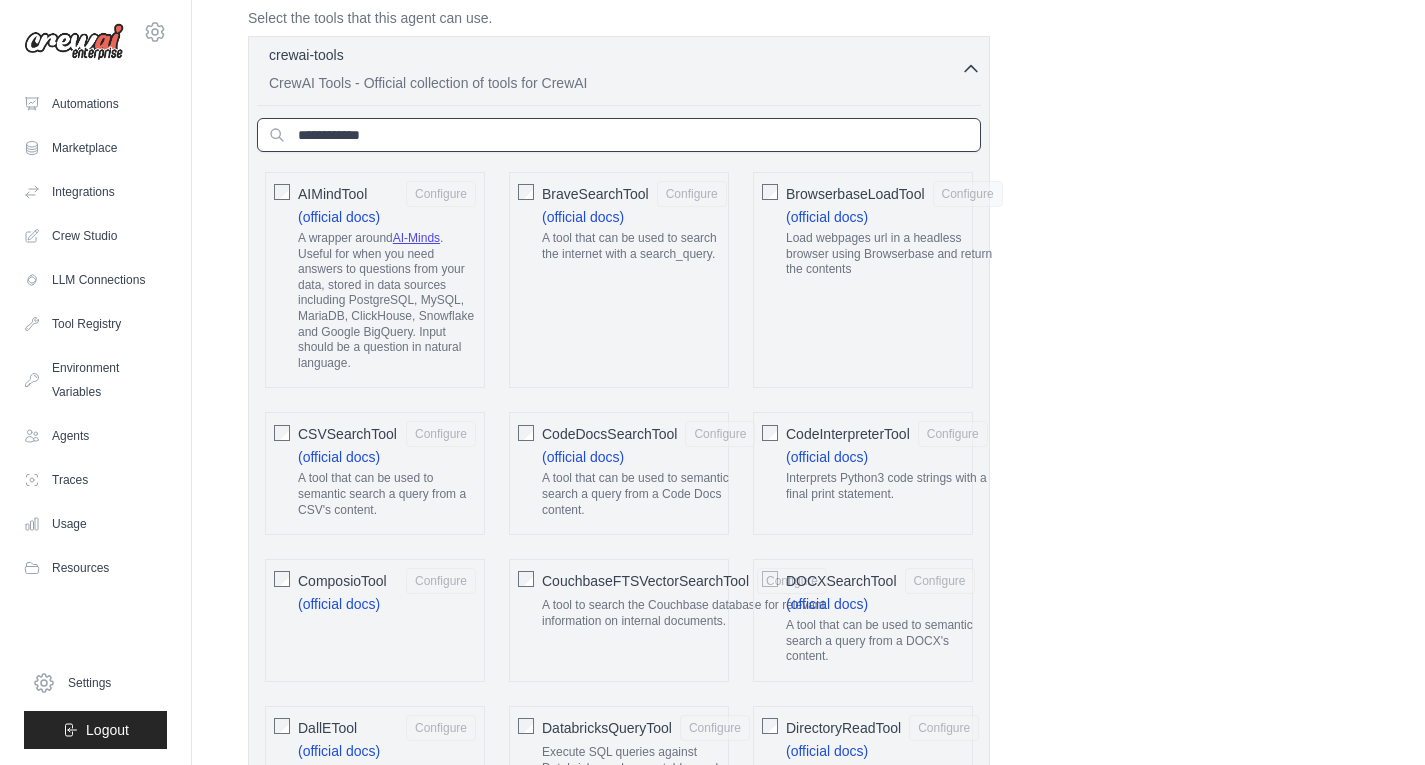 click at bounding box center [619, 135] 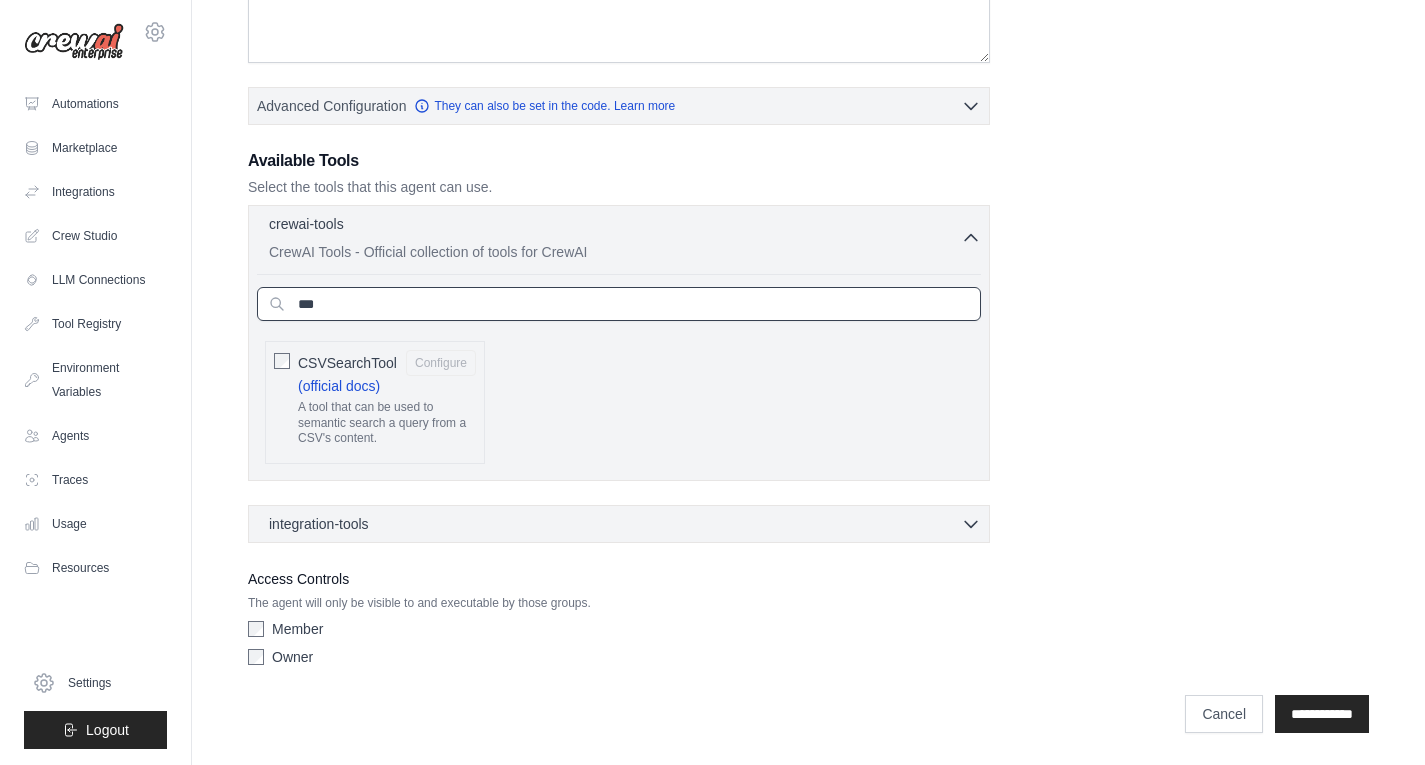 scroll, scrollTop: 428, scrollLeft: 0, axis: vertical 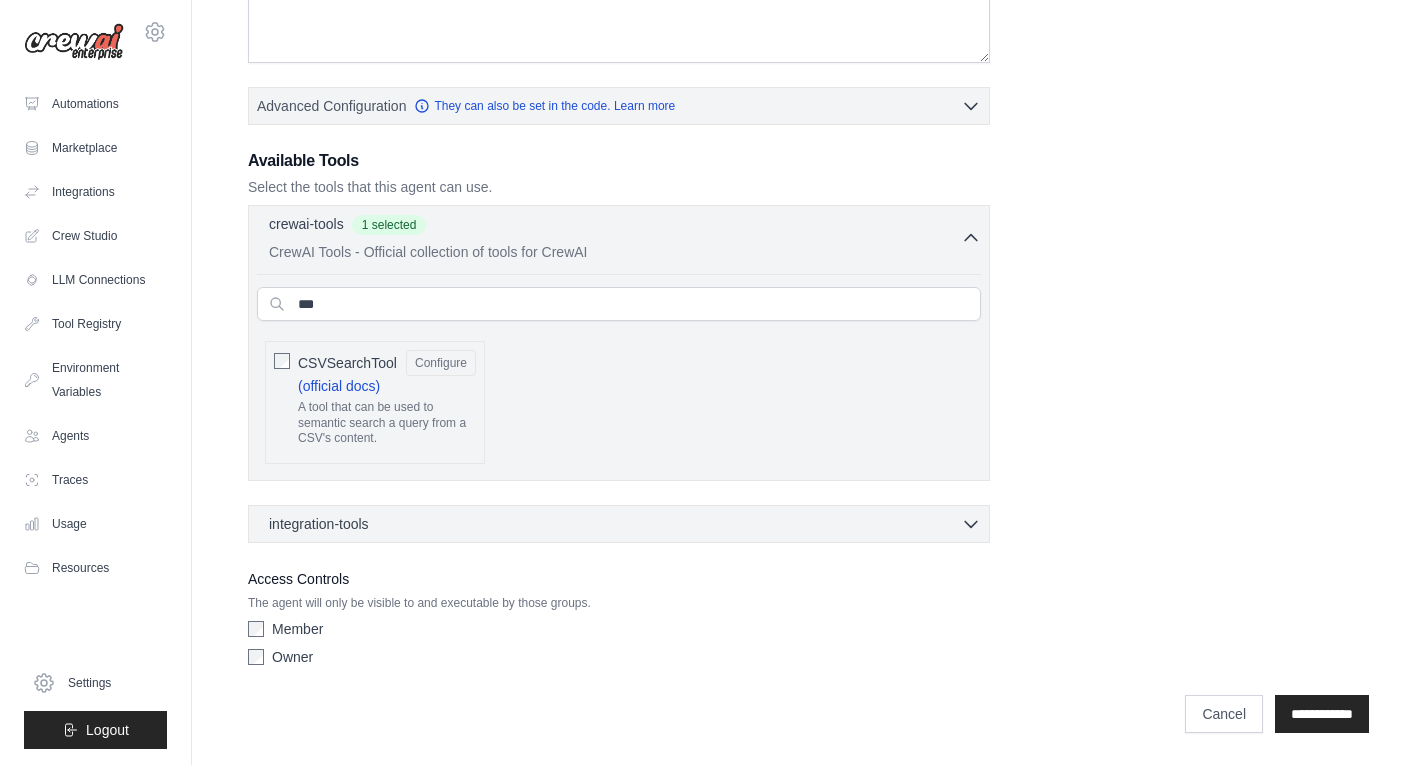 click on "integration-tools
0 selected" at bounding box center (625, 524) 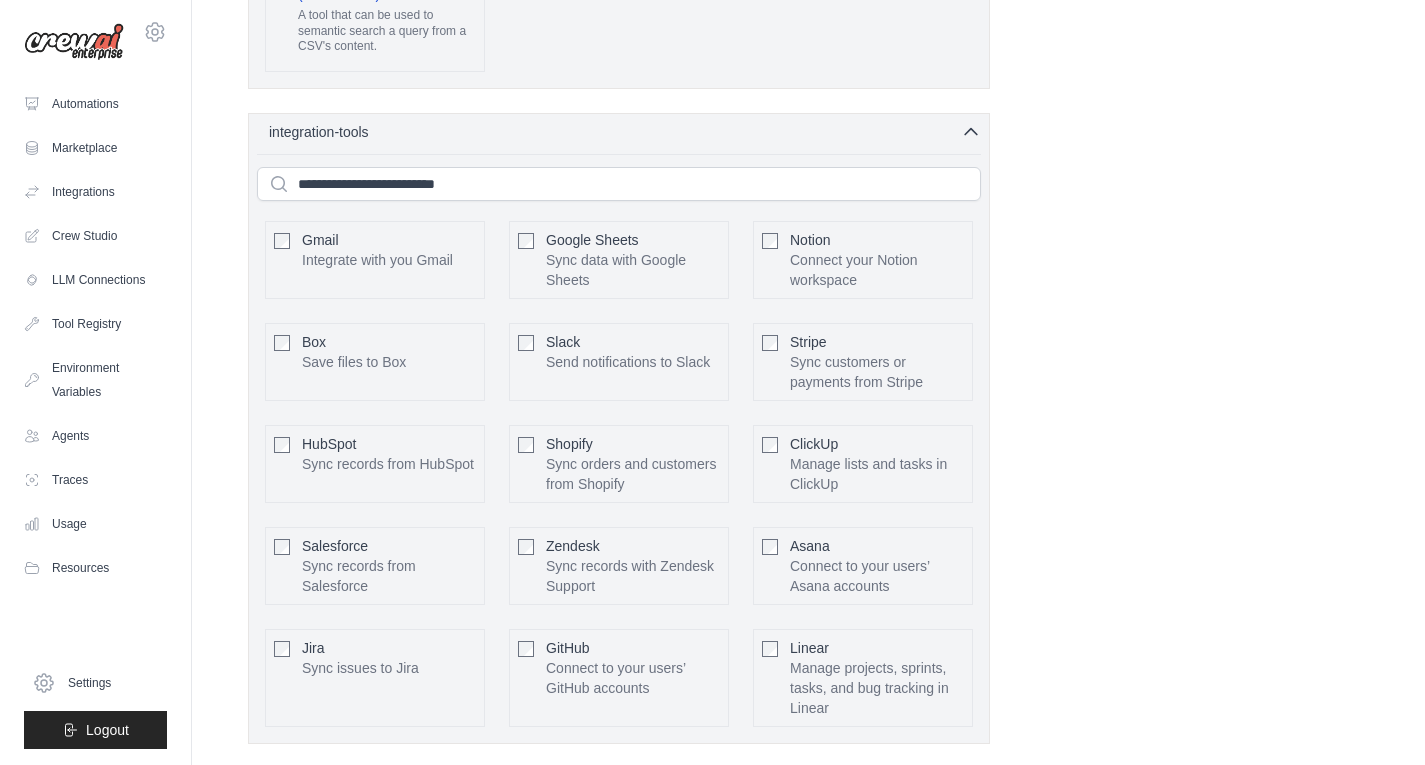 scroll, scrollTop: 821, scrollLeft: 0, axis: vertical 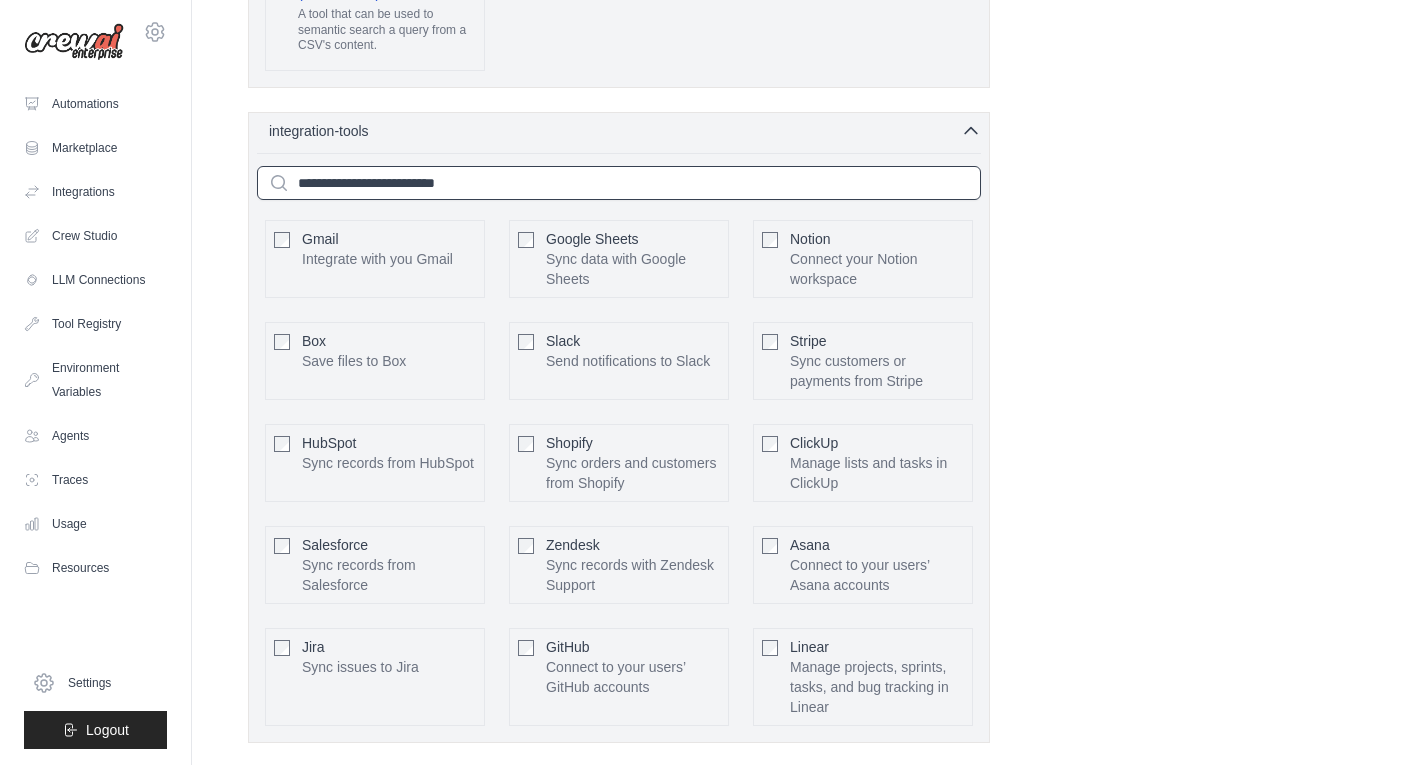 click at bounding box center (619, 183) 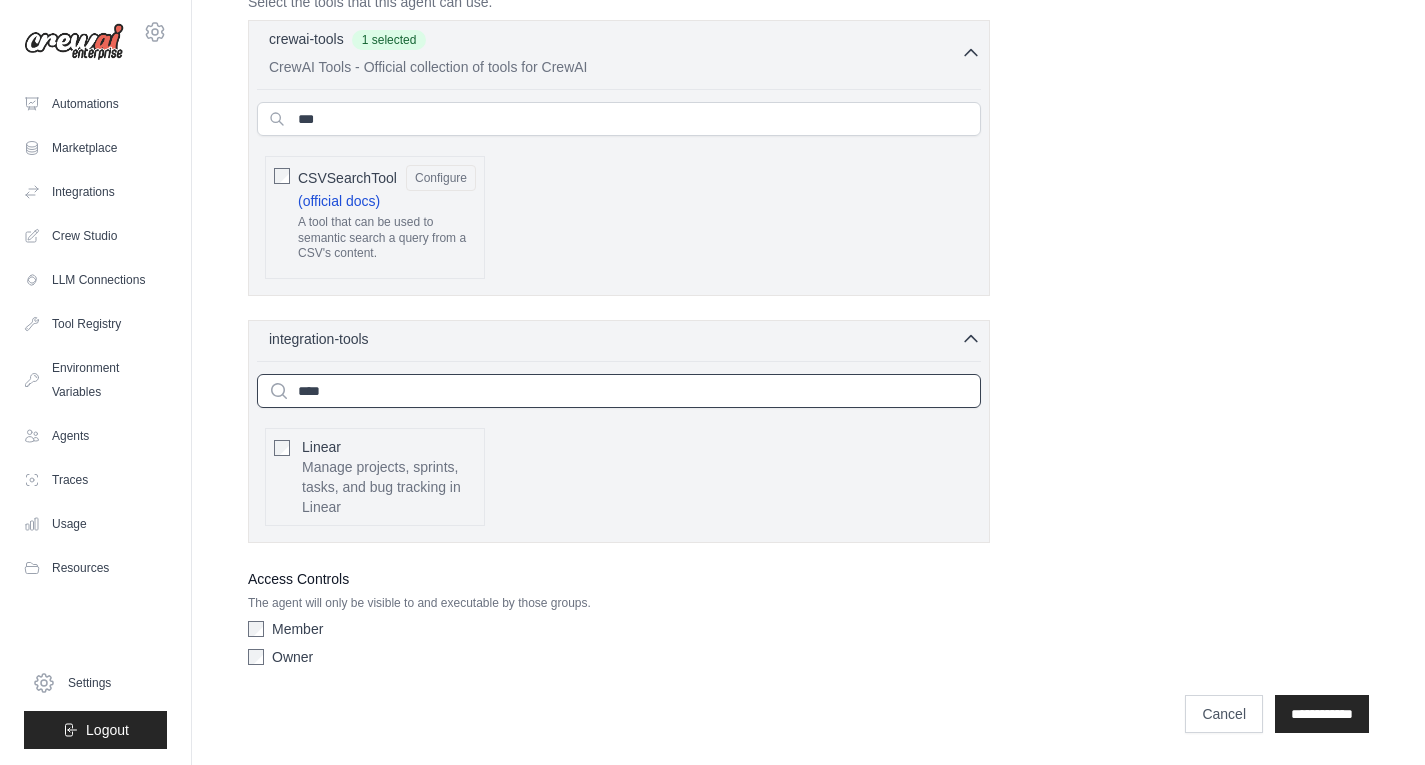 scroll, scrollTop: 499, scrollLeft: 0, axis: vertical 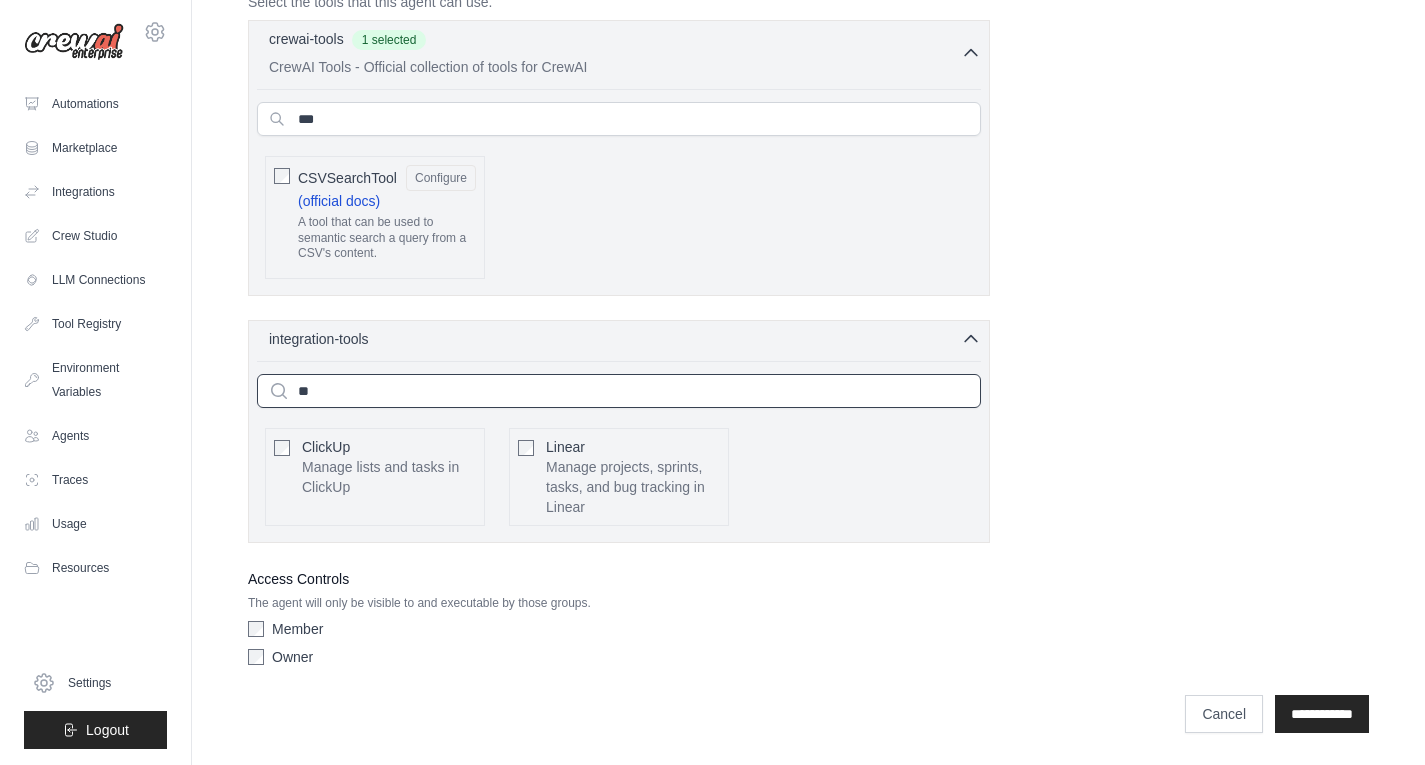 type on "*" 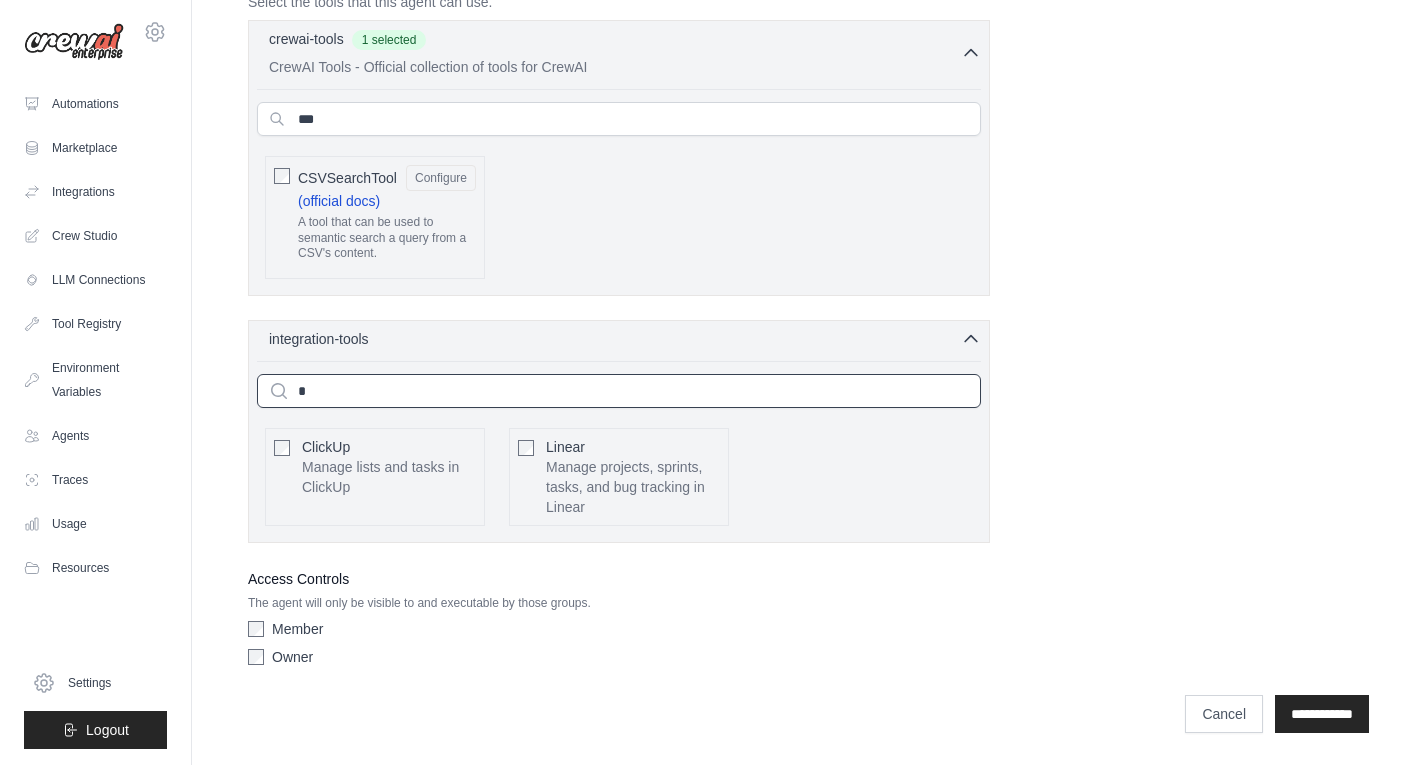 scroll, scrollTop: 715, scrollLeft: 0, axis: vertical 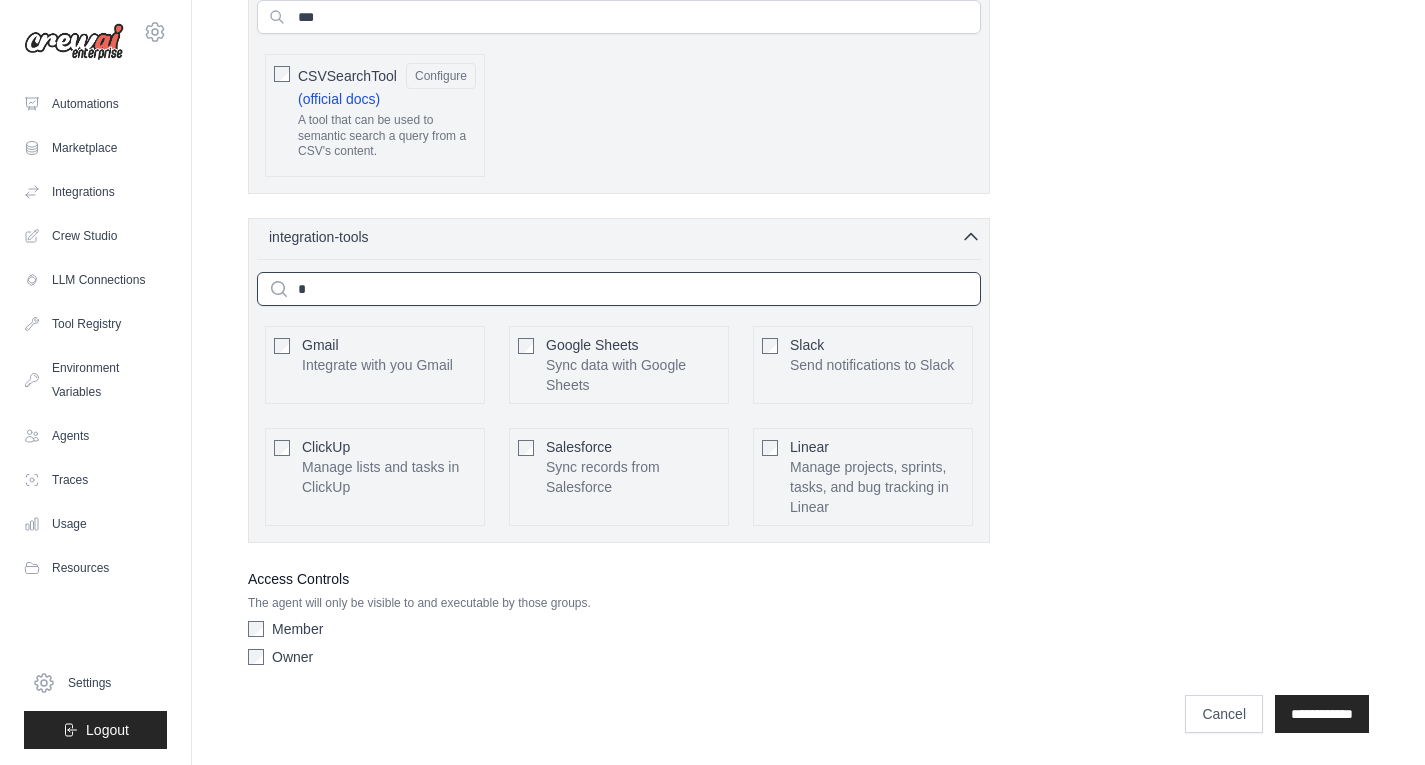 type 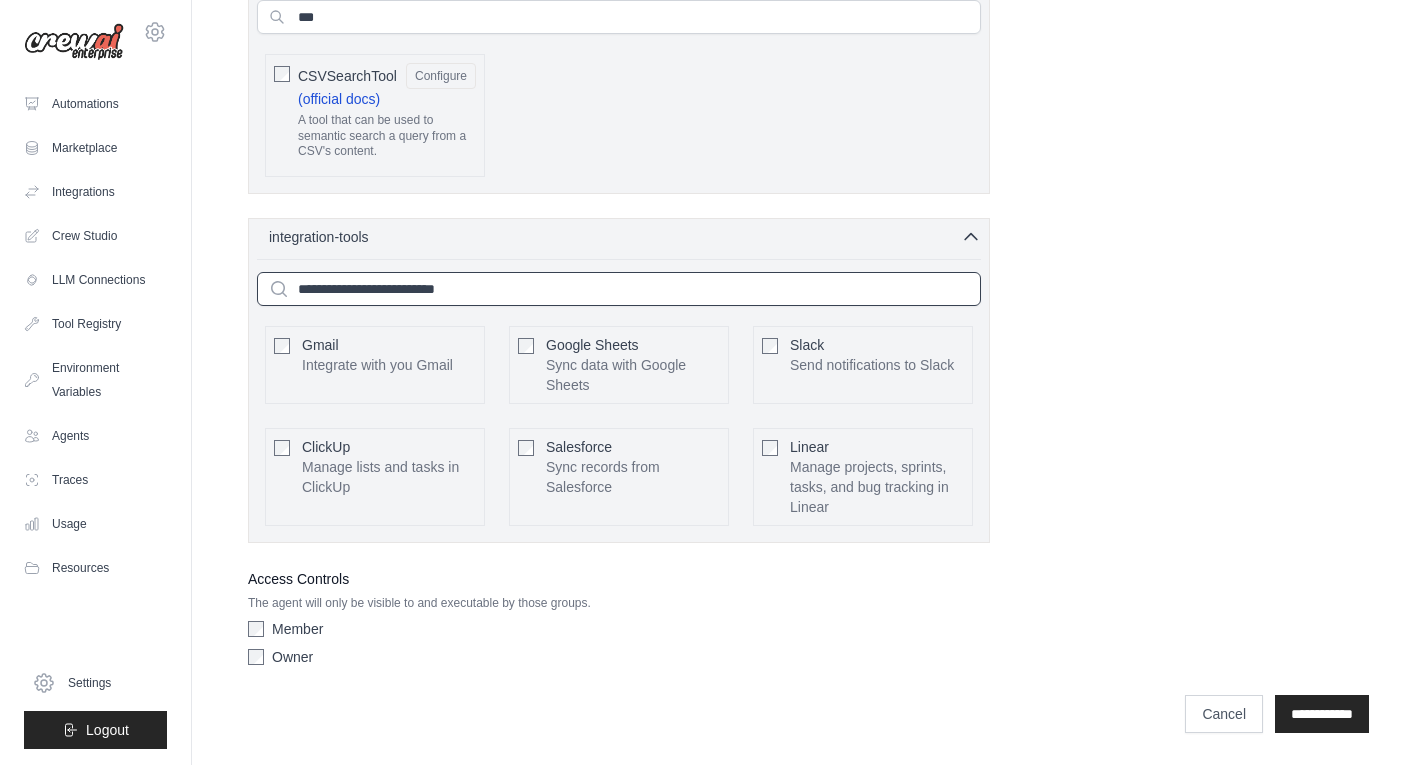 scroll, scrollTop: 821, scrollLeft: 0, axis: vertical 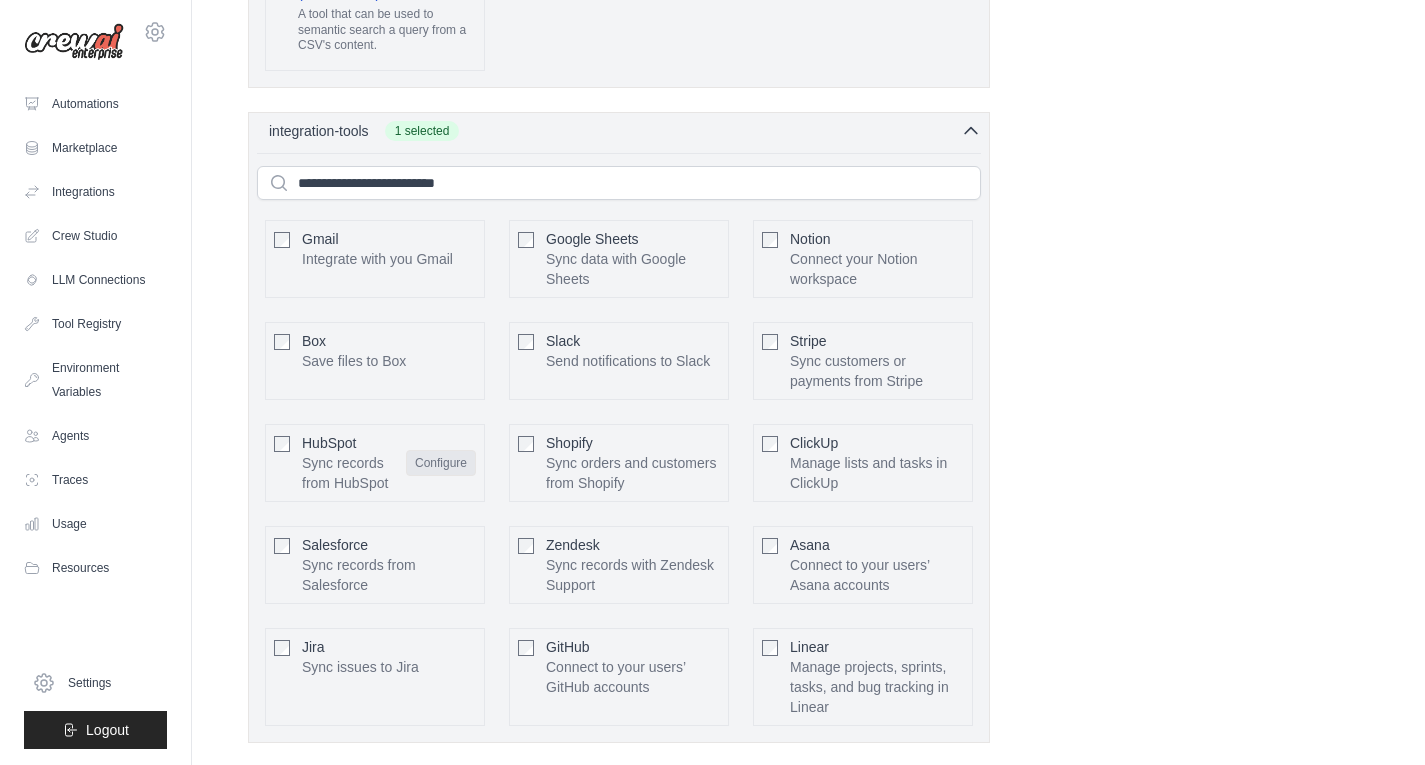click on "Configure" at bounding box center [441, 463] 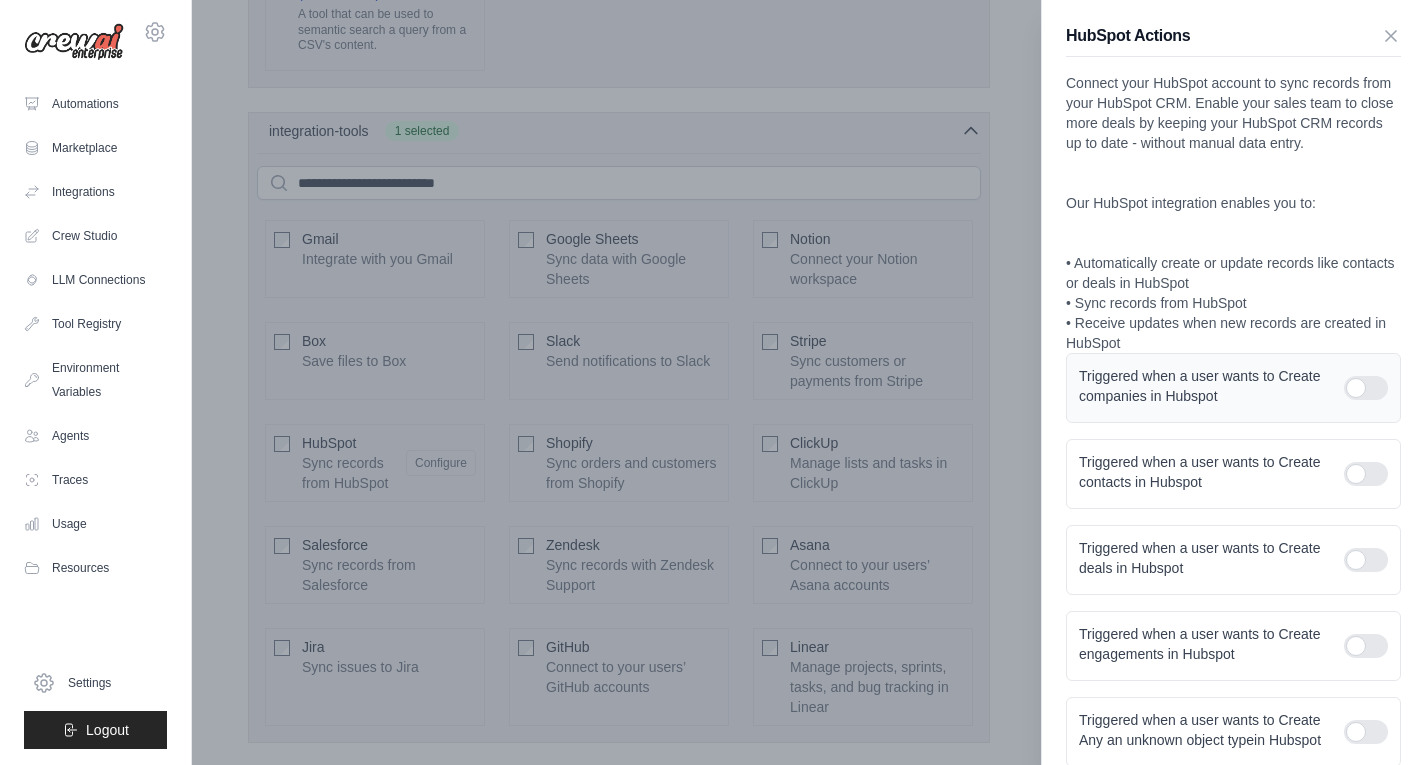 click at bounding box center (1366, 388) 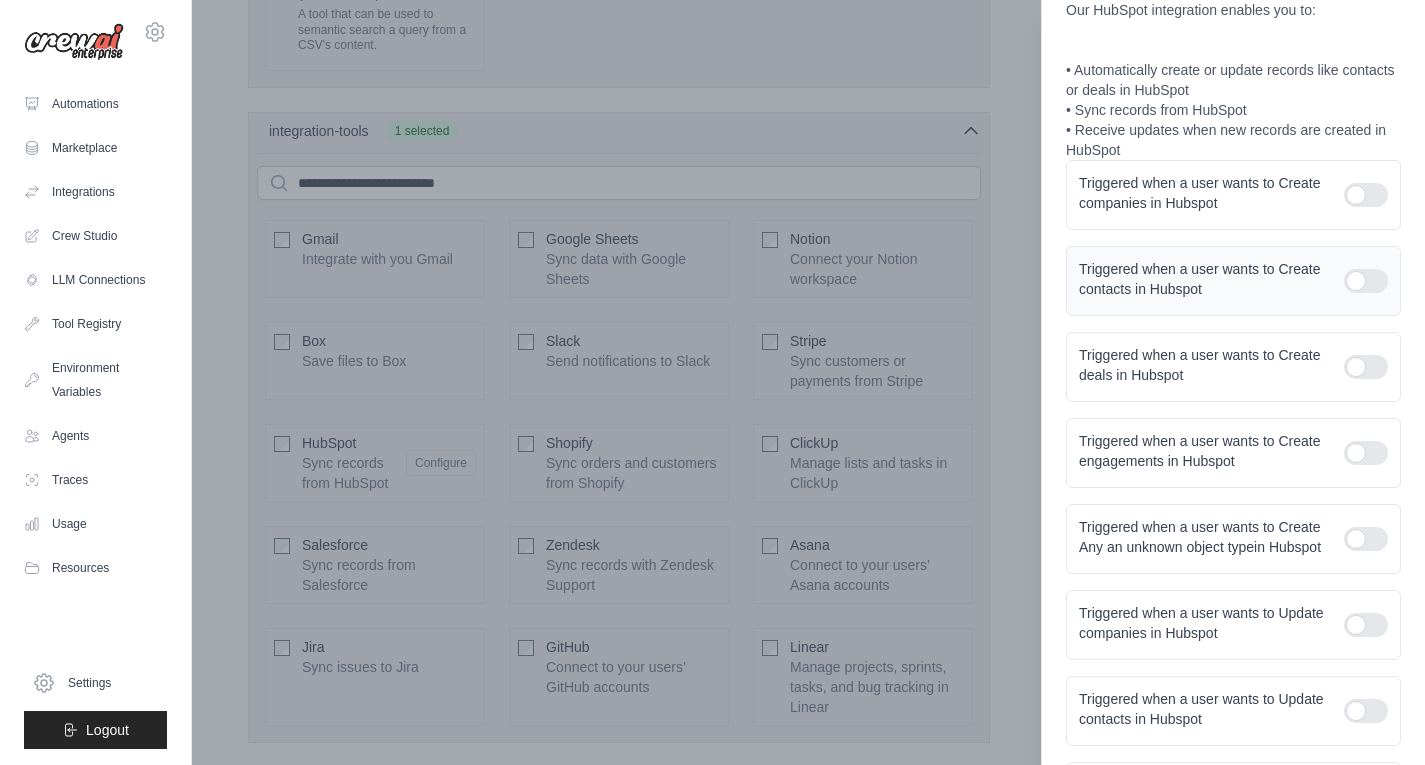 click at bounding box center [1366, 281] 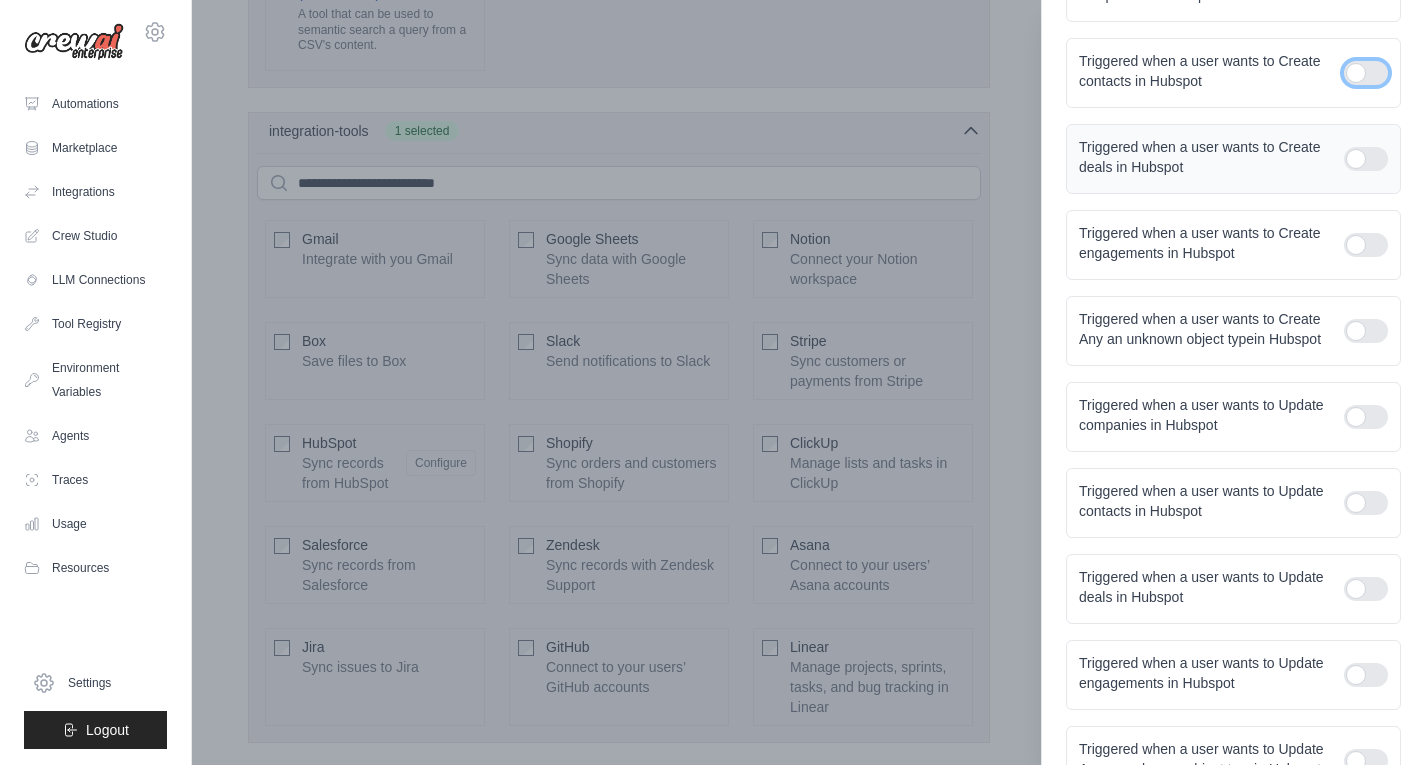 scroll, scrollTop: 401, scrollLeft: 0, axis: vertical 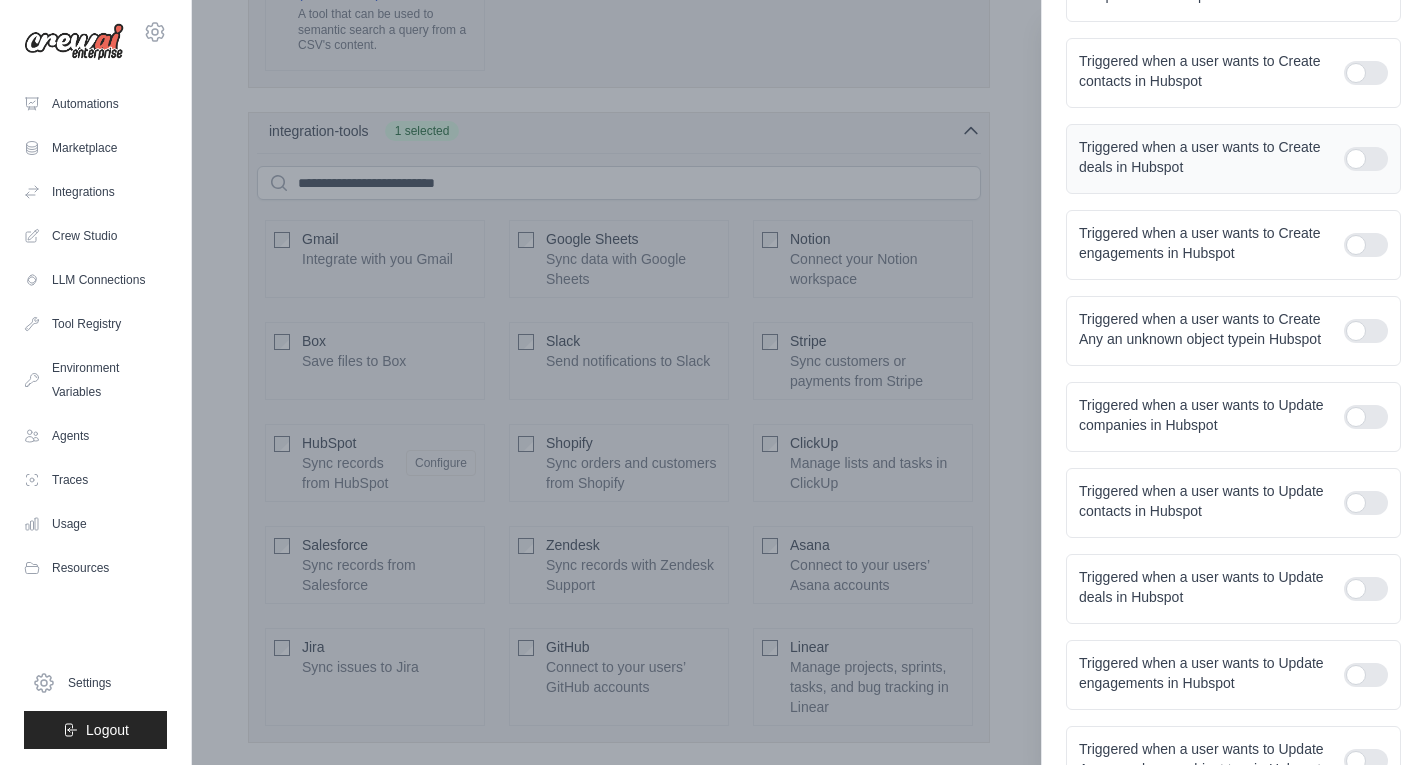 click at bounding box center (1366, 159) 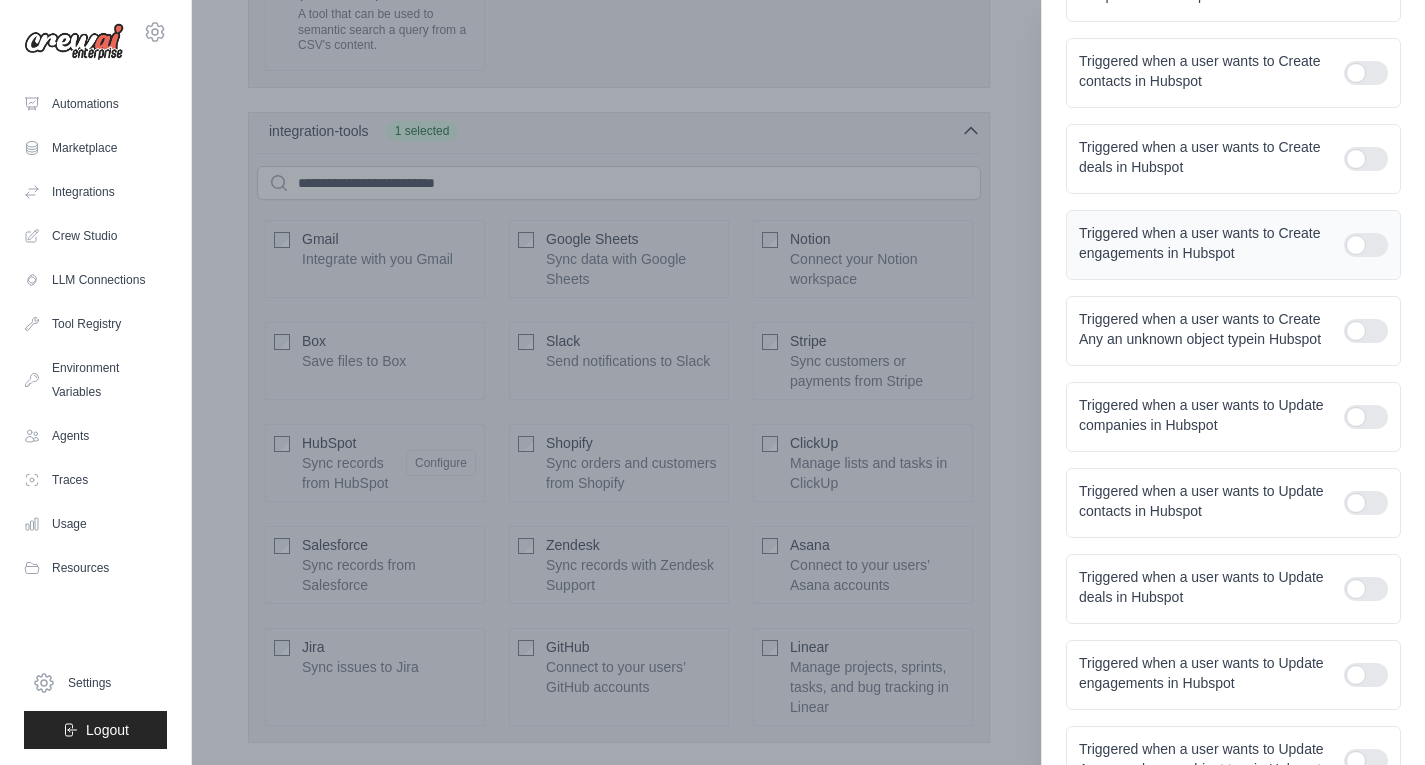 click at bounding box center (1366, 245) 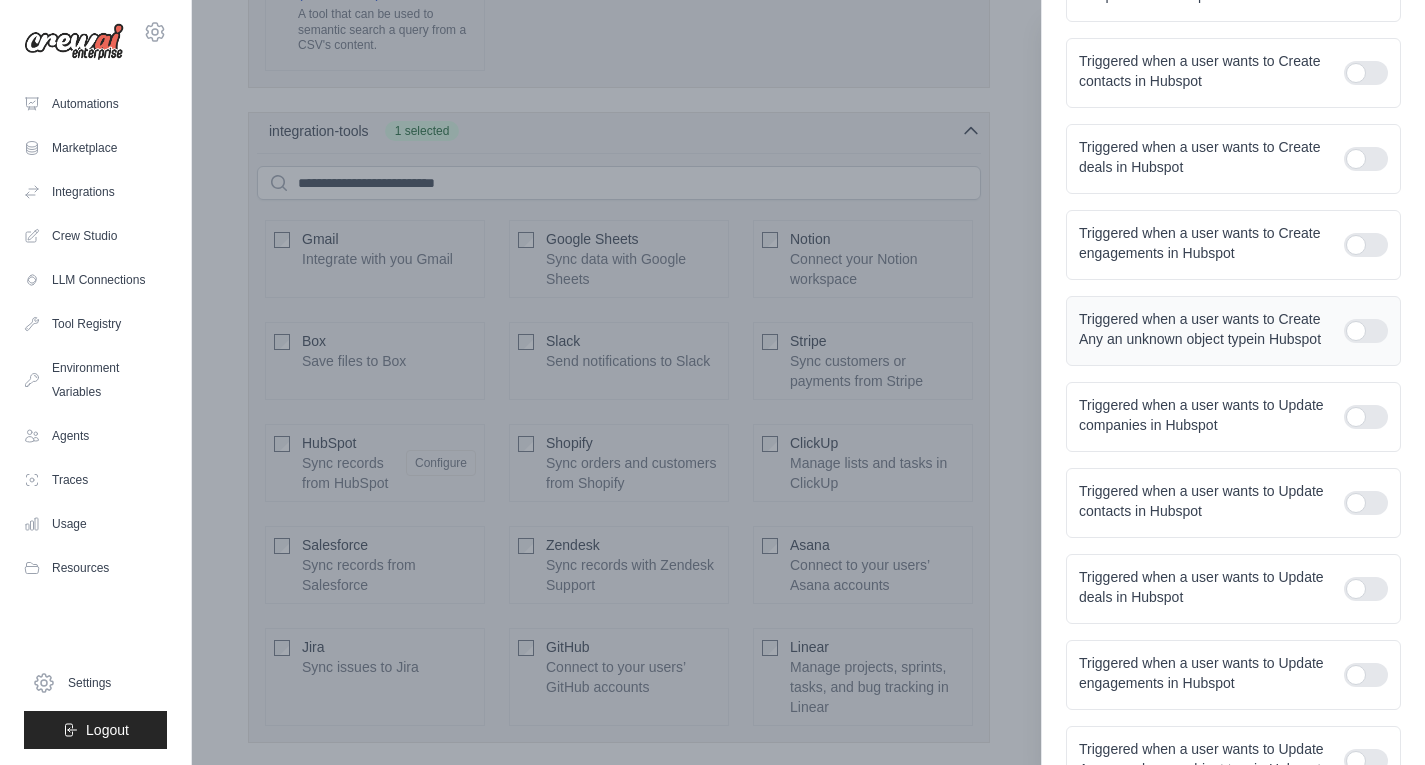 click at bounding box center [1366, 331] 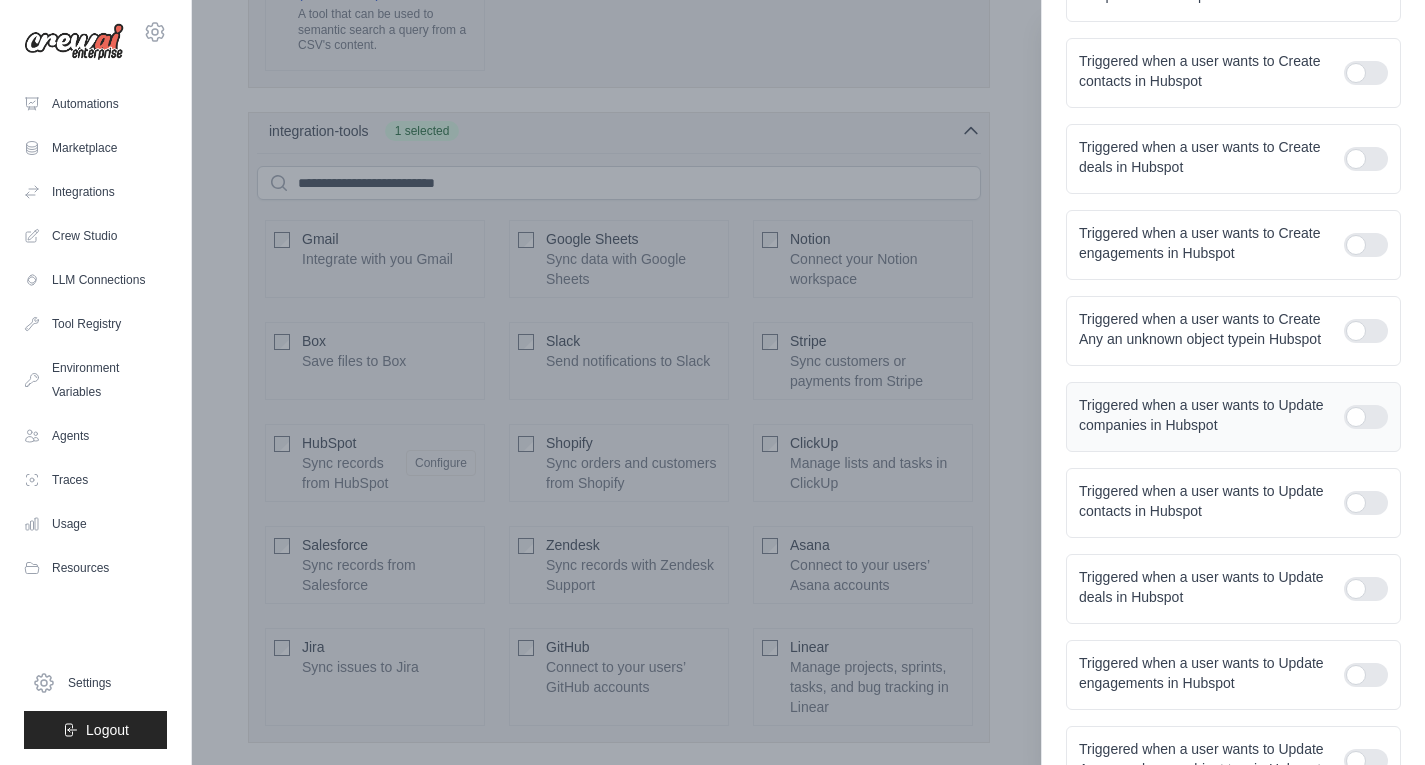 click at bounding box center [1366, 417] 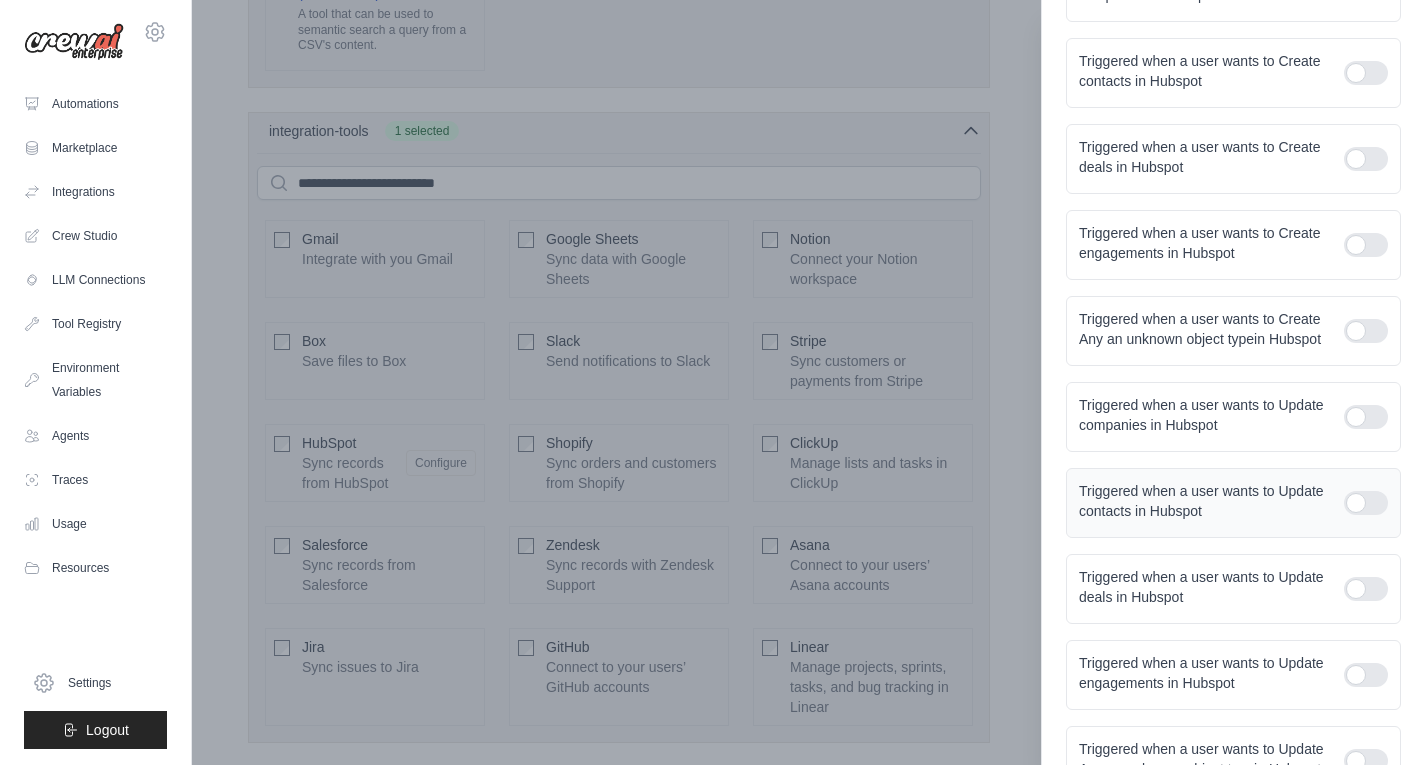 click at bounding box center [1366, 503] 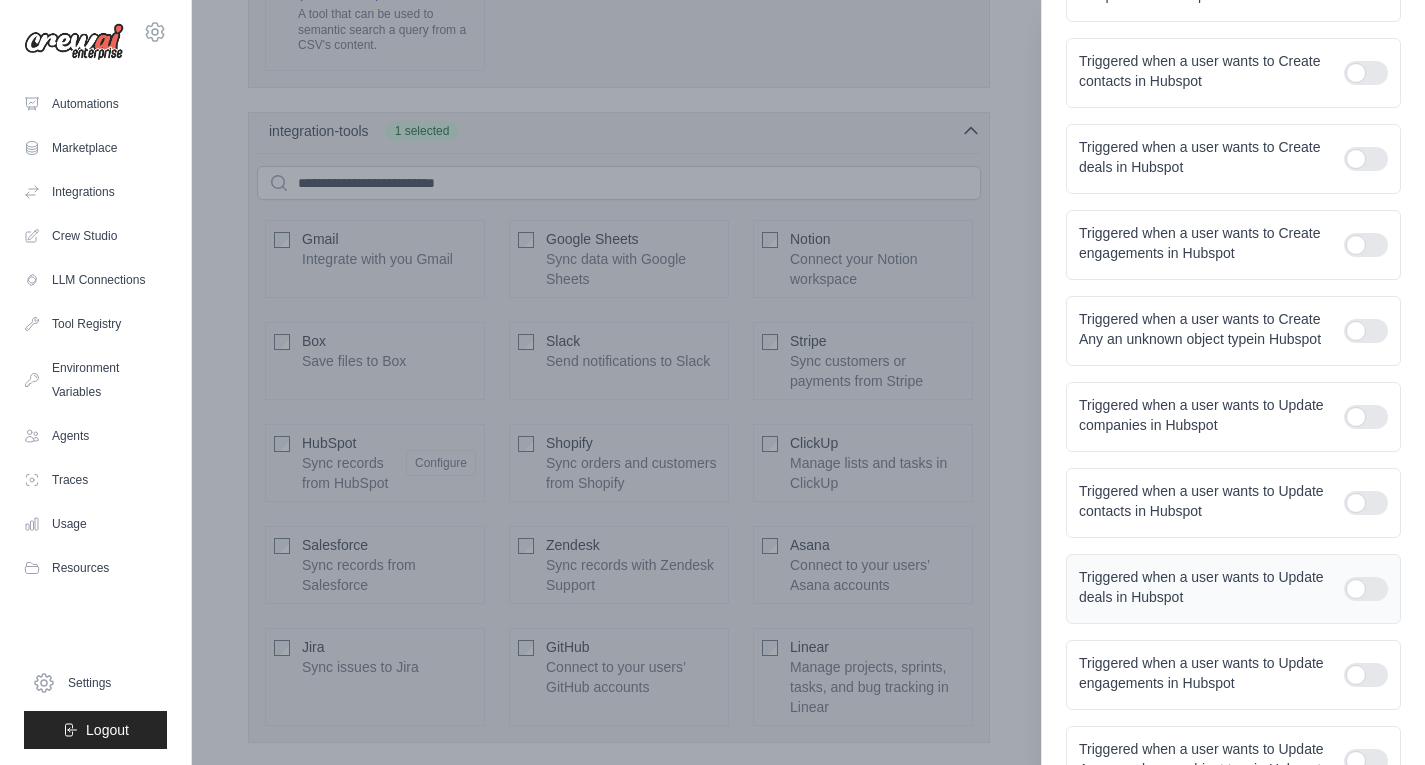 click at bounding box center (1366, 589) 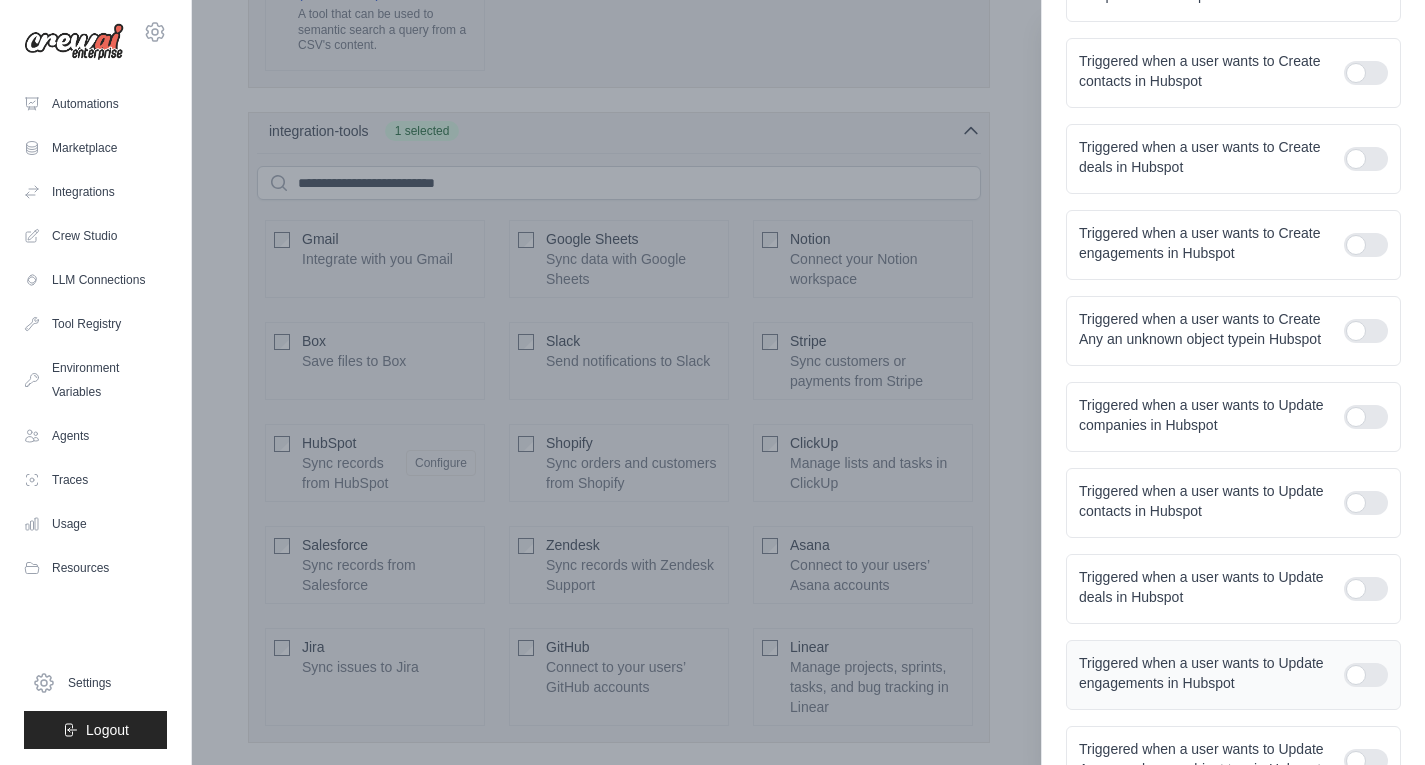click at bounding box center [1366, 675] 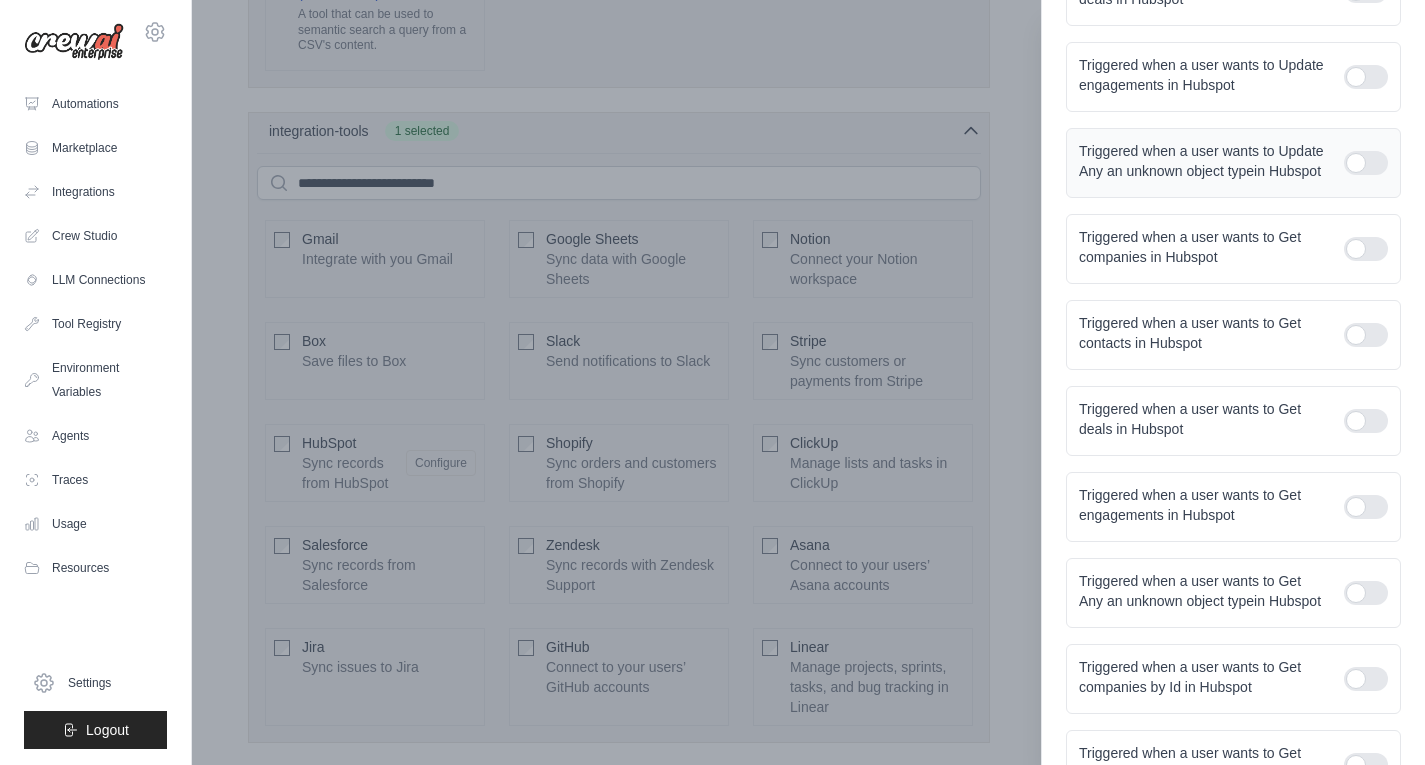 click at bounding box center (1366, 163) 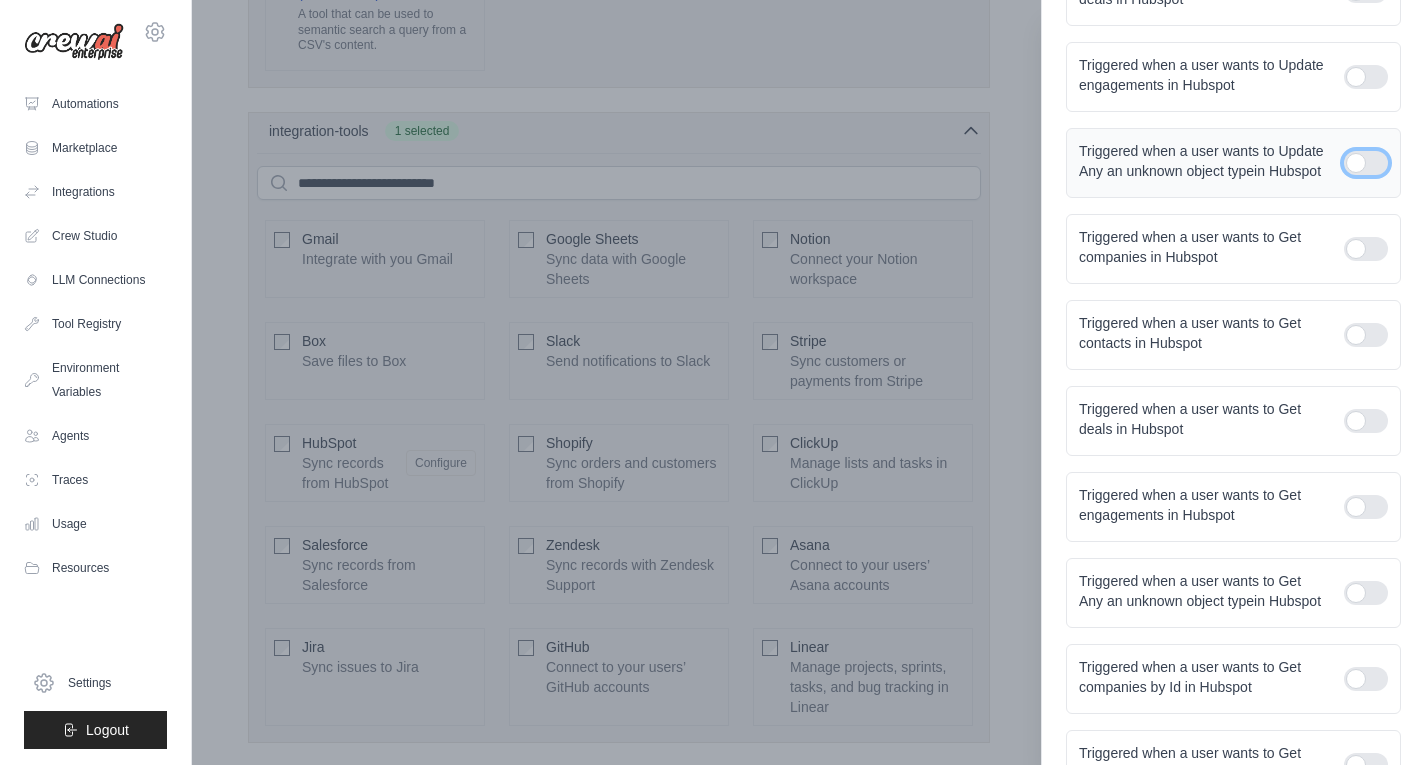 scroll, scrollTop: 1000, scrollLeft: 0, axis: vertical 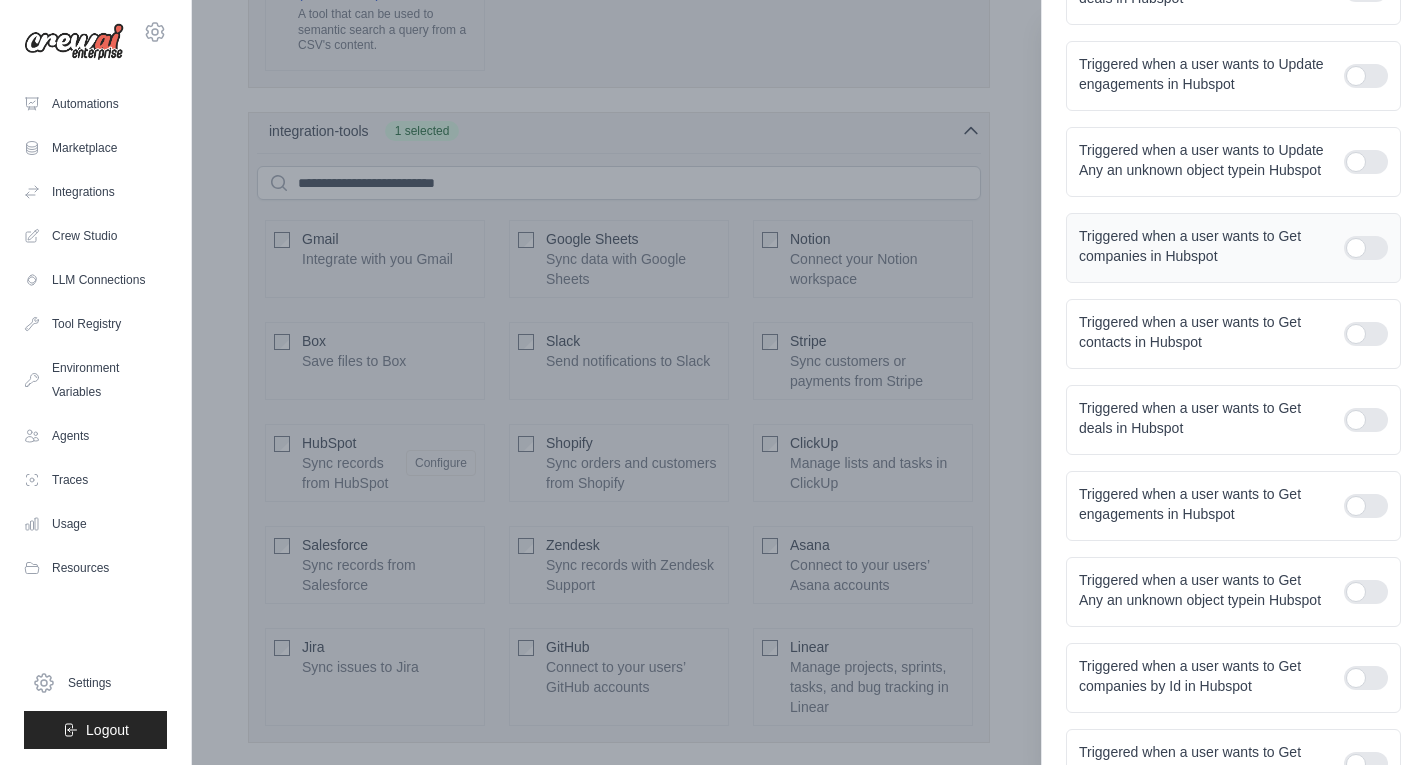 click at bounding box center [1366, 248] 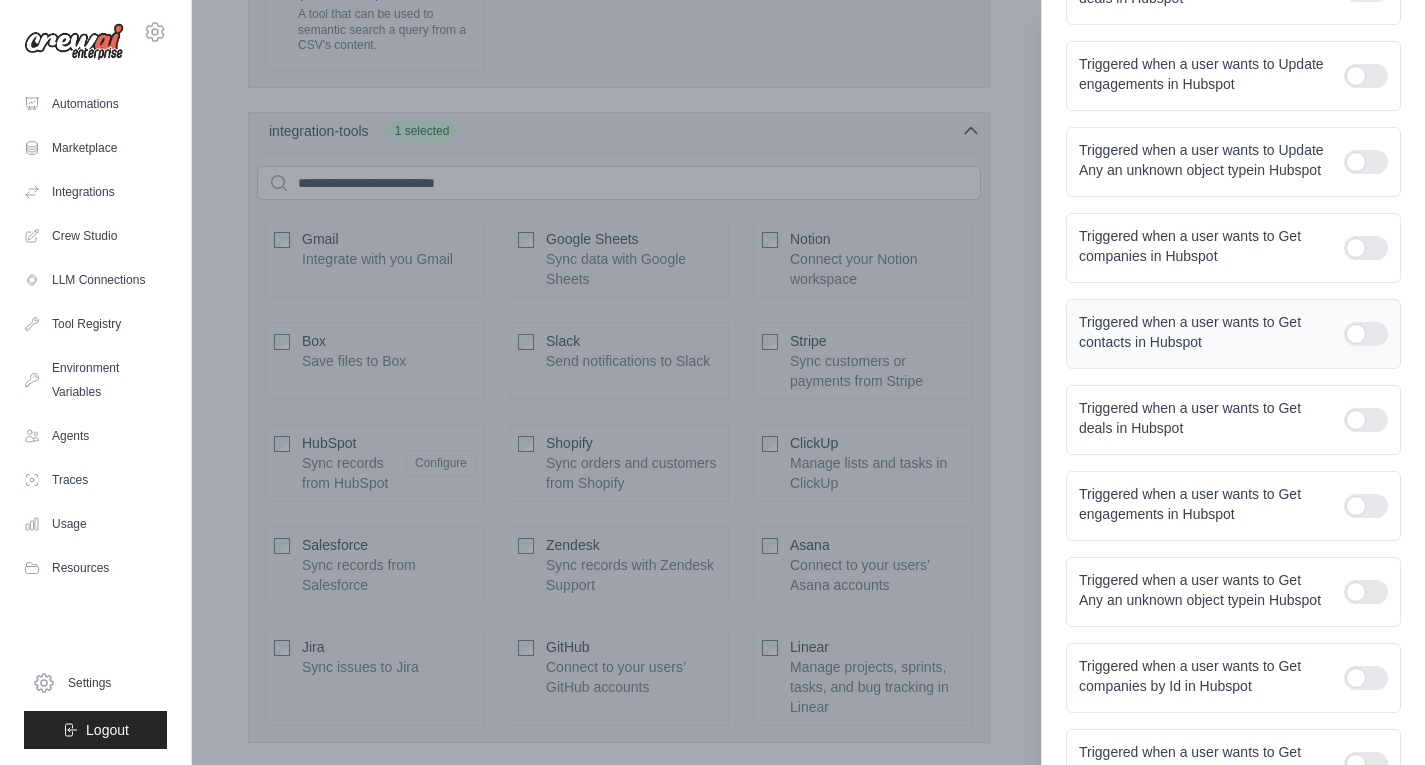 click at bounding box center (1366, 334) 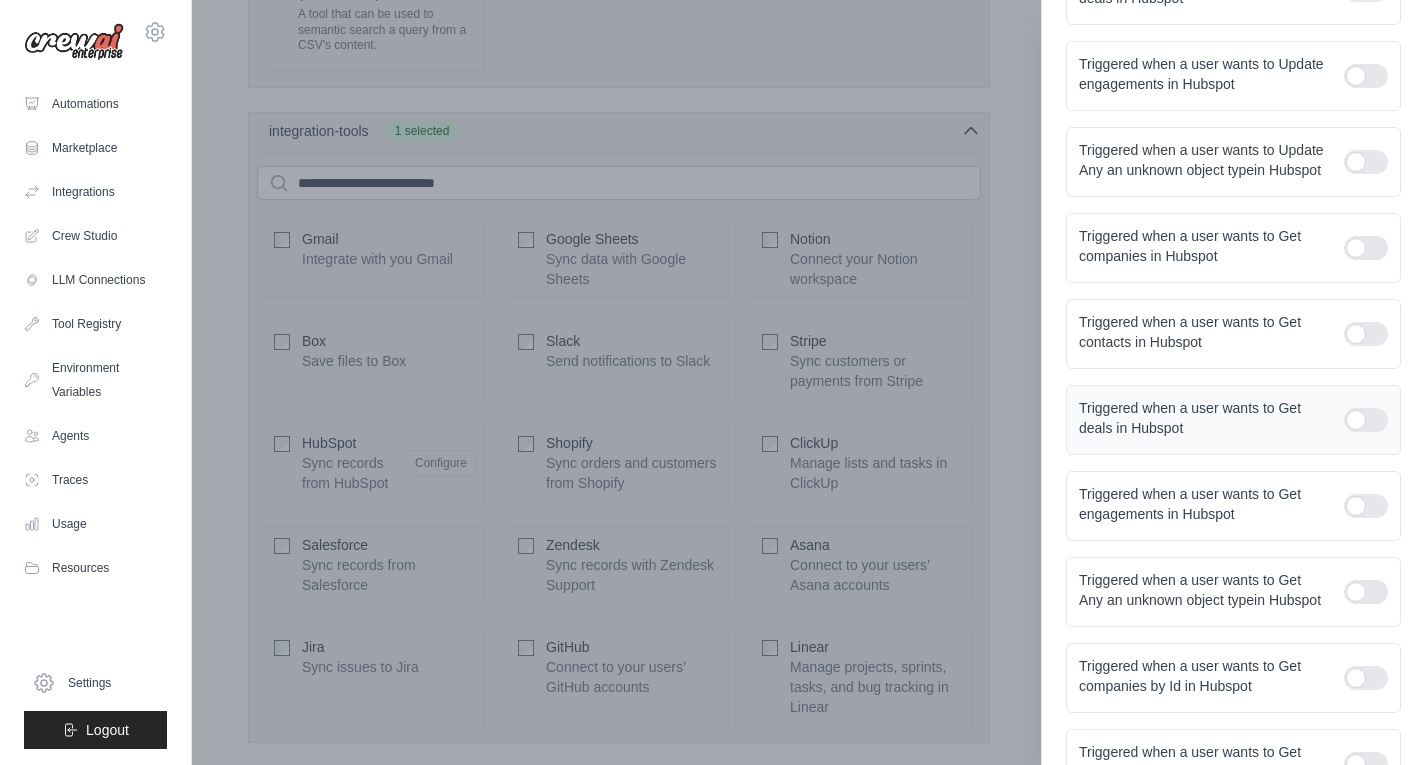 click at bounding box center (1366, 420) 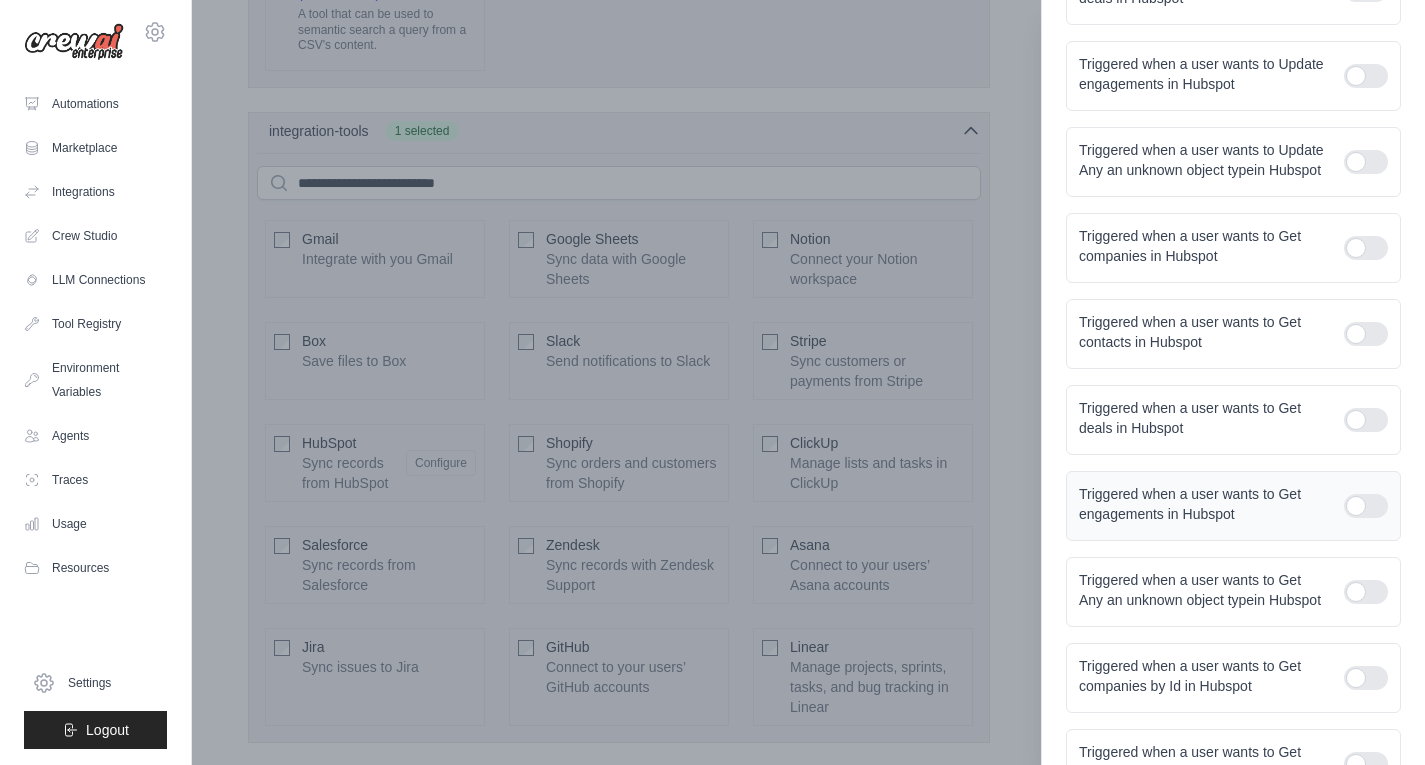 click at bounding box center [1366, 506] 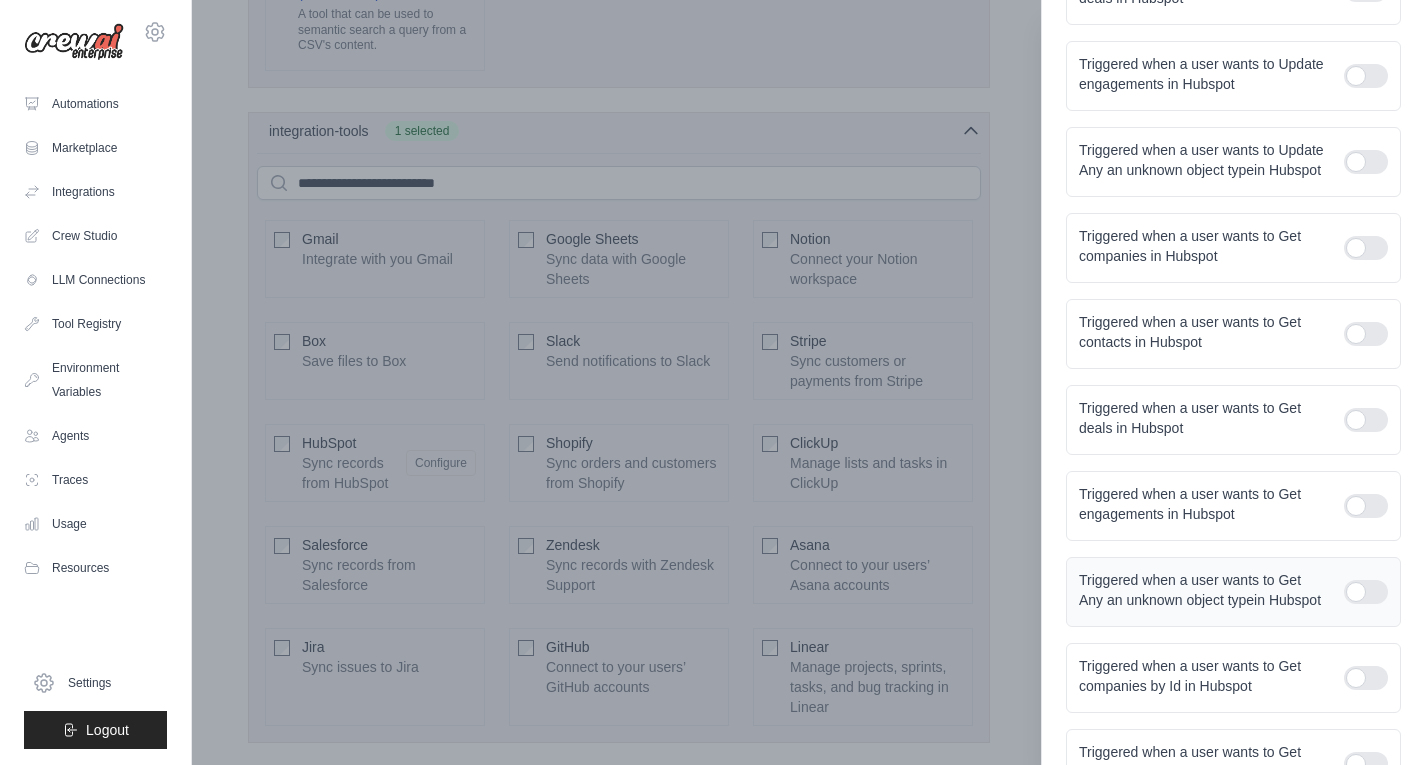 click at bounding box center [1366, 592] 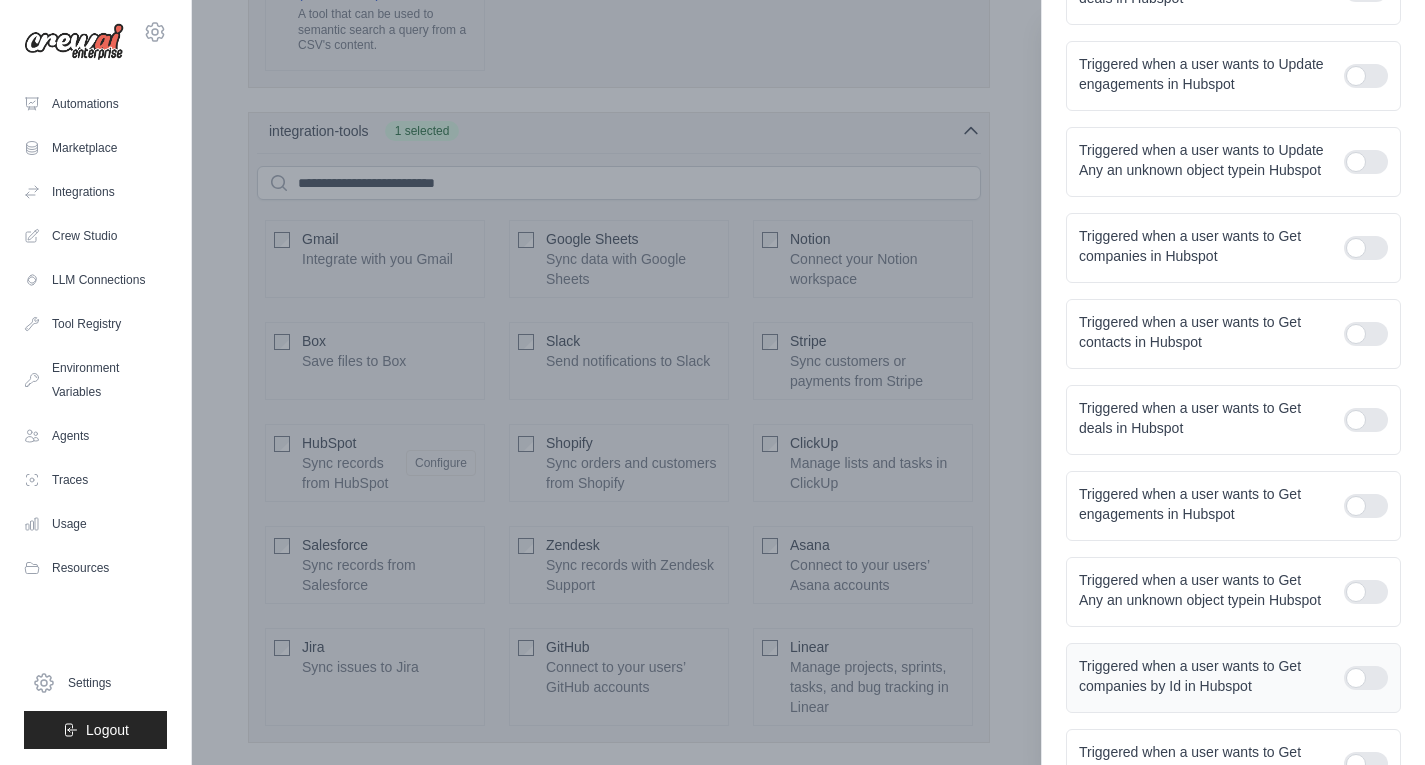 click at bounding box center (1366, 678) 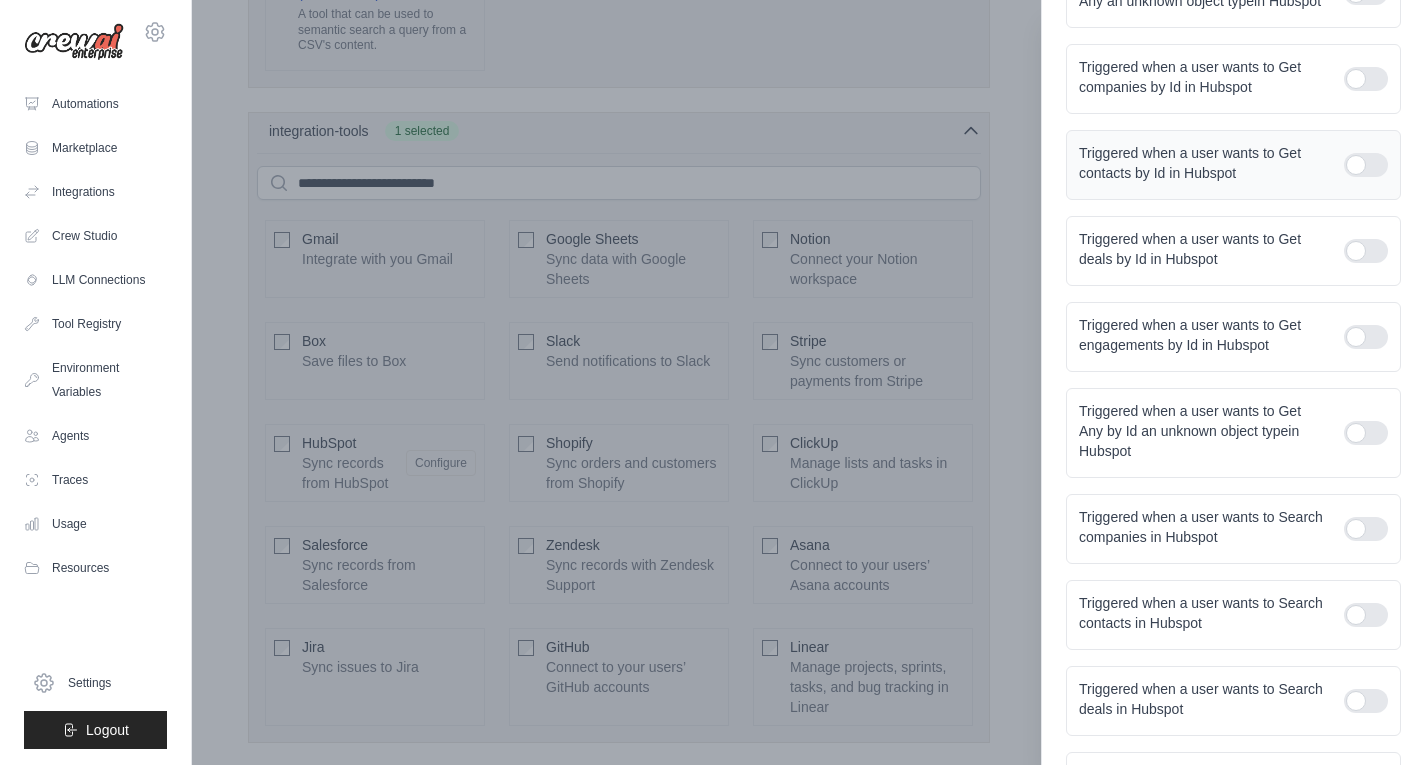 click at bounding box center [1366, 165] 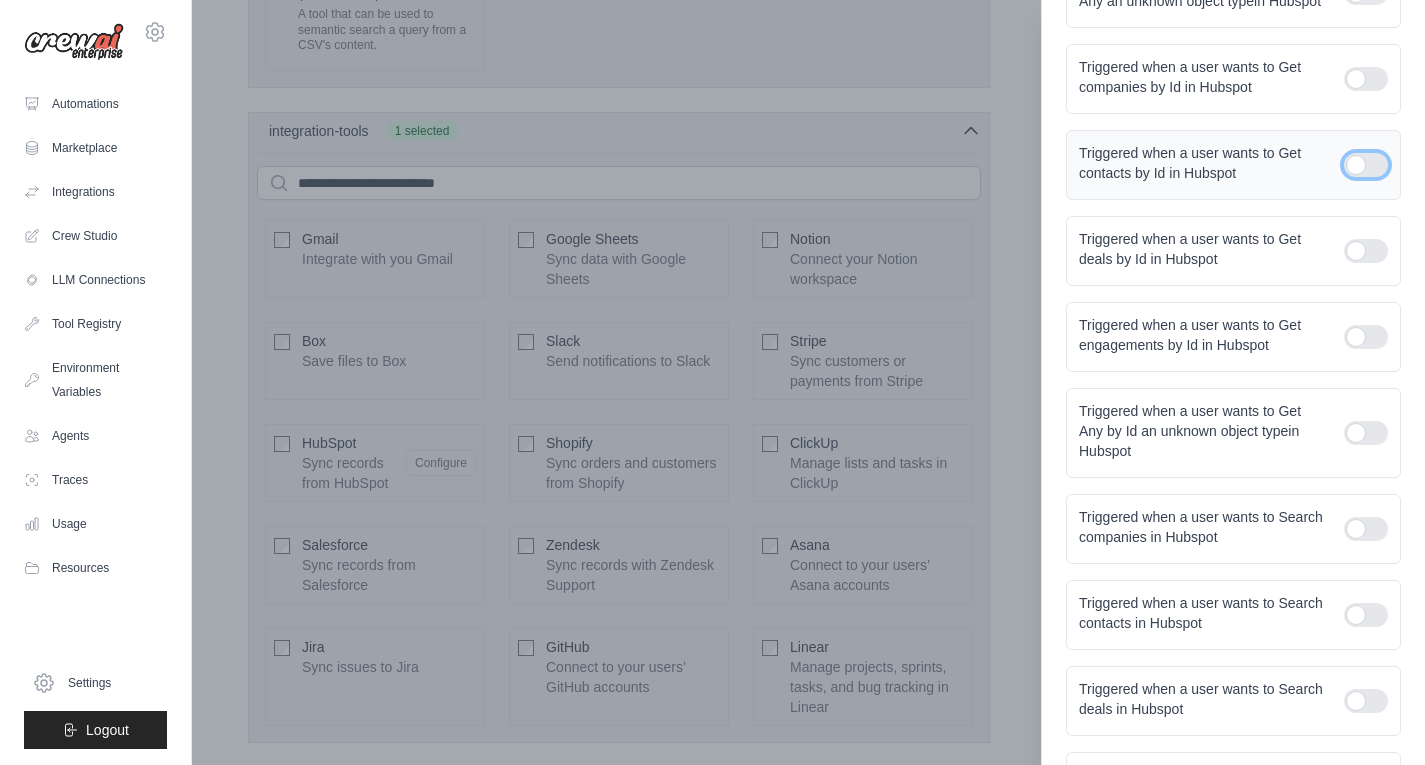 scroll, scrollTop: 1600, scrollLeft: 0, axis: vertical 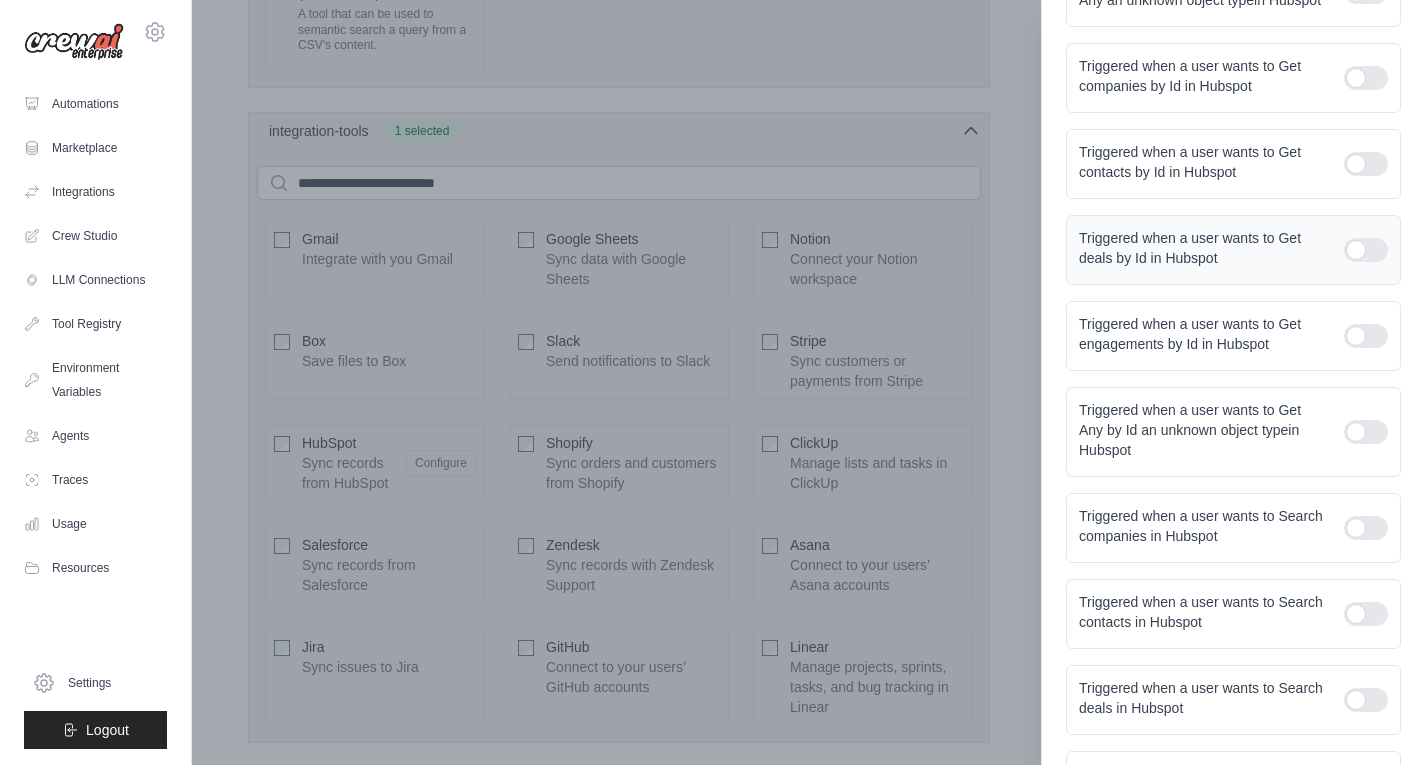 drag, startPoint x: 1347, startPoint y: 304, endPoint x: 1347, endPoint y: 319, distance: 15 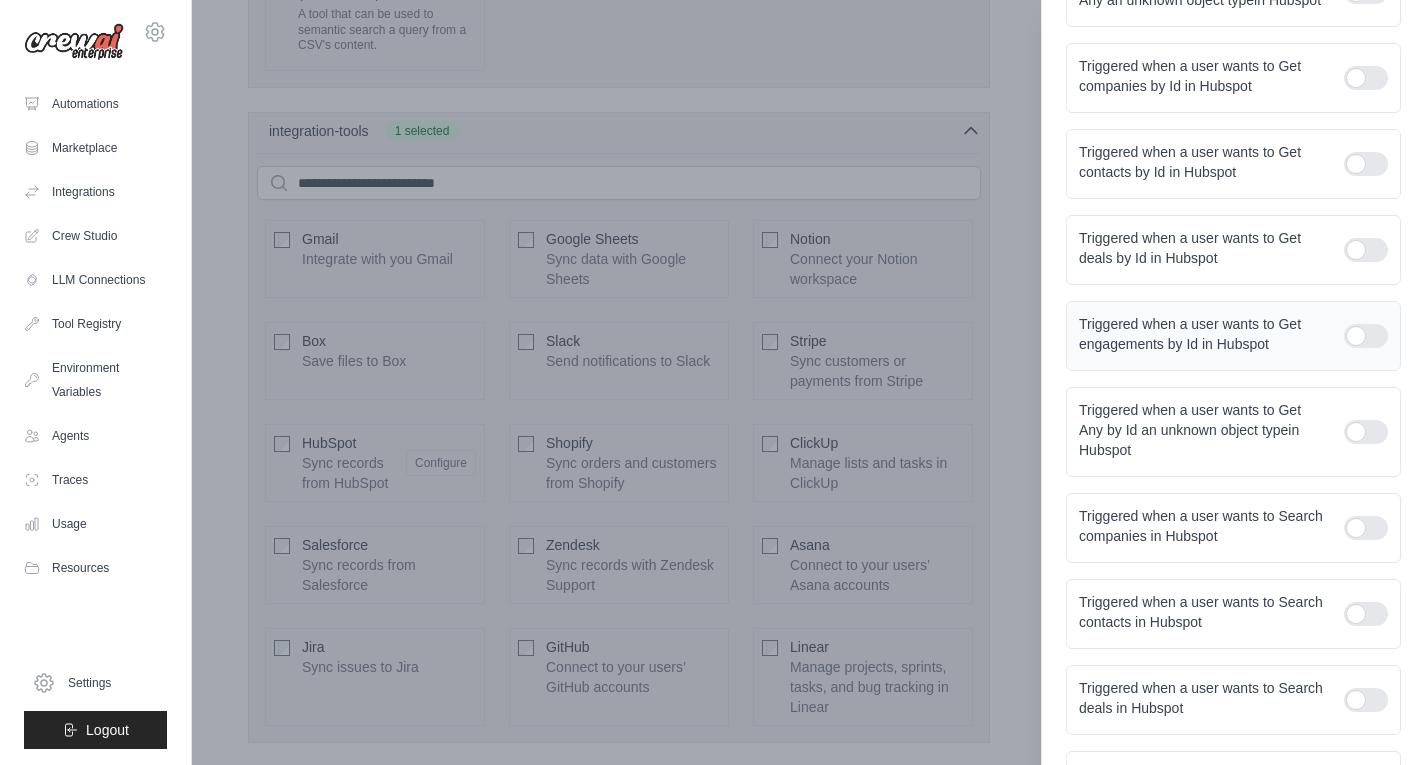 click at bounding box center [1366, 336] 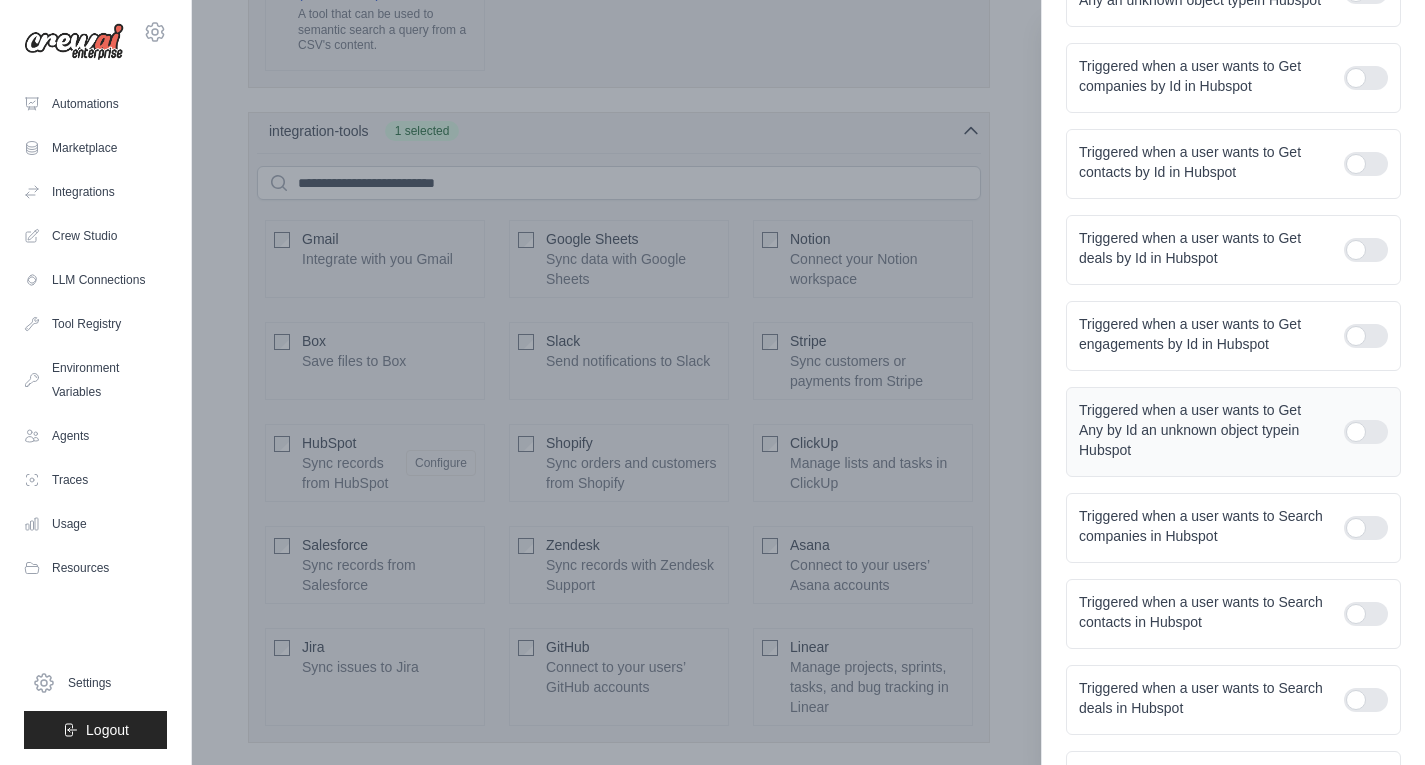 click at bounding box center (1366, 432) 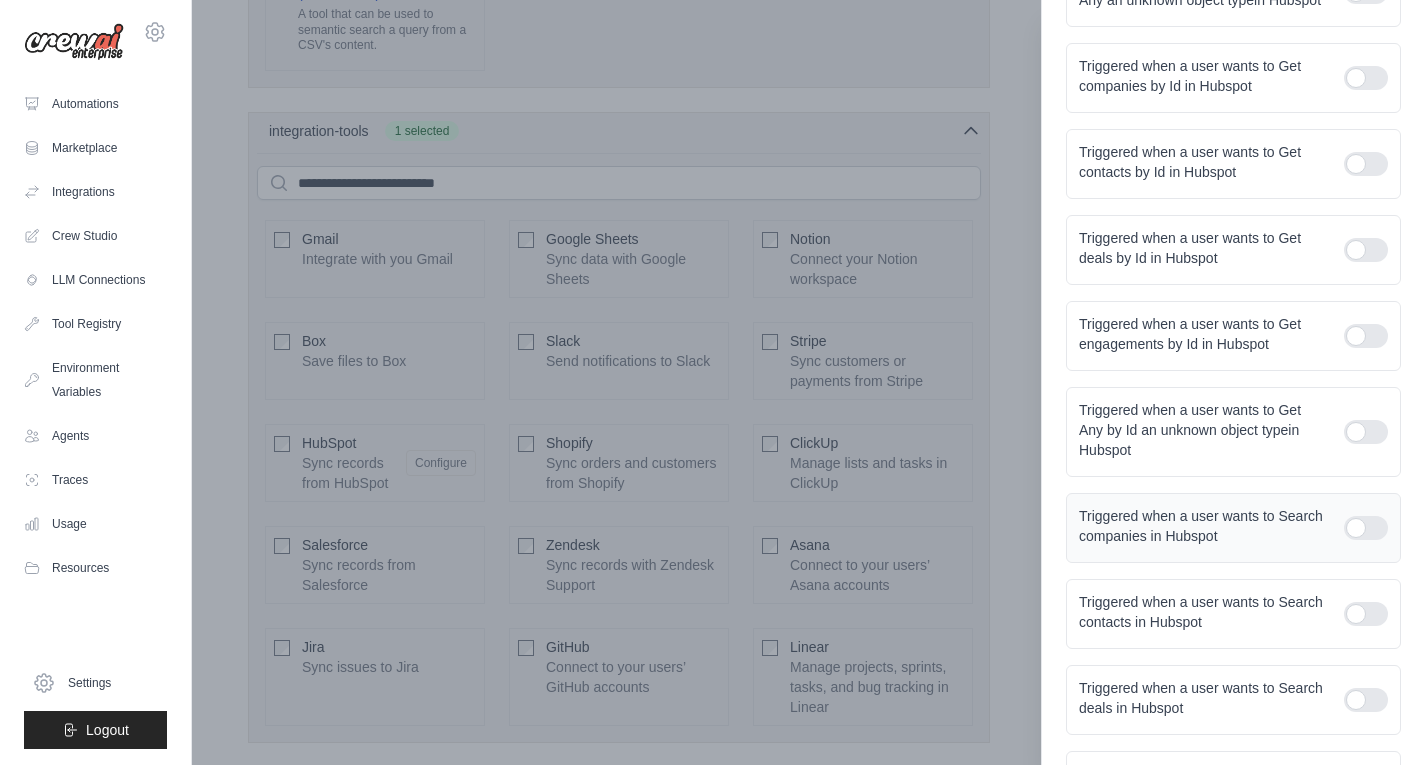 click at bounding box center (1366, 528) 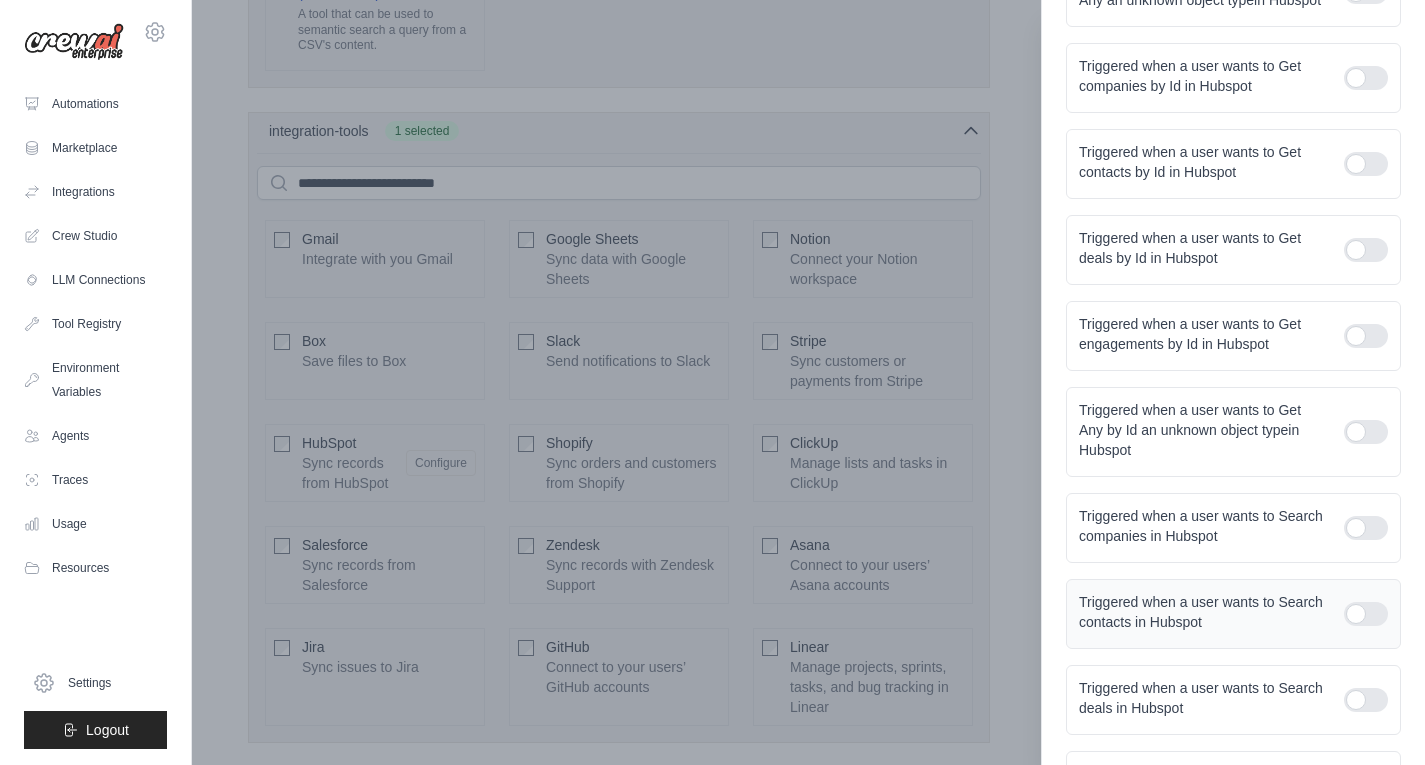 click at bounding box center [1366, 614] 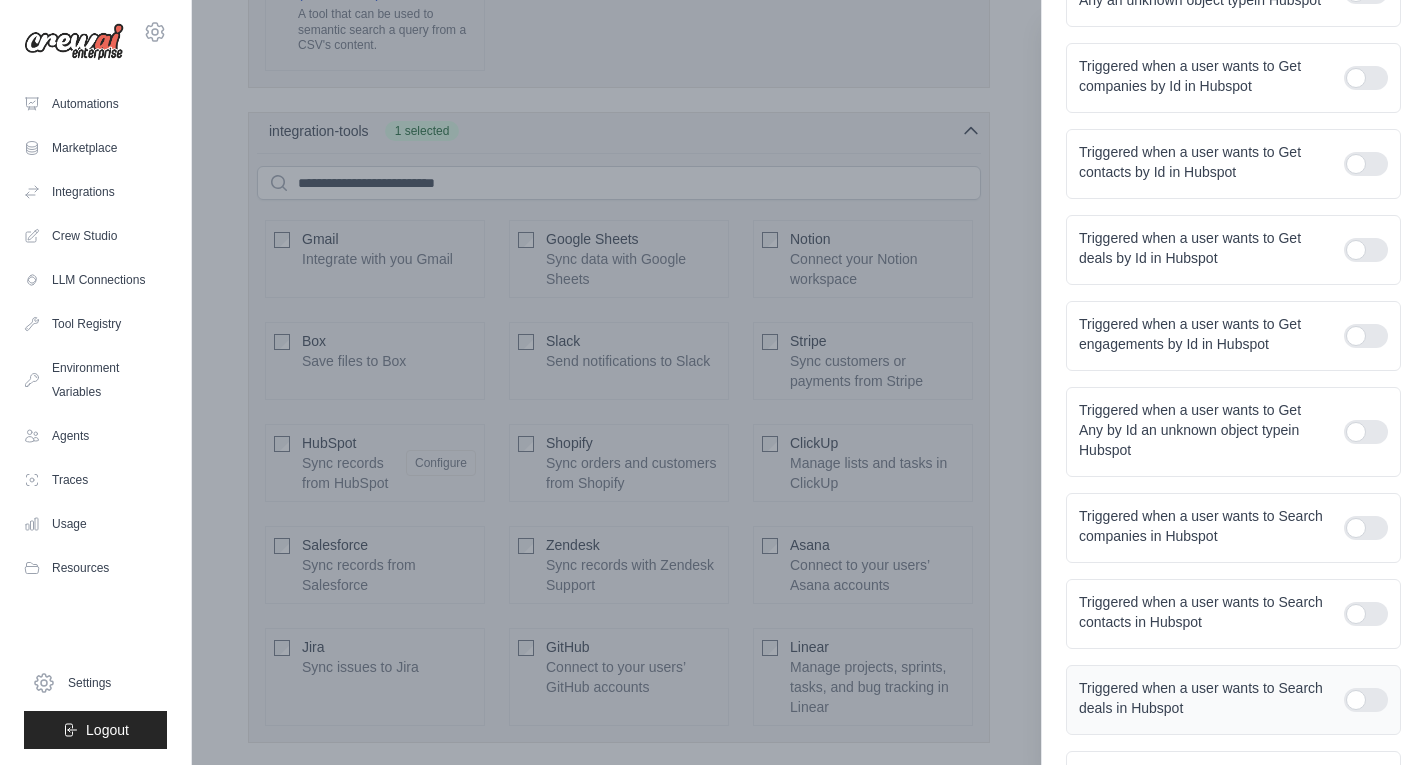 click at bounding box center (1366, 700) 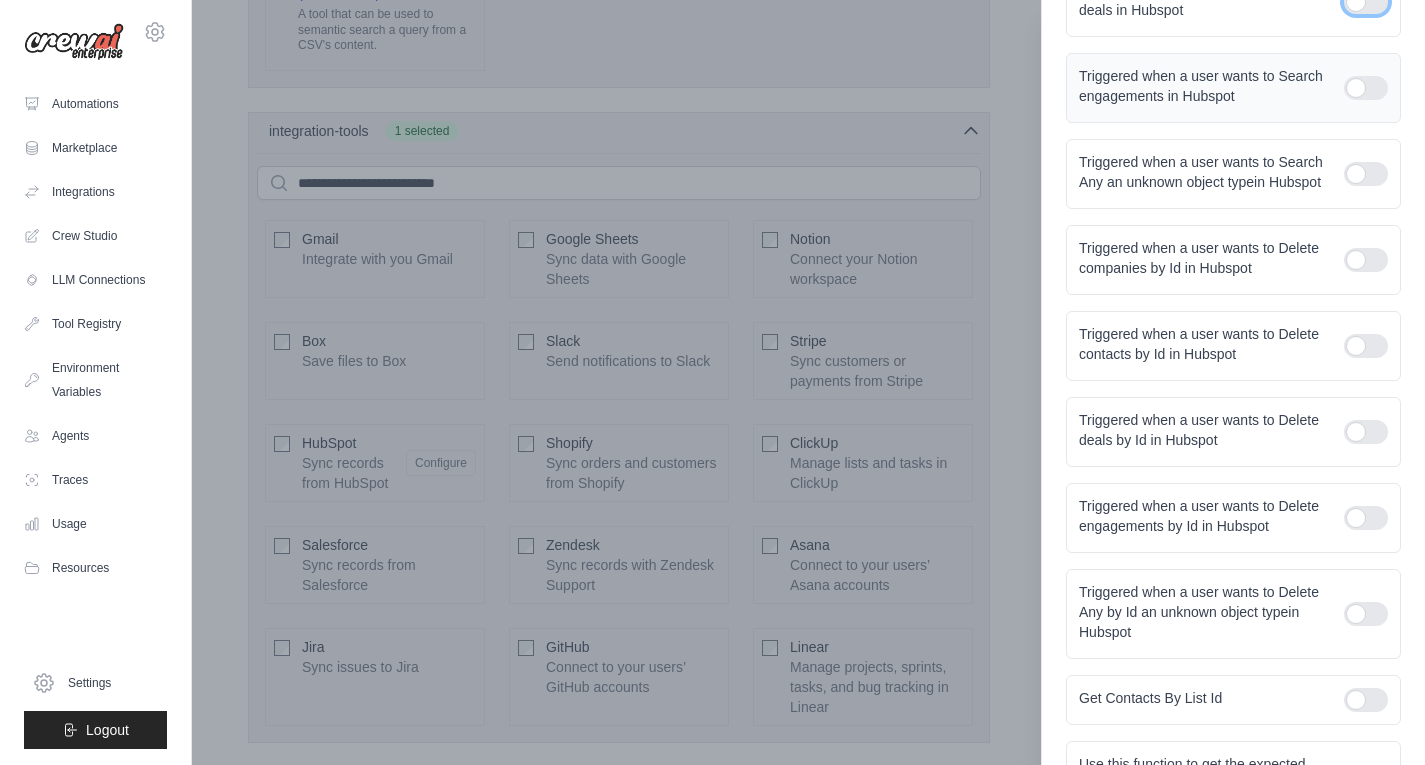 scroll, scrollTop: 2299, scrollLeft: 0, axis: vertical 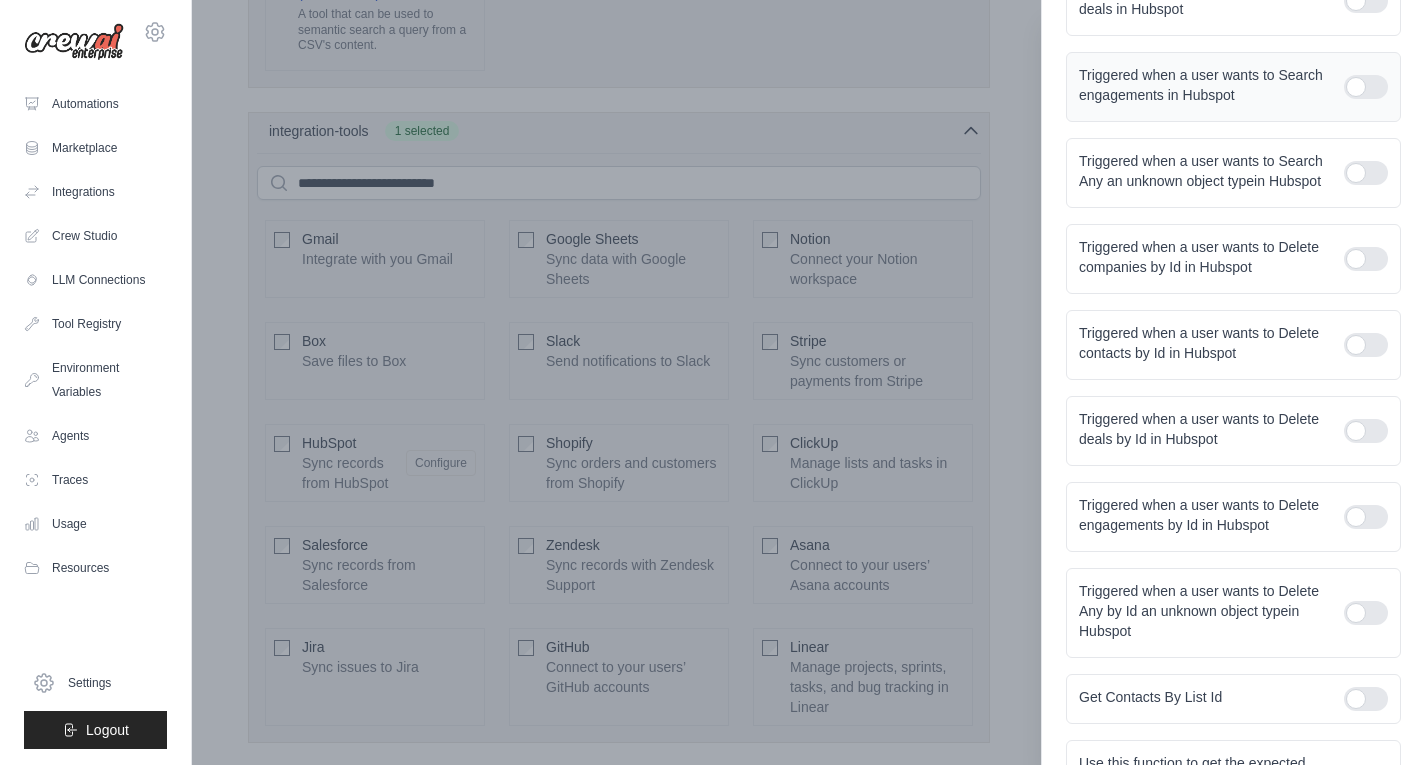 click at bounding box center [1366, 87] 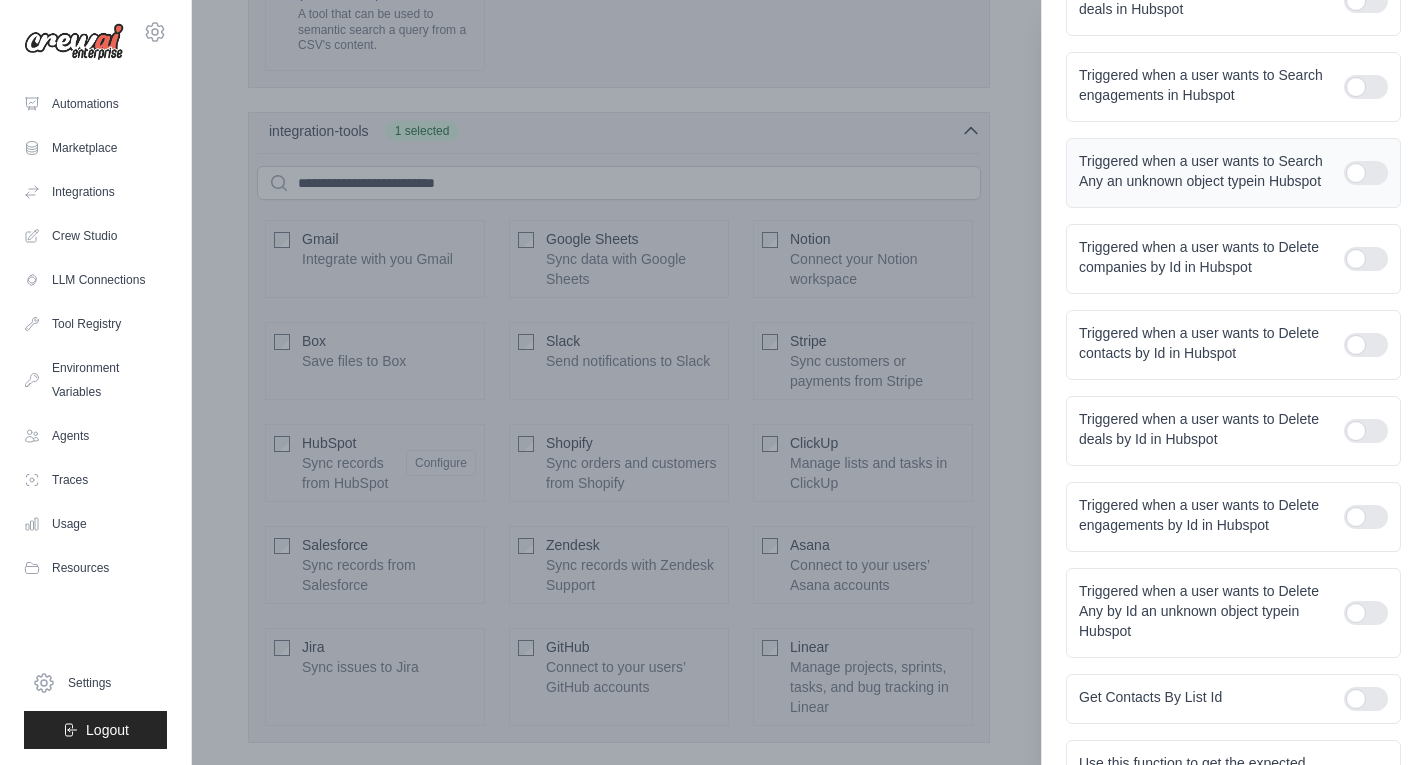 click at bounding box center (1366, 173) 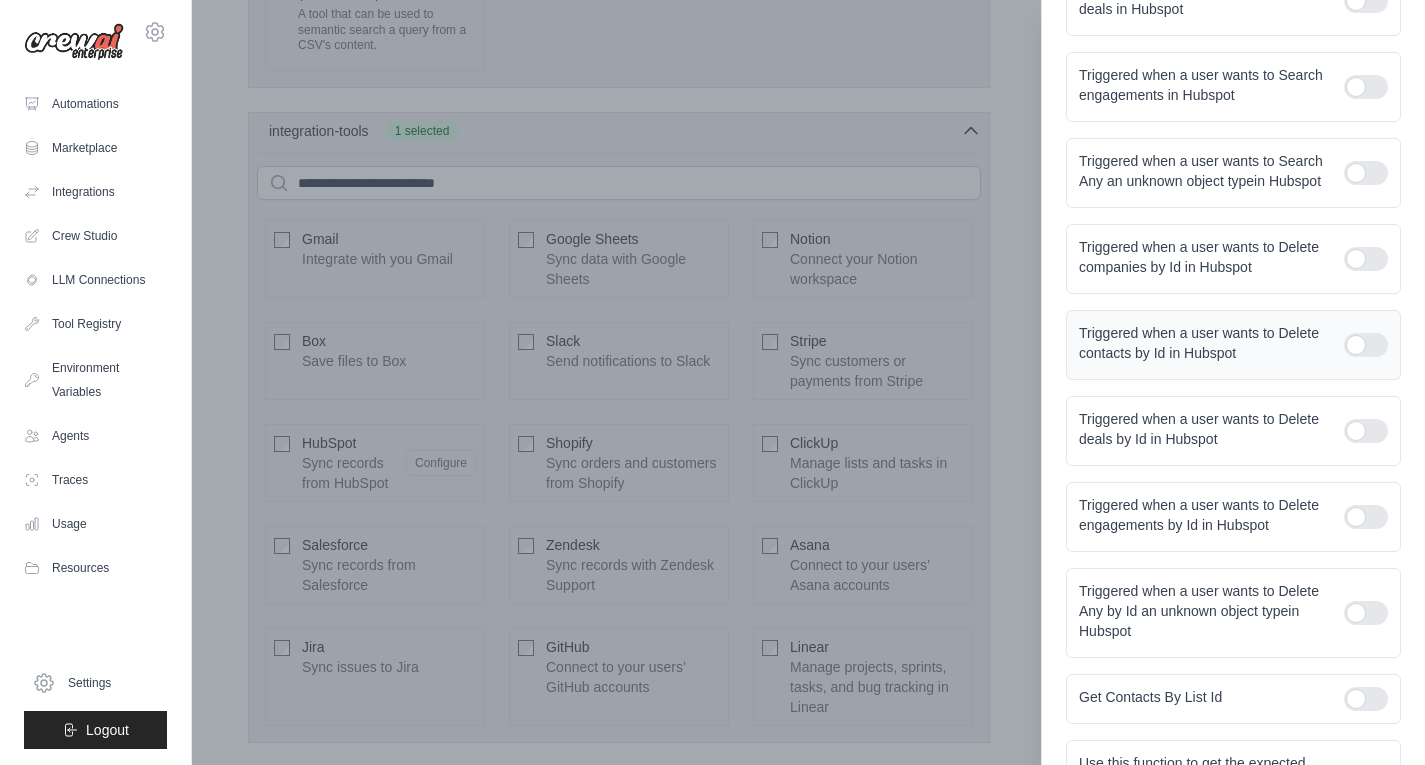 drag, startPoint x: 1345, startPoint y: 334, endPoint x: 1353, endPoint y: 403, distance: 69.46222 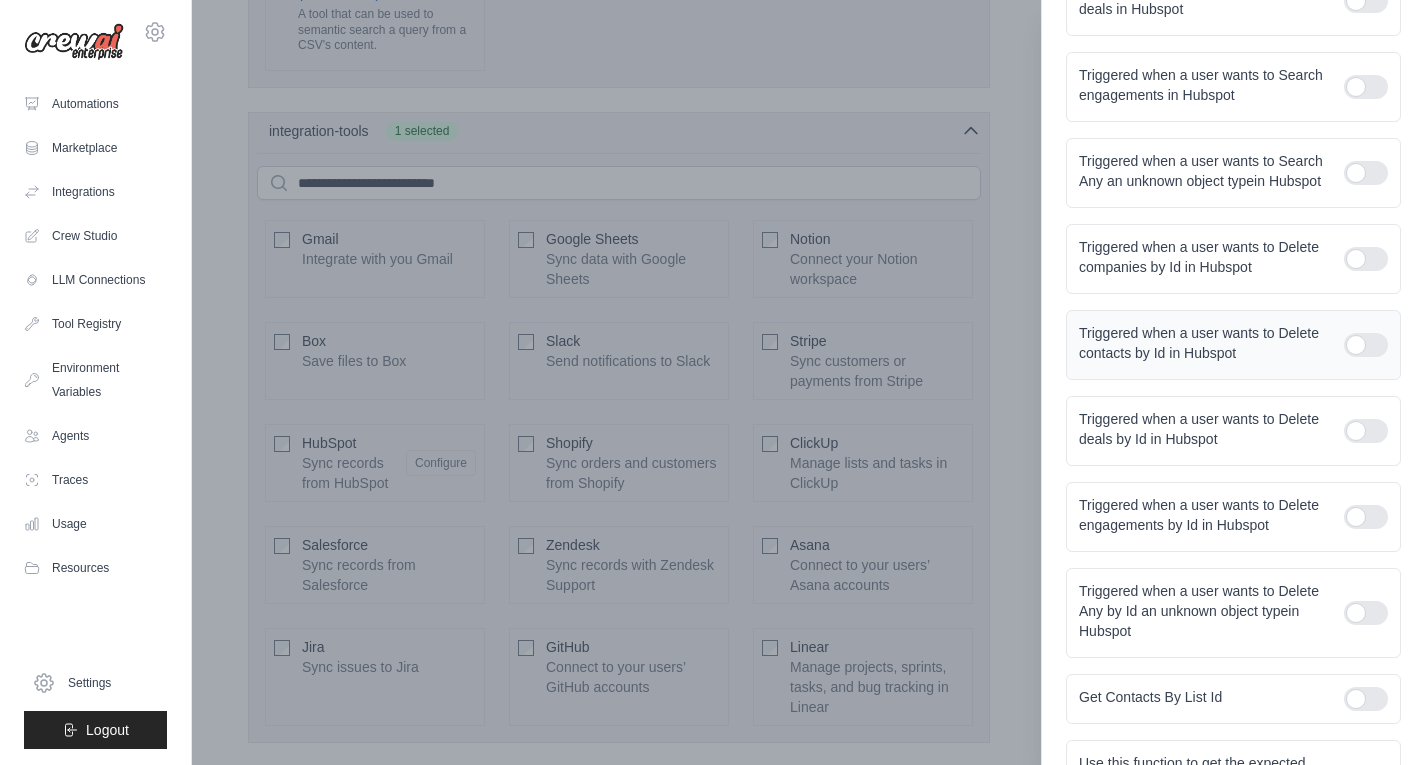 click at bounding box center (1366, 345) 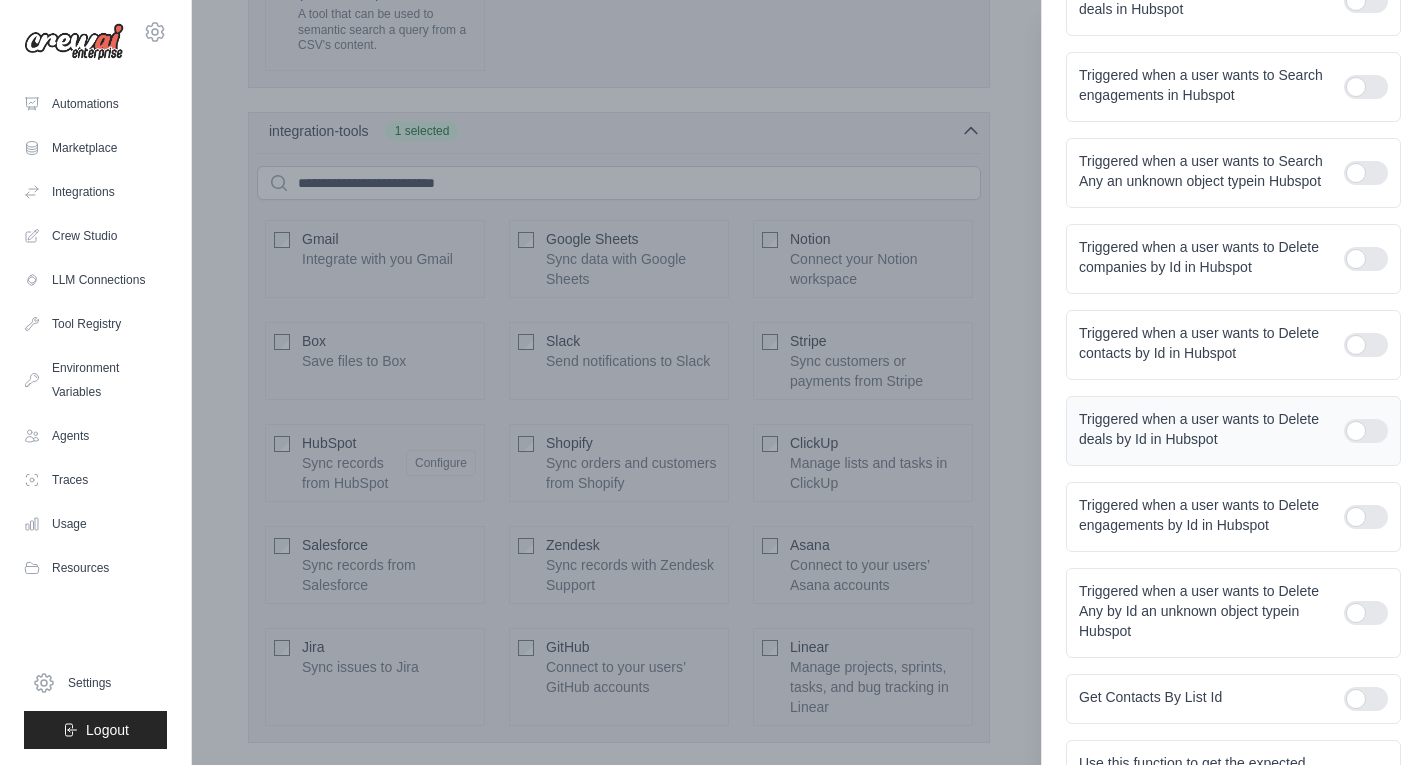 click at bounding box center (1366, 431) 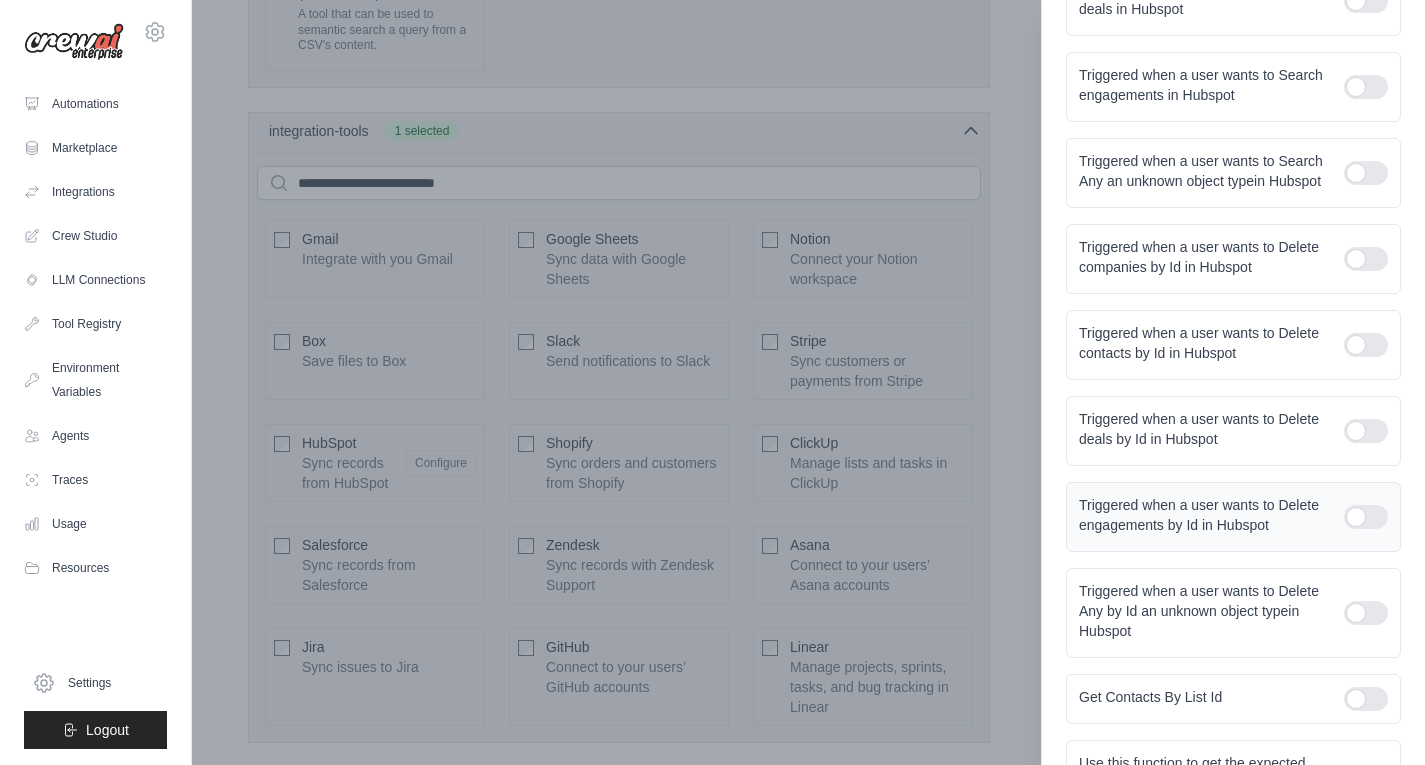 click at bounding box center (1366, 517) 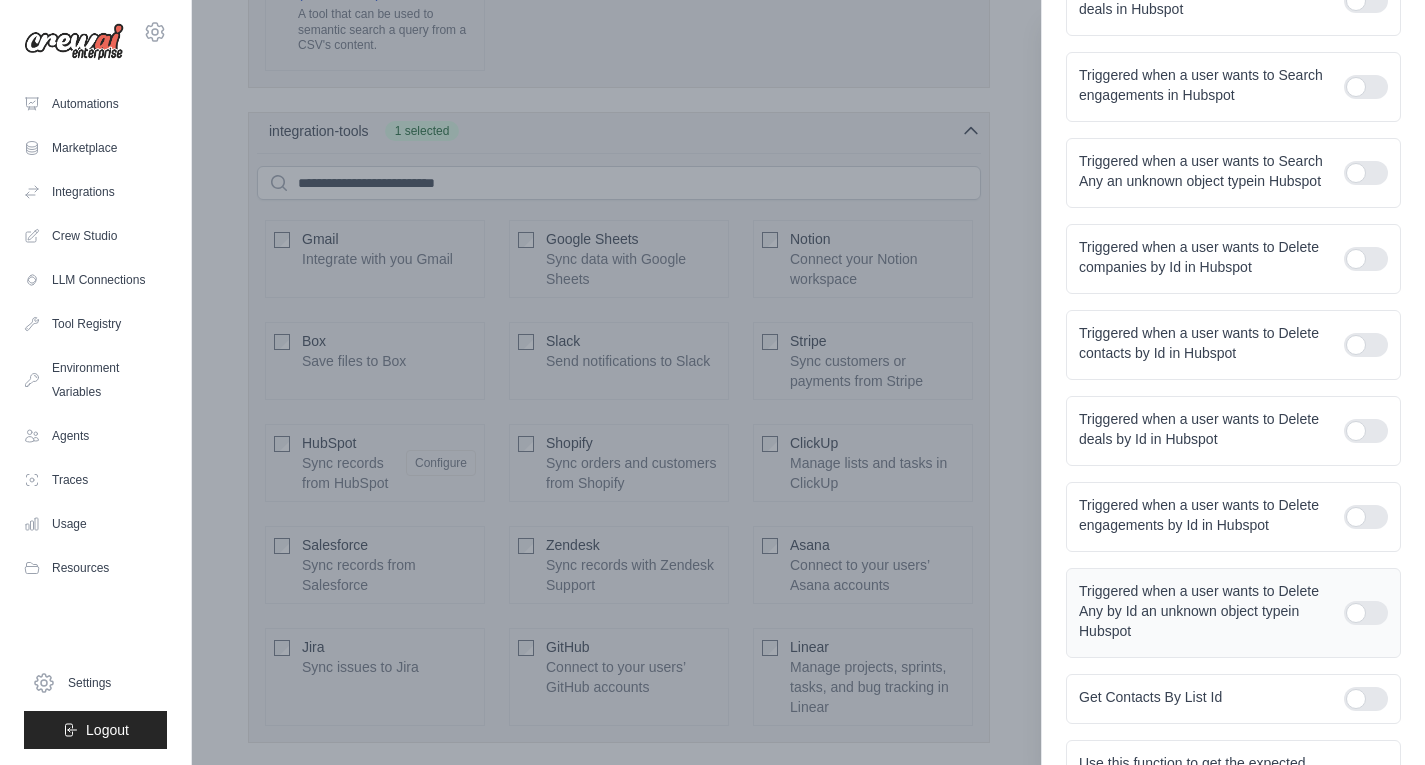 click at bounding box center (1366, 613) 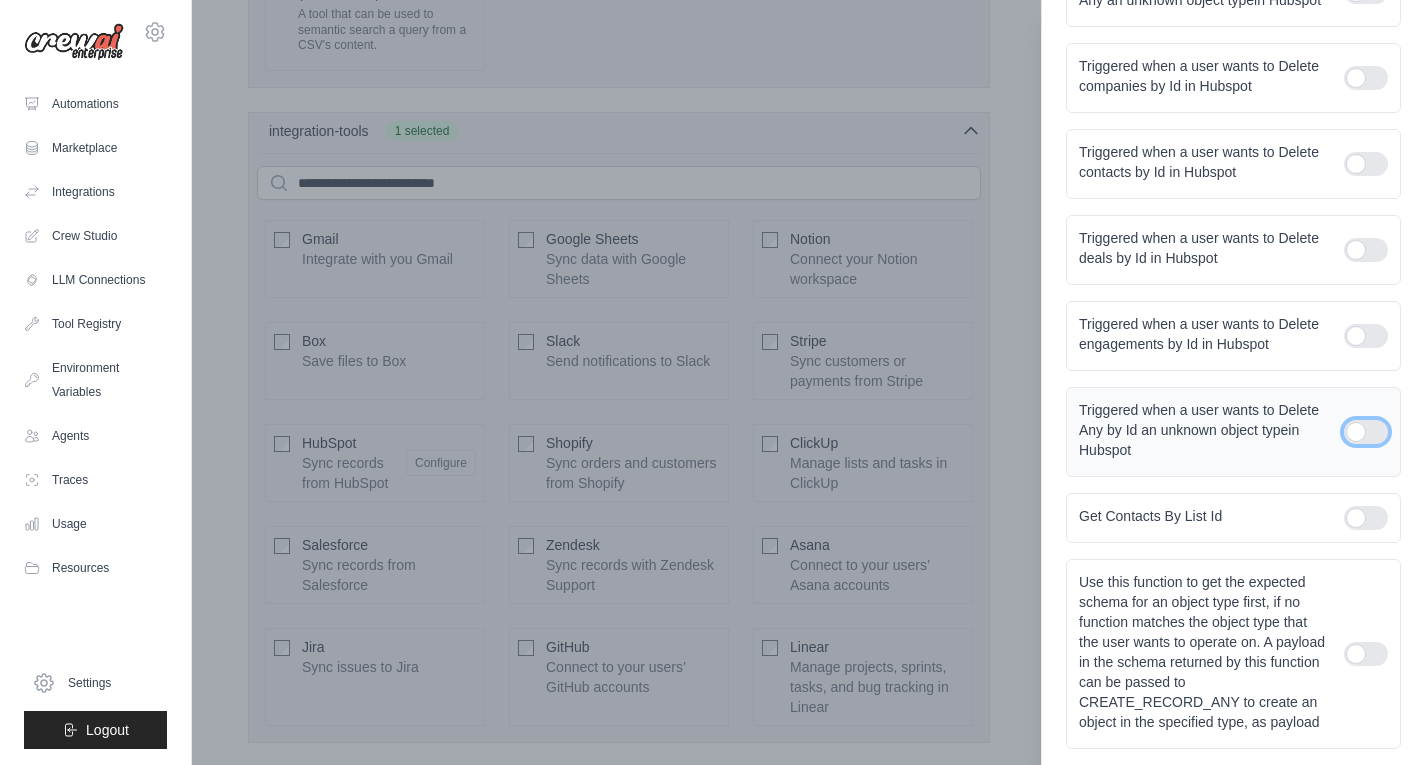 scroll, scrollTop: 2699, scrollLeft: 0, axis: vertical 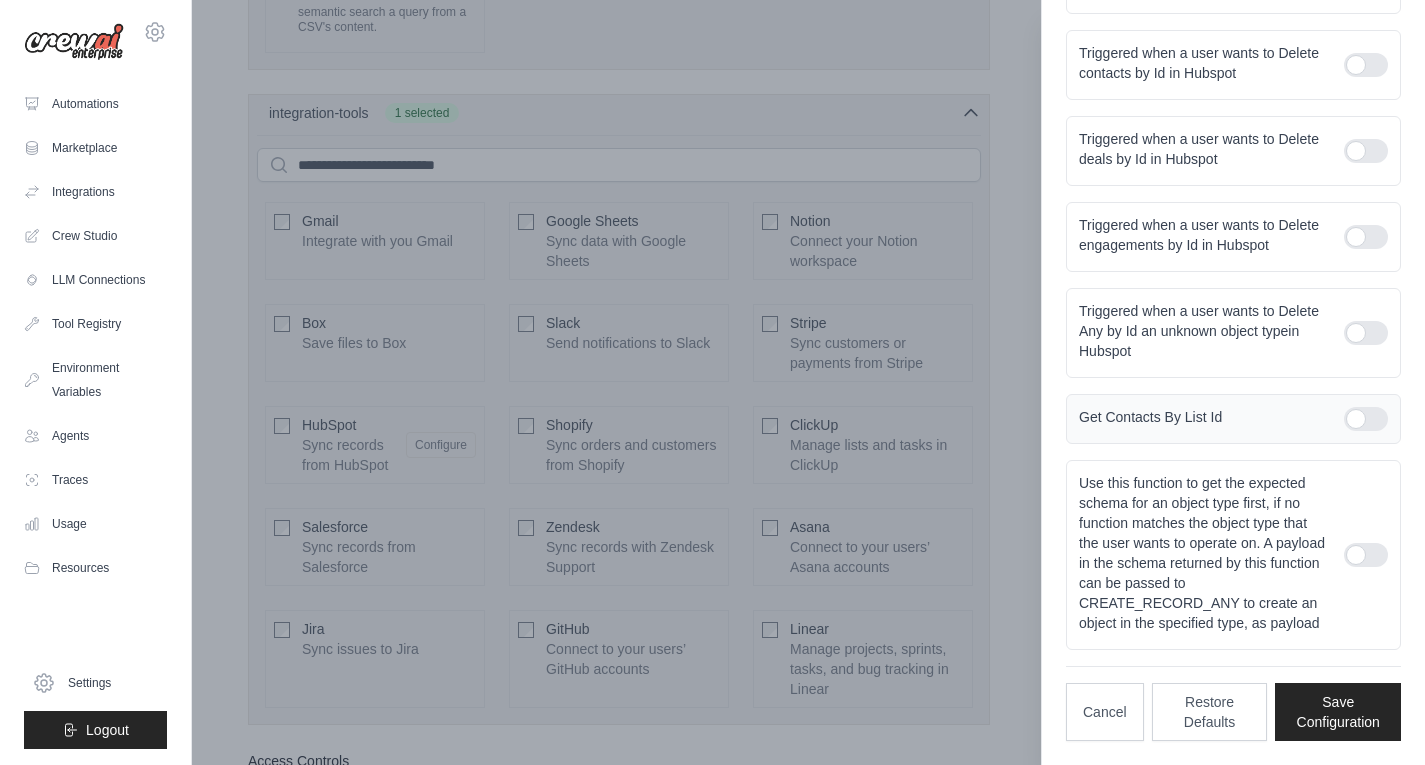 click at bounding box center (1366, 419) 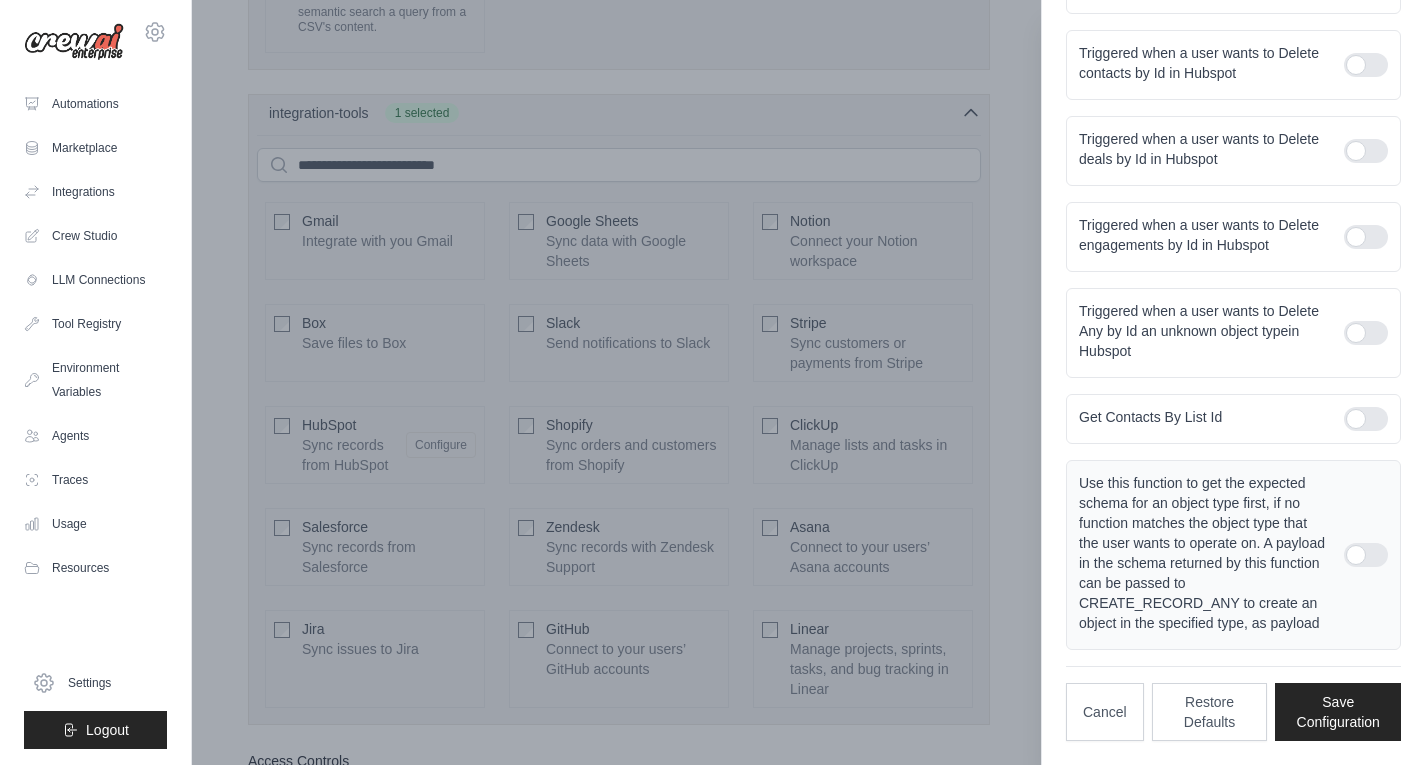 click at bounding box center [1366, 555] 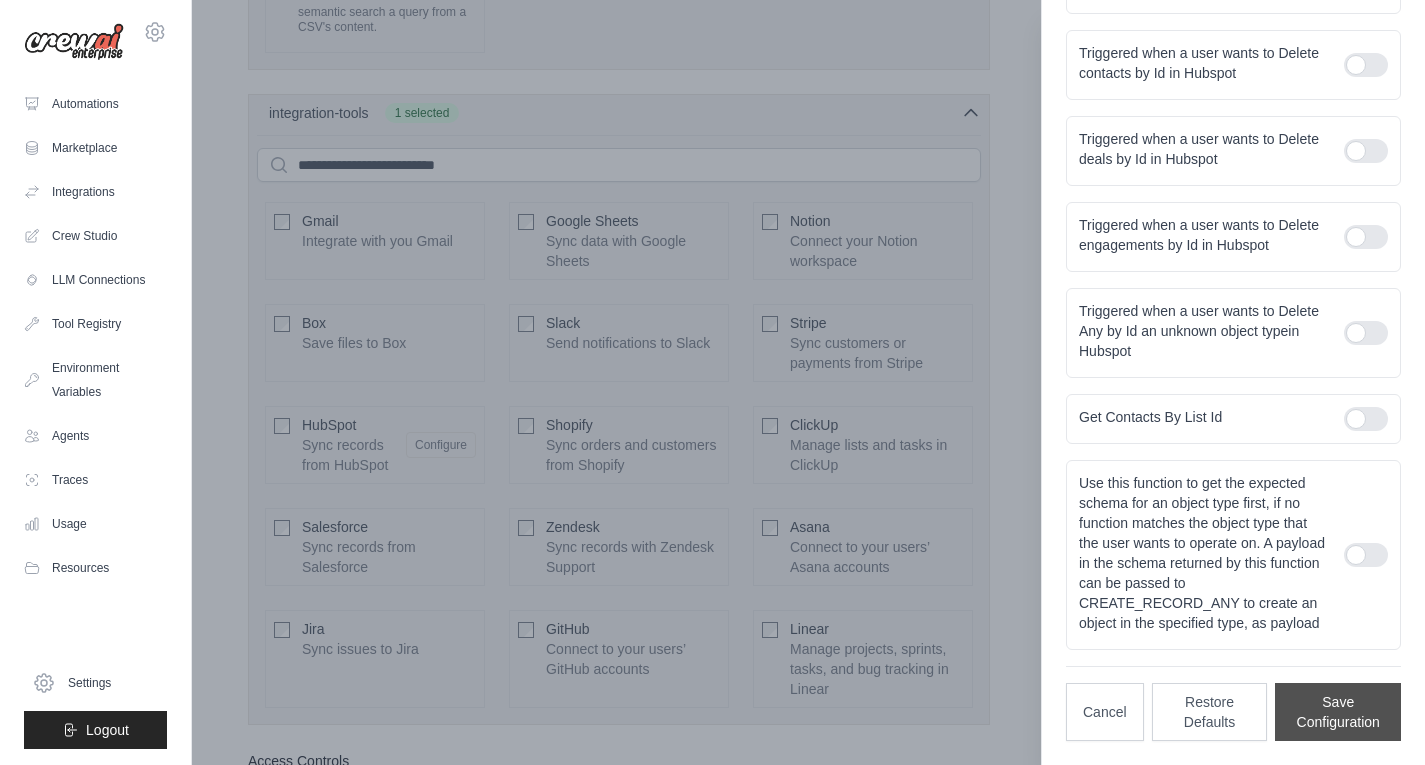 click on "Save Configuration" at bounding box center (1338, 712) 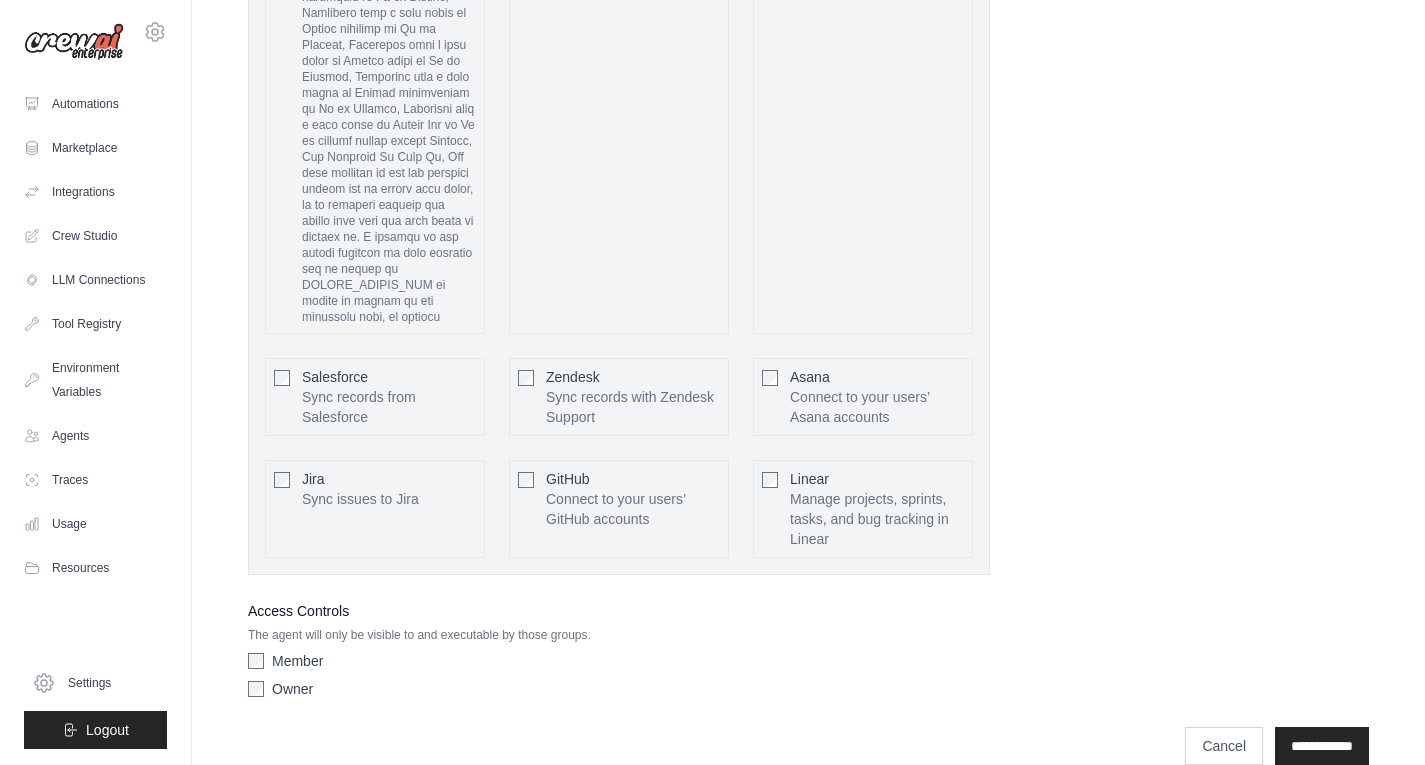 scroll, scrollTop: 2277, scrollLeft: 0, axis: vertical 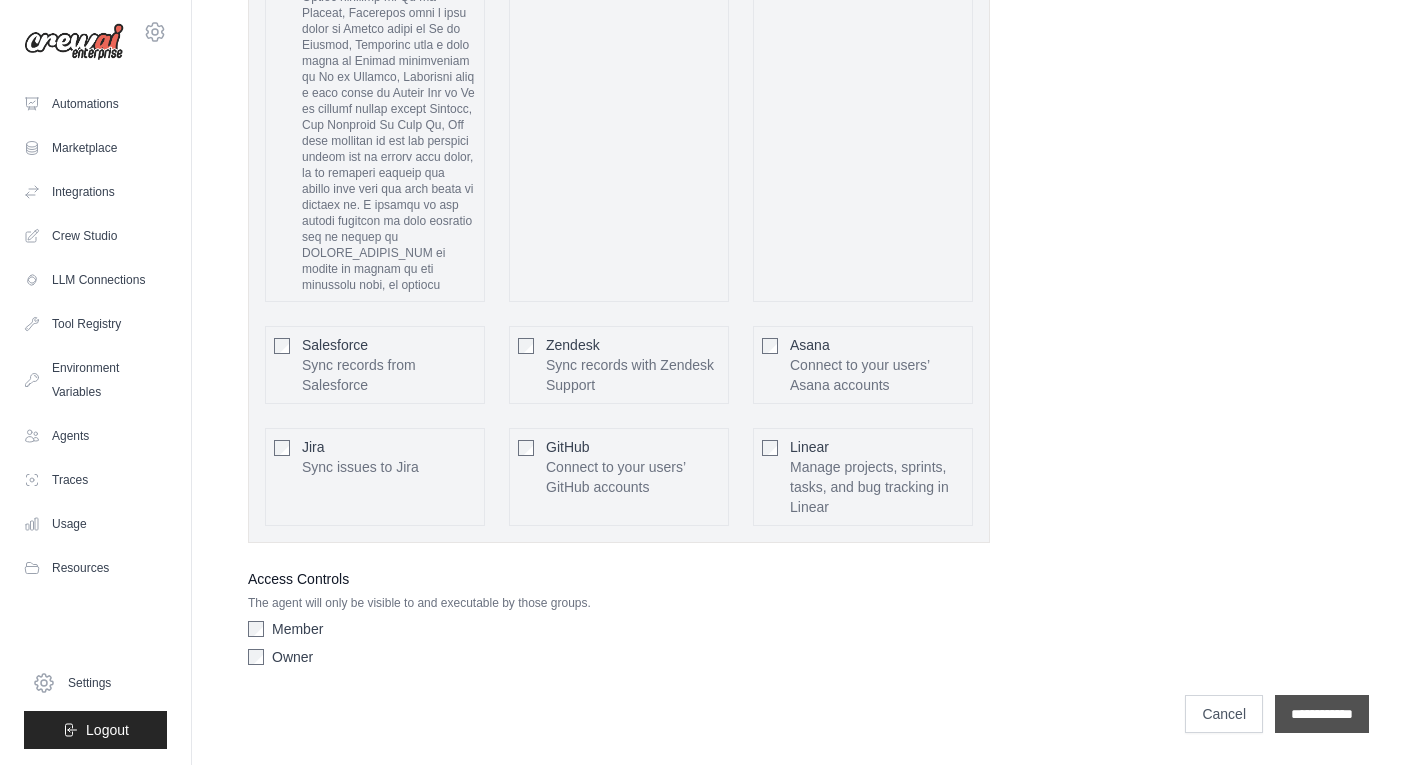 click on "**********" at bounding box center [1322, 714] 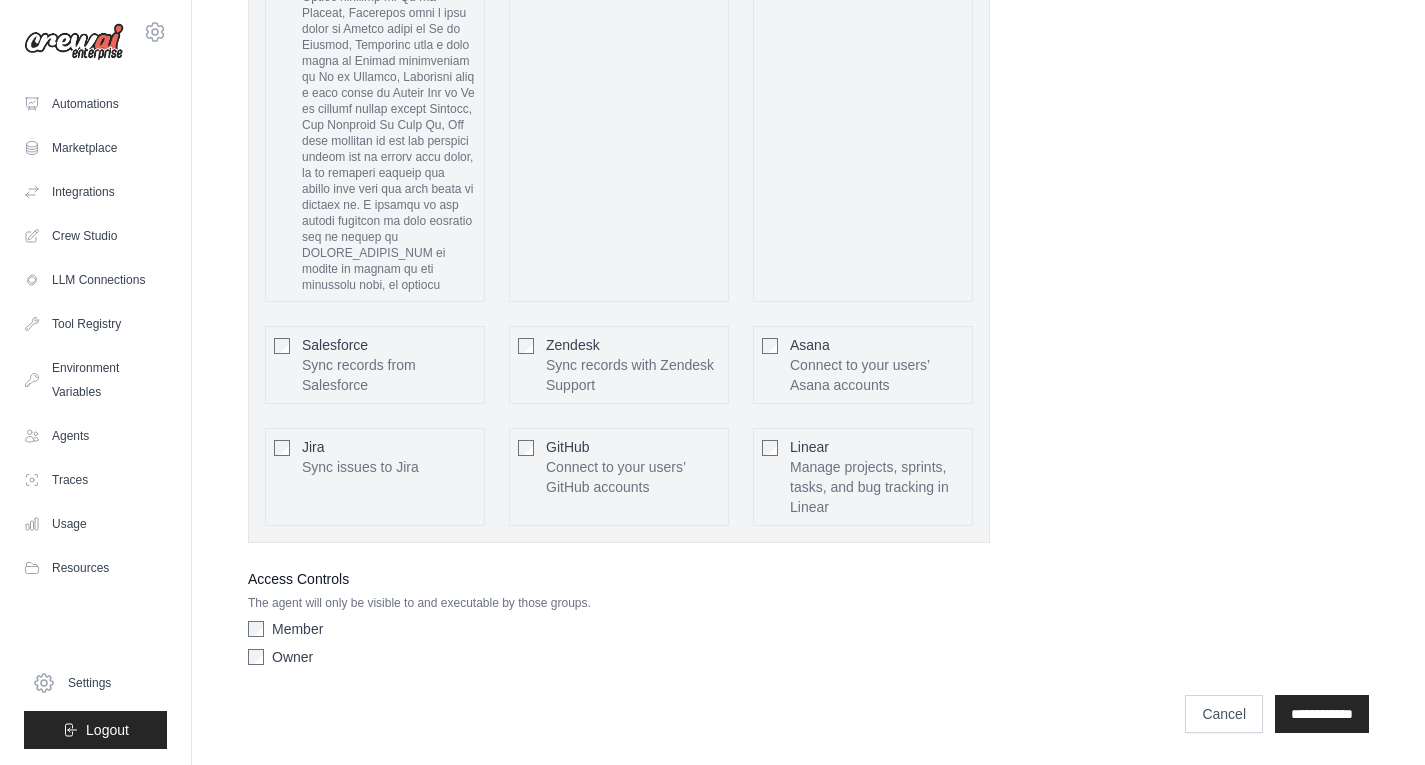 scroll, scrollTop: 0, scrollLeft: 0, axis: both 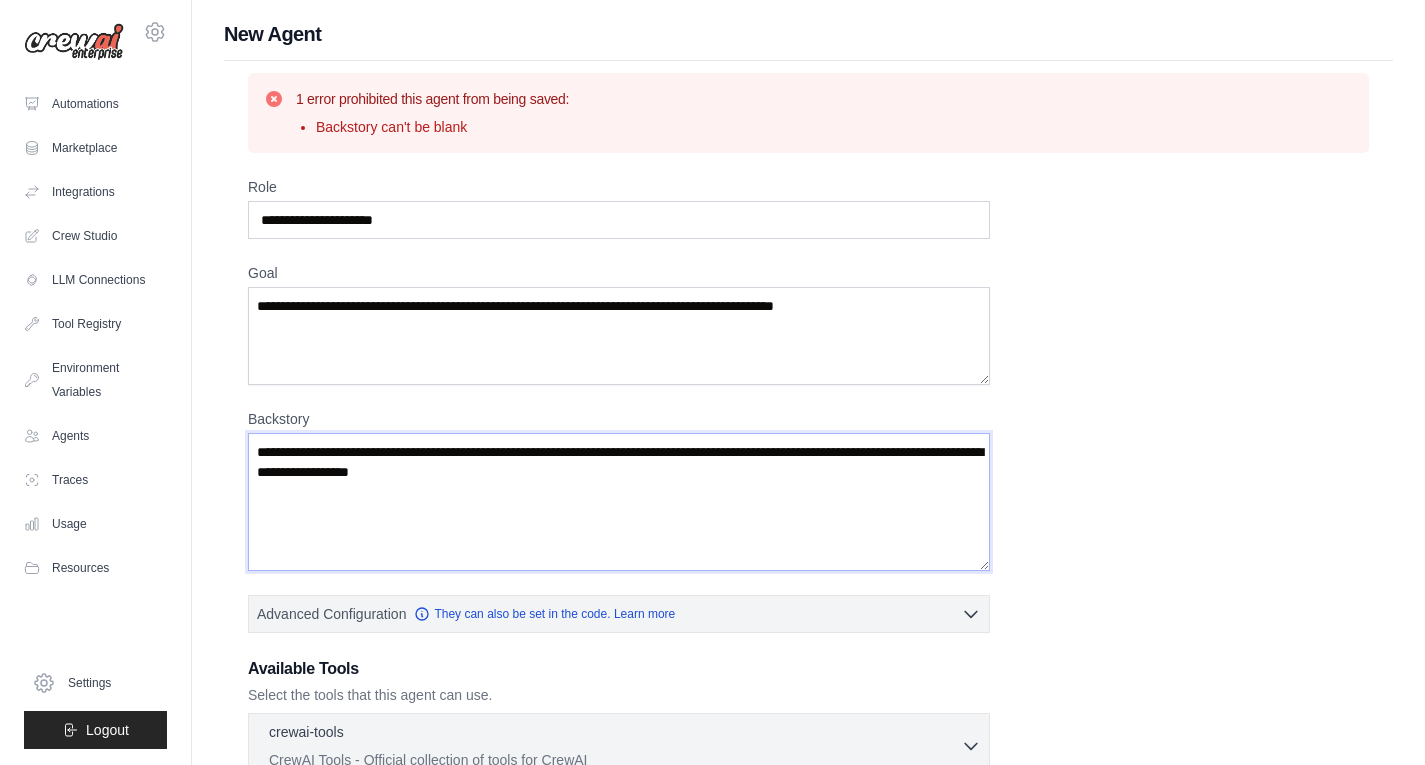 click on "Backstory" at bounding box center (619, 502) 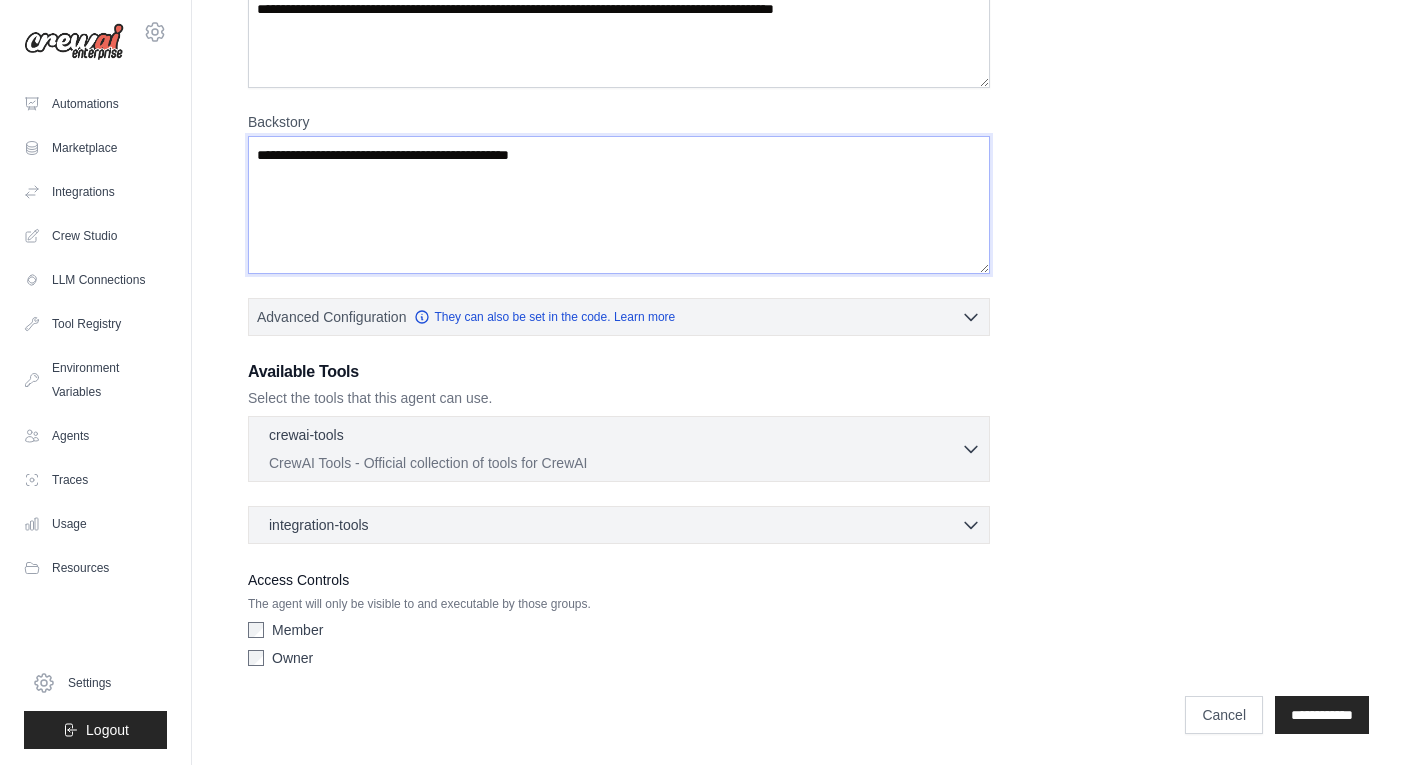 scroll, scrollTop: 298, scrollLeft: 0, axis: vertical 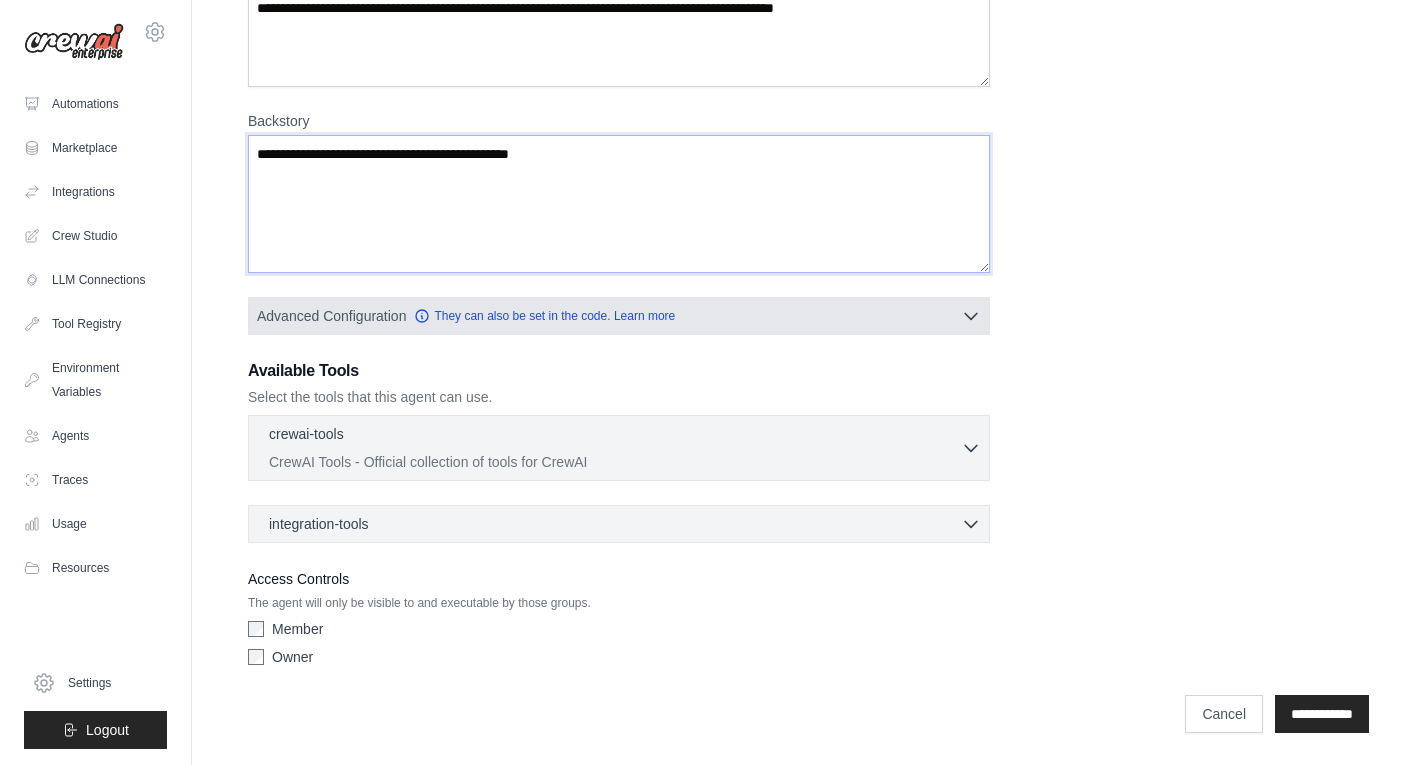 type on "**********" 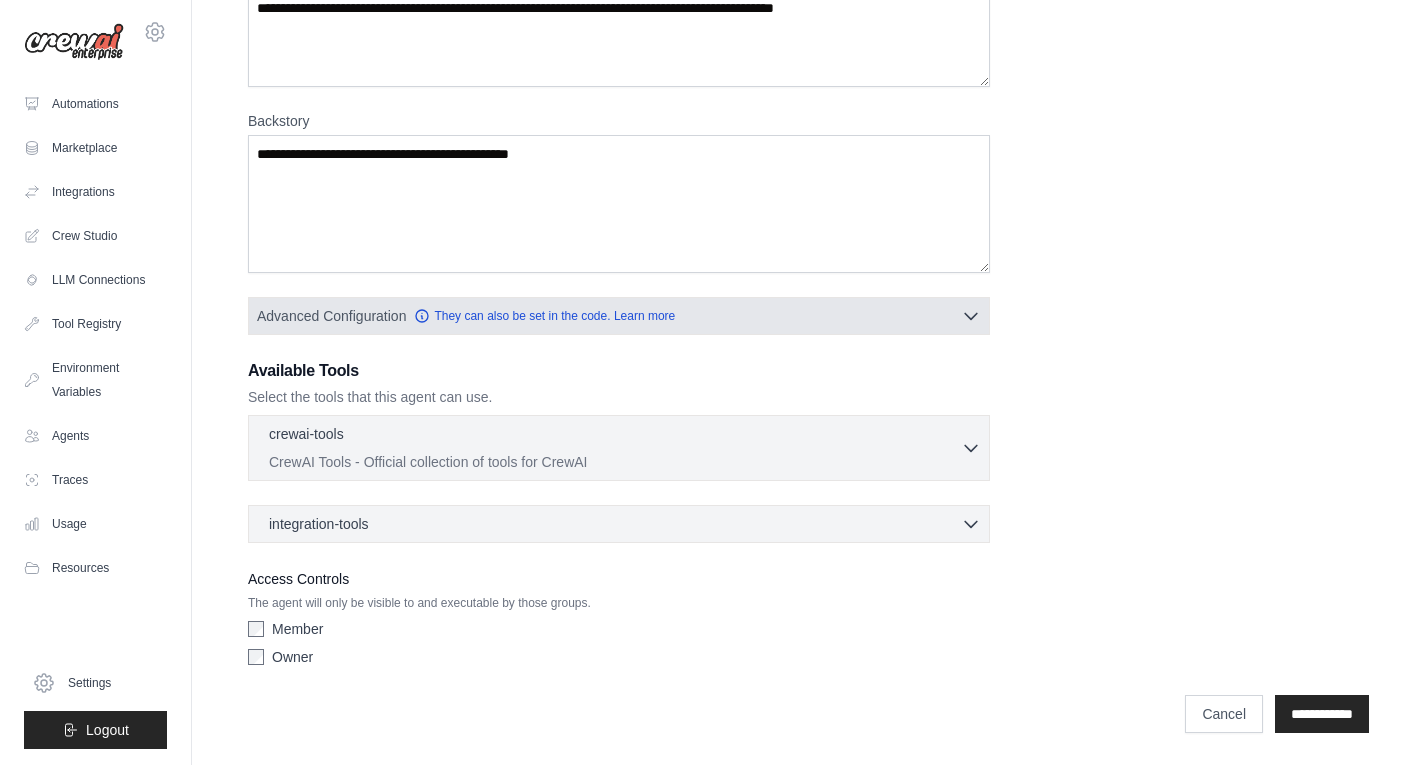 click 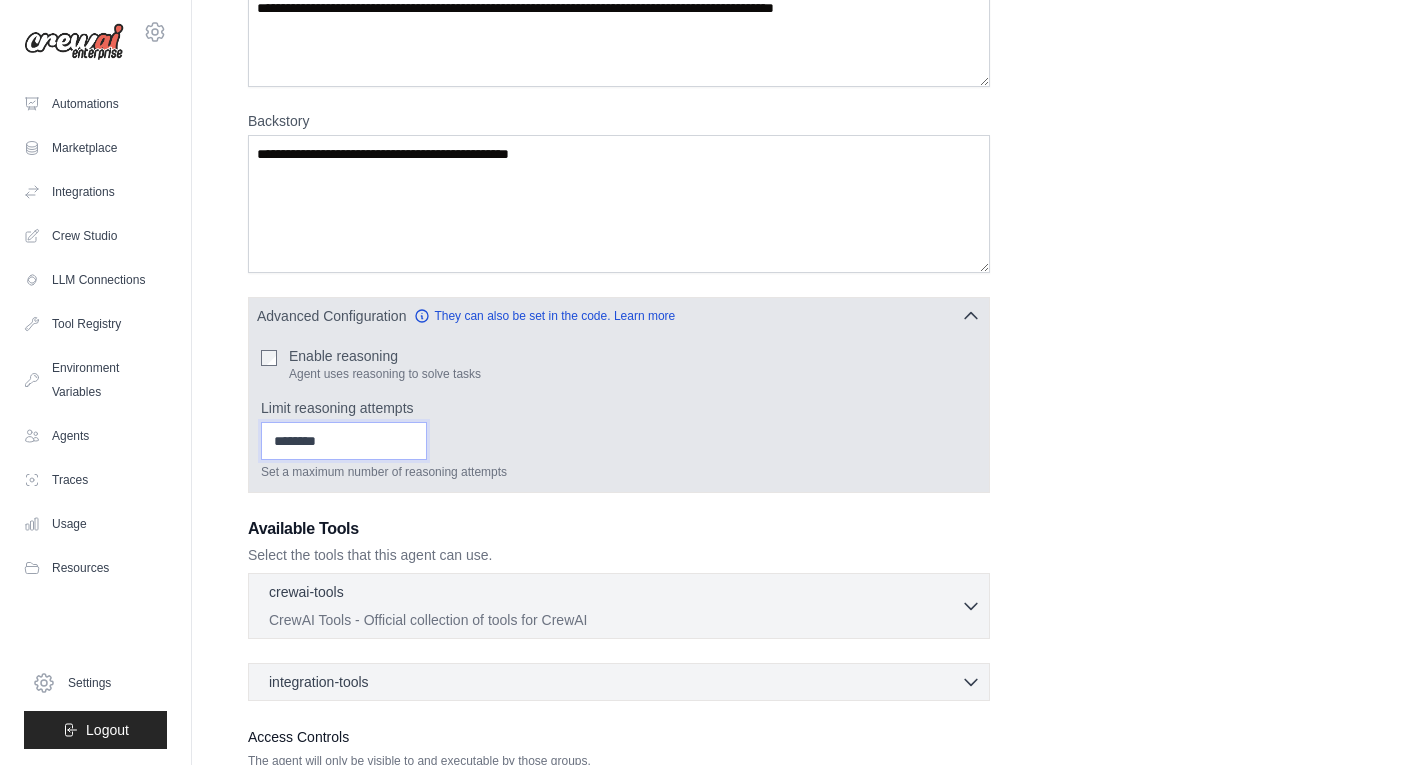 click on "*" at bounding box center (344, 441) 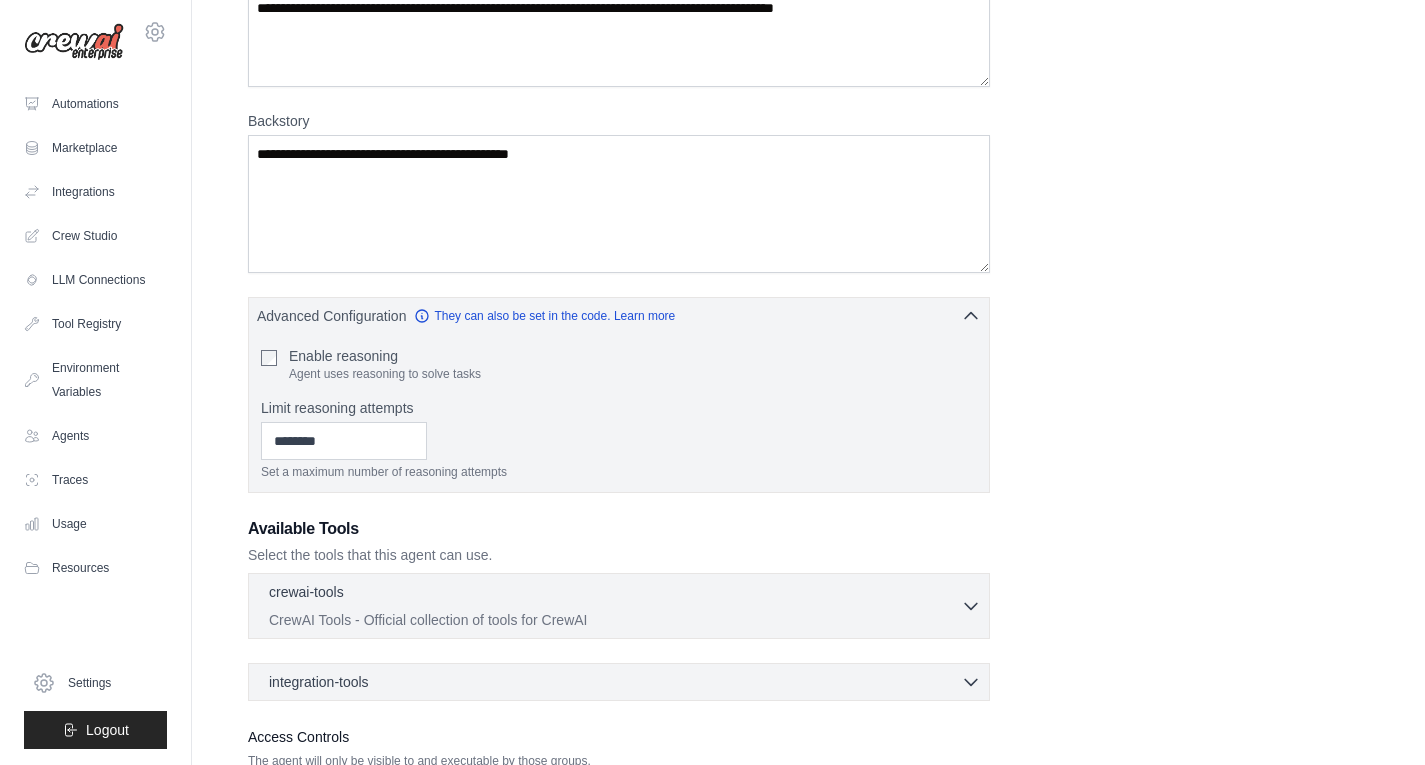 click on "**********" at bounding box center [808, 356] 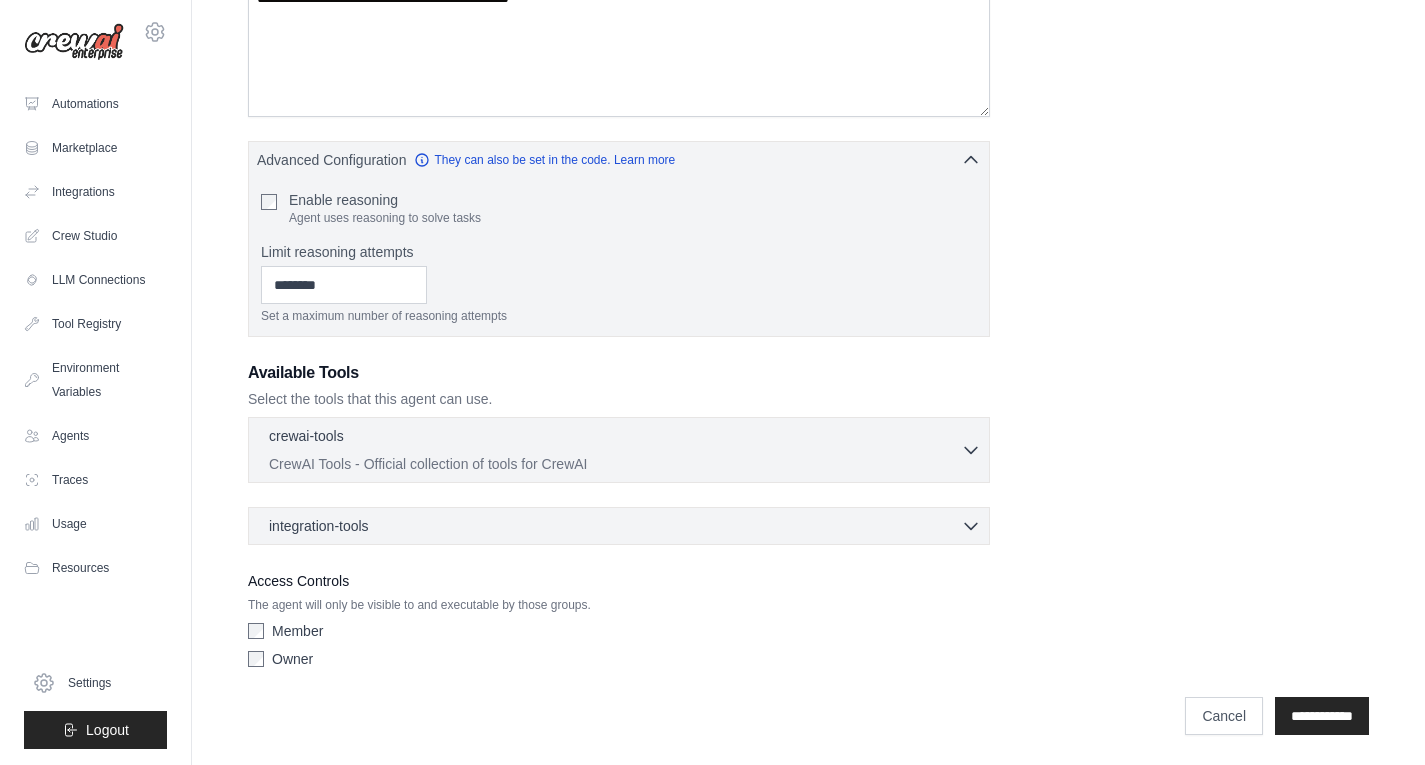 scroll, scrollTop: 456, scrollLeft: 0, axis: vertical 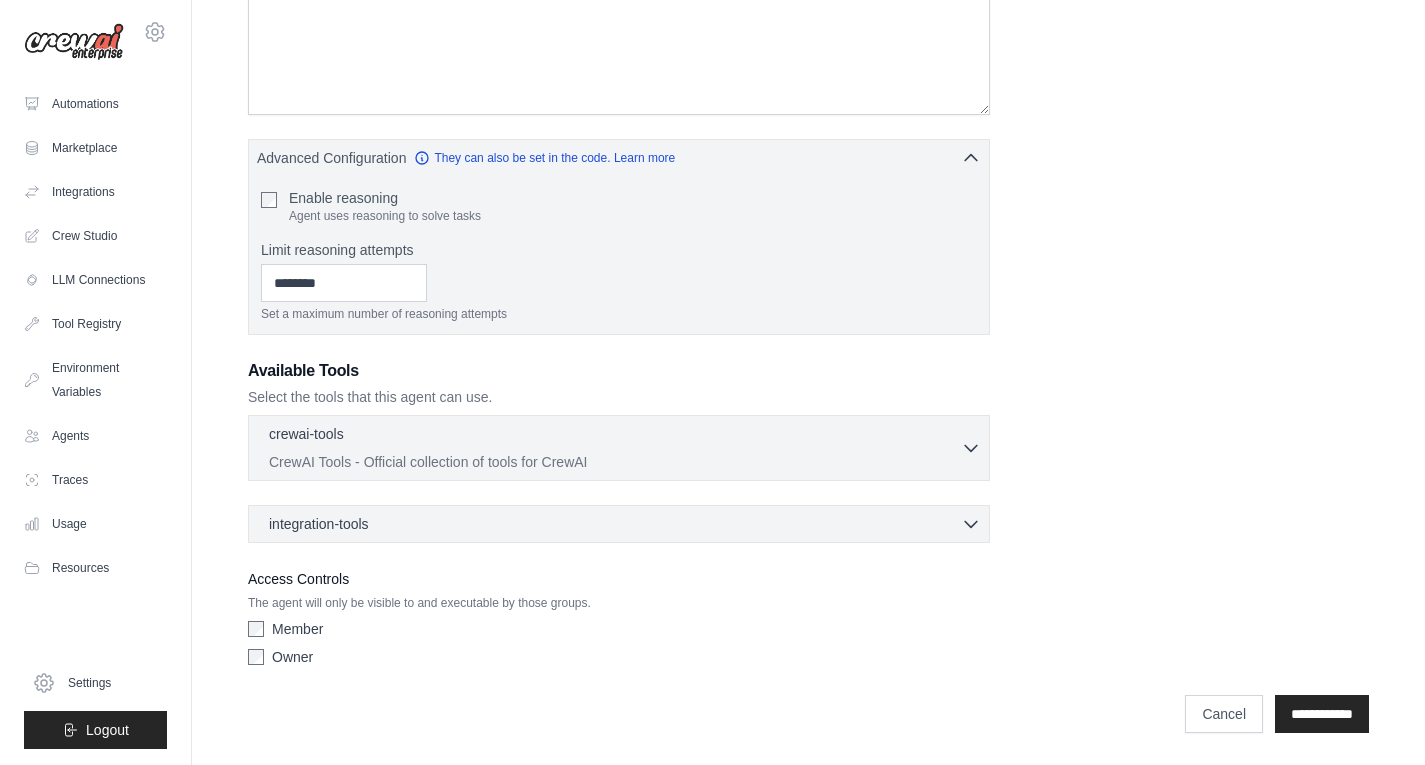 click 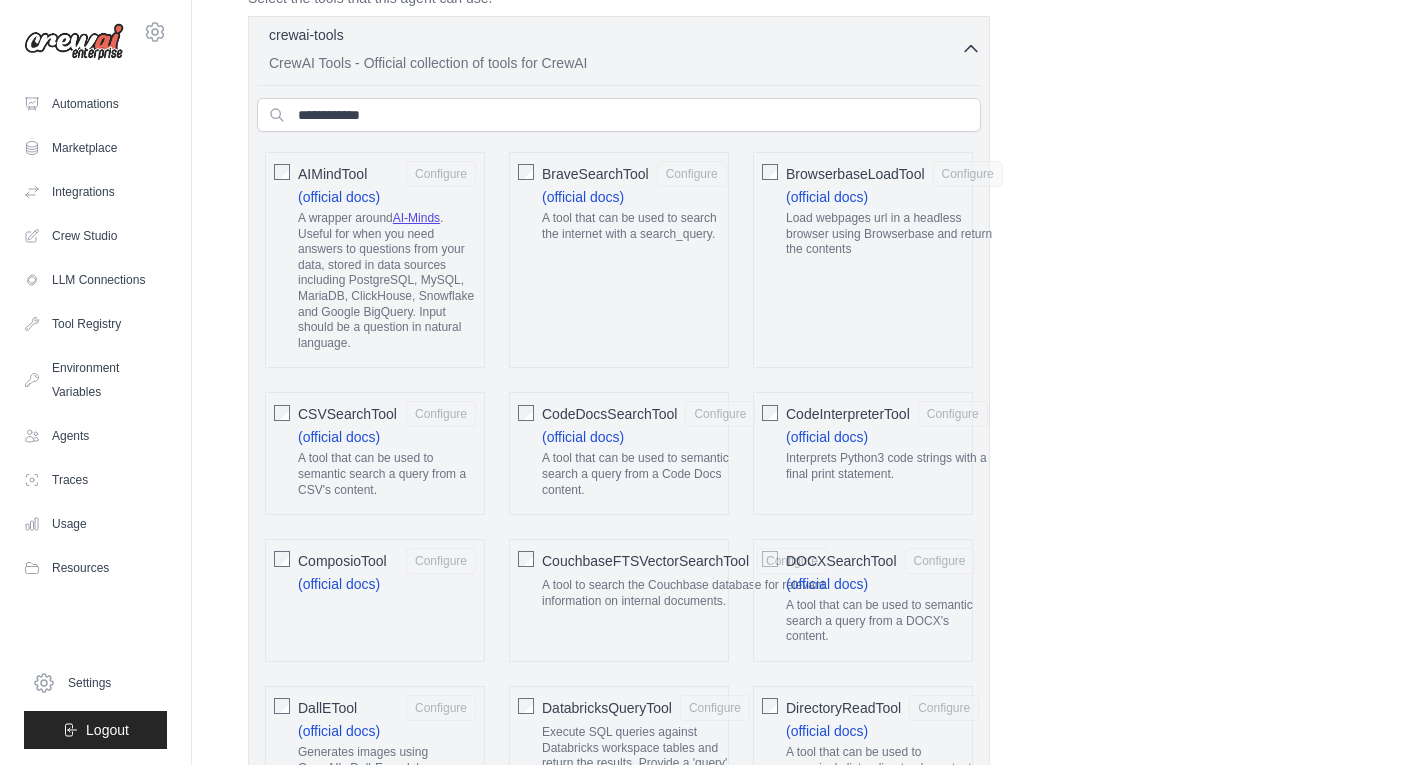 scroll, scrollTop: 856, scrollLeft: 0, axis: vertical 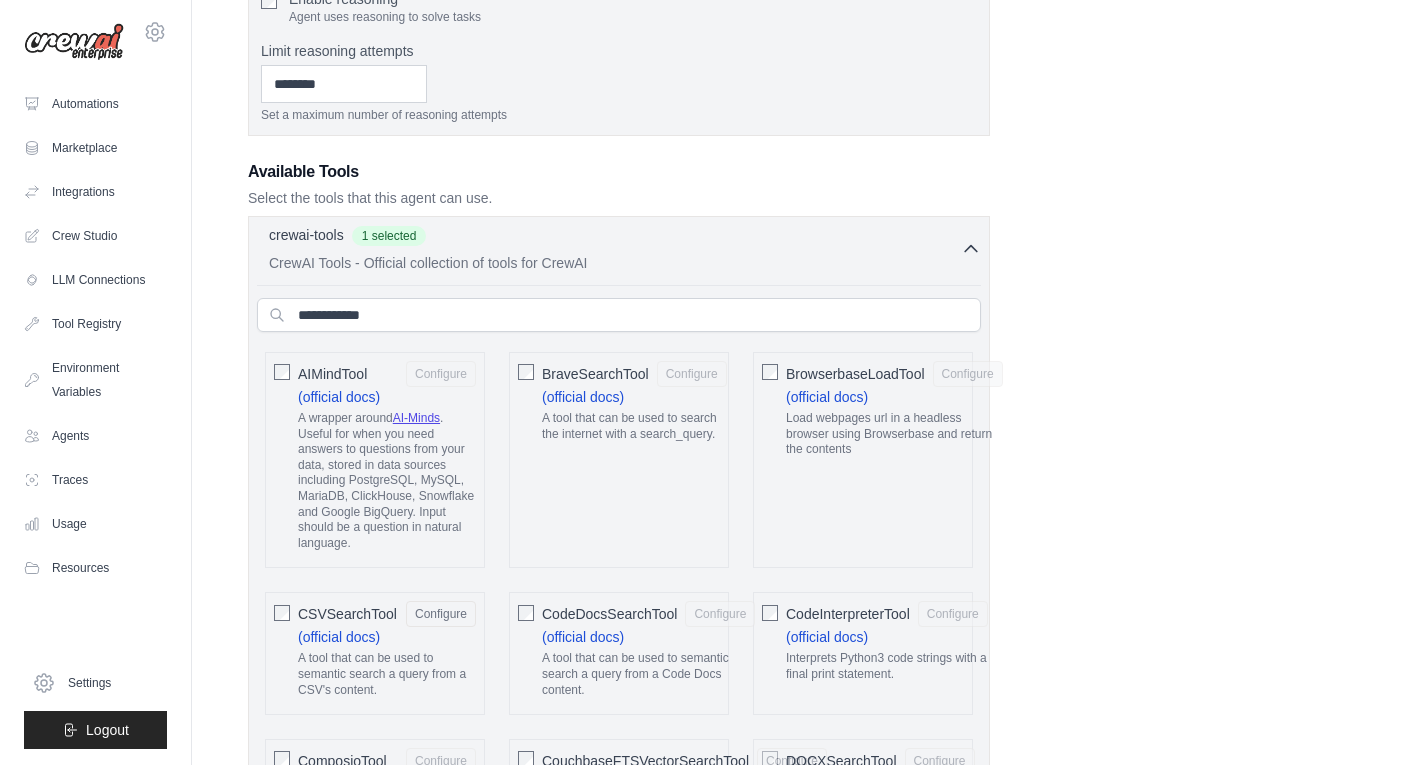 click 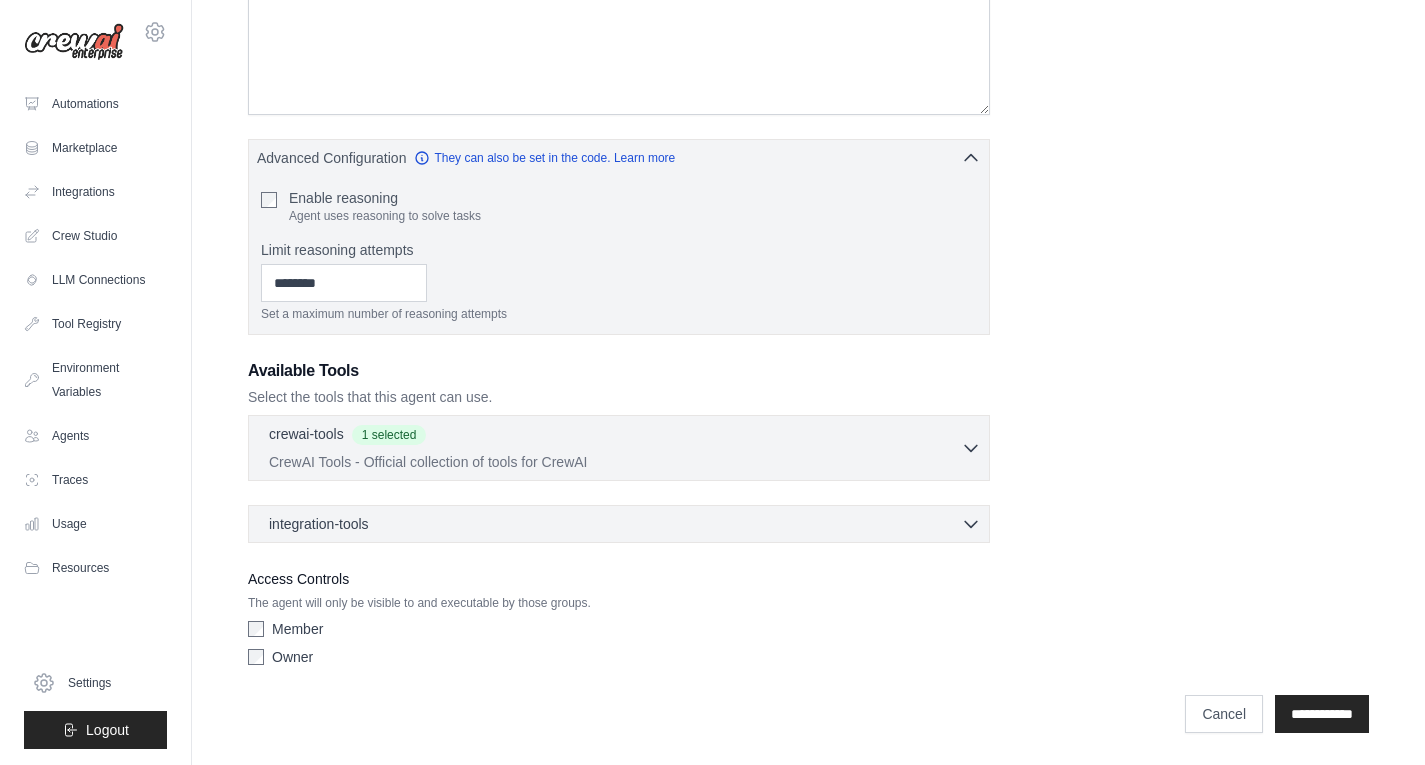 click 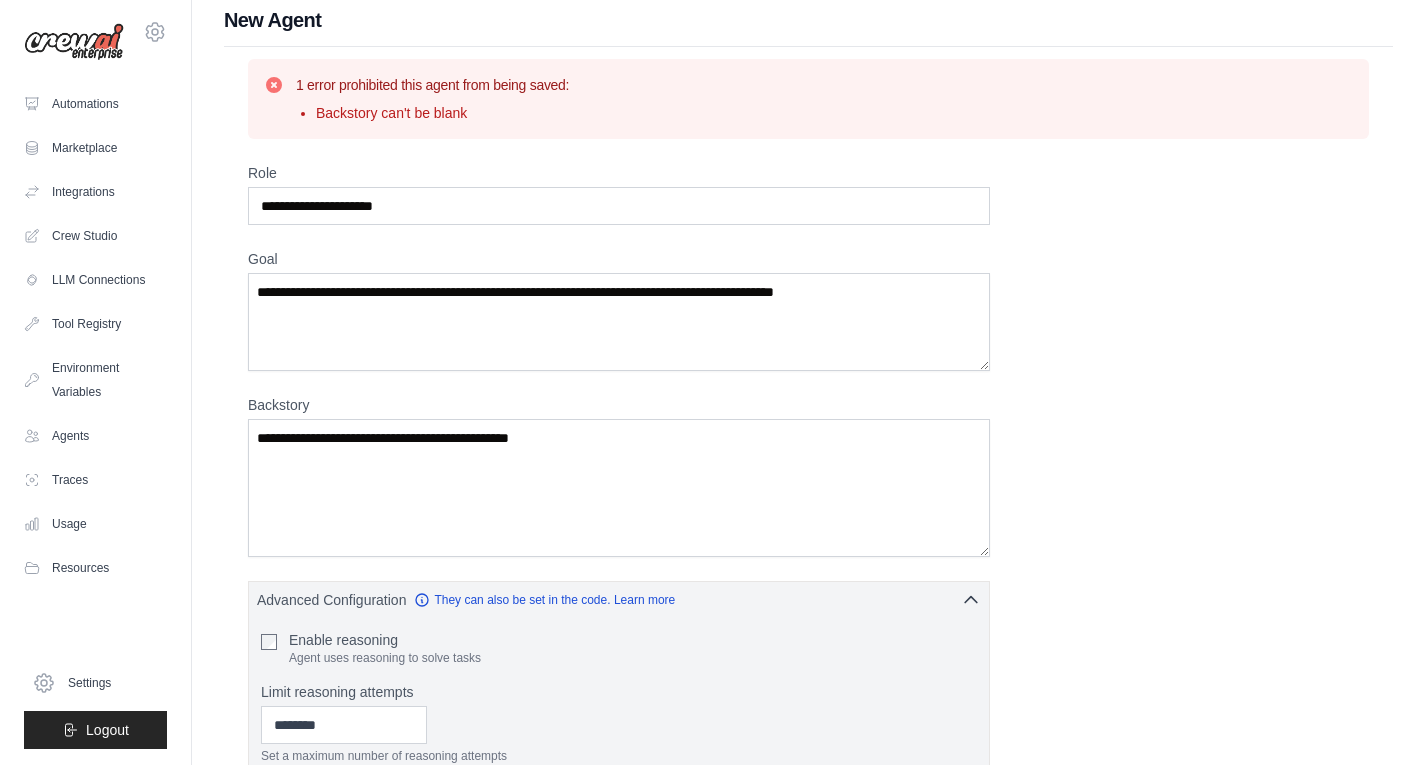 scroll, scrollTop: 0, scrollLeft: 0, axis: both 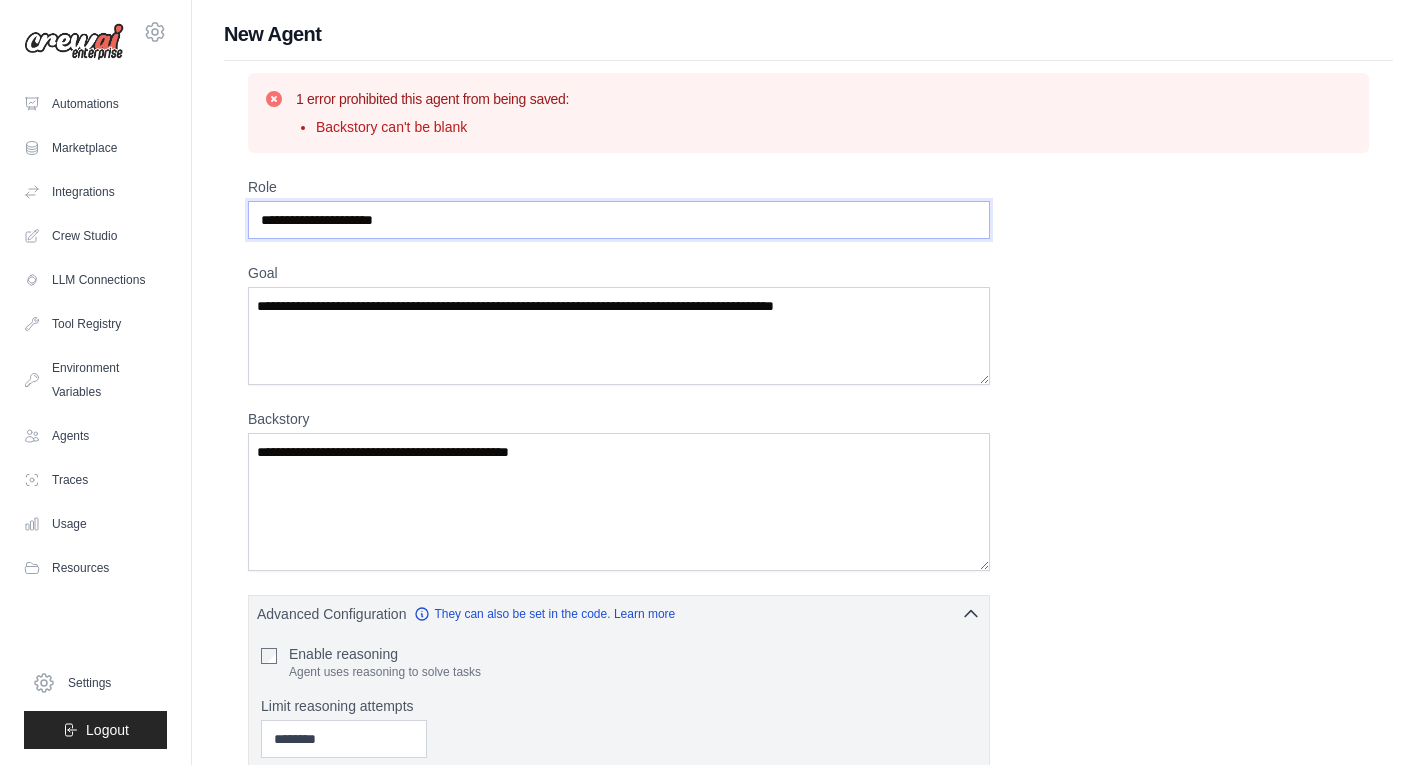 click on "**********" at bounding box center (619, 220) 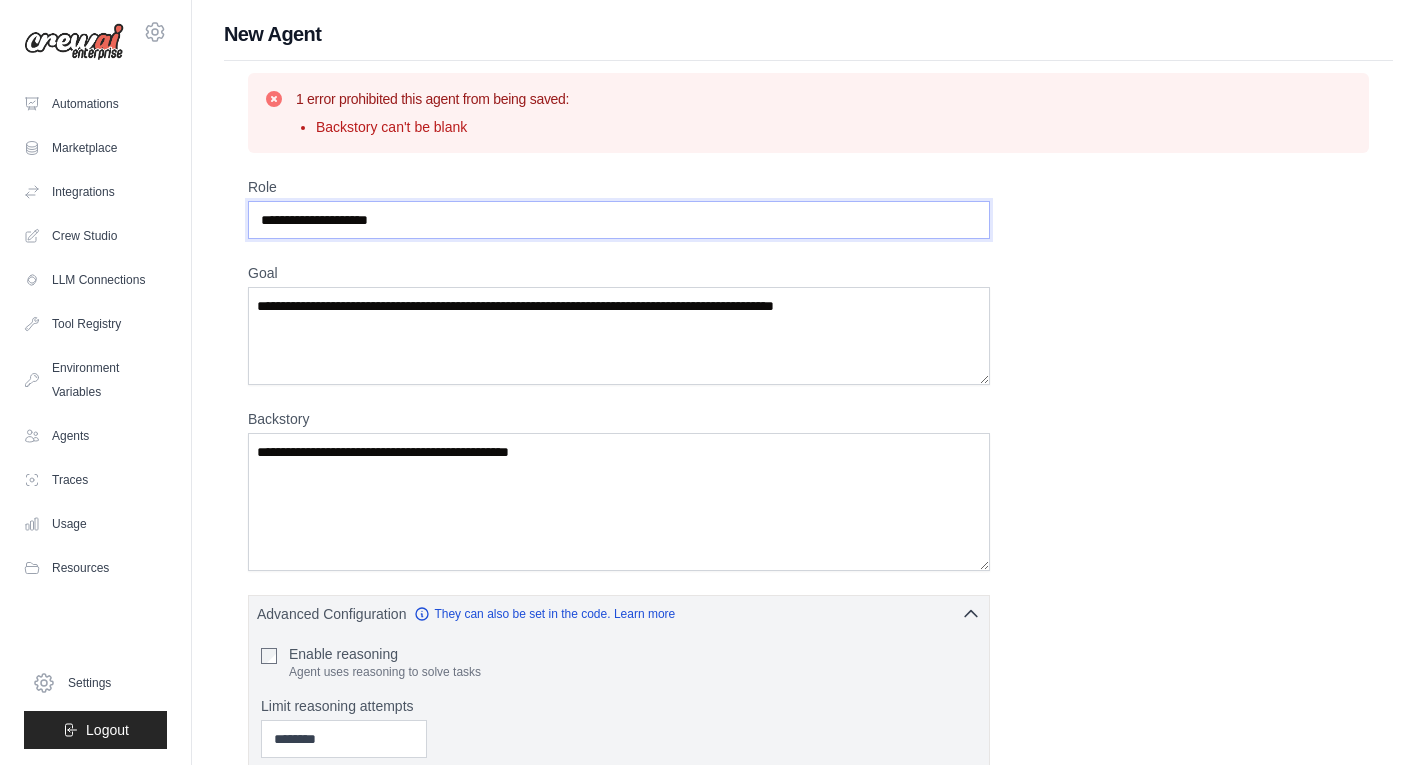 click on "**********" at bounding box center [619, 220] 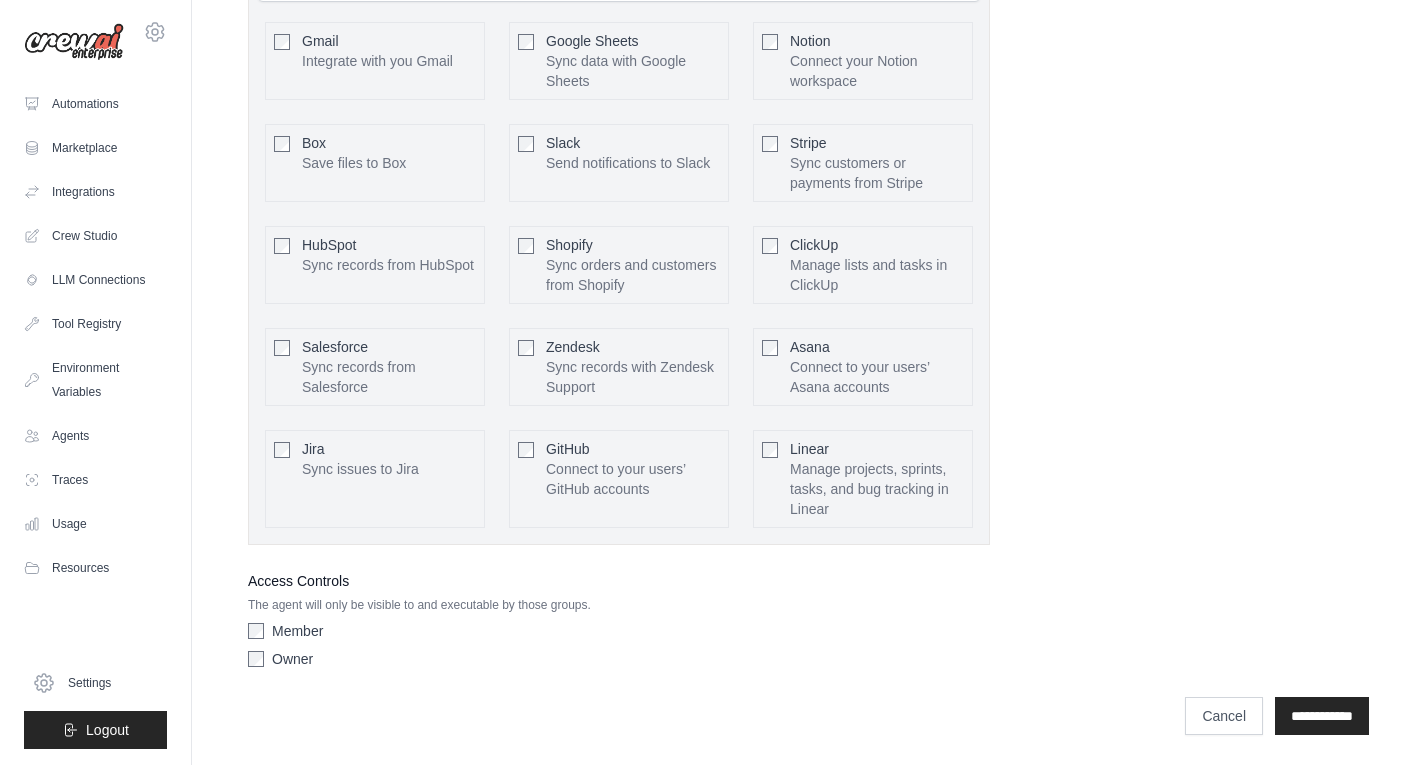 scroll, scrollTop: 1049, scrollLeft: 0, axis: vertical 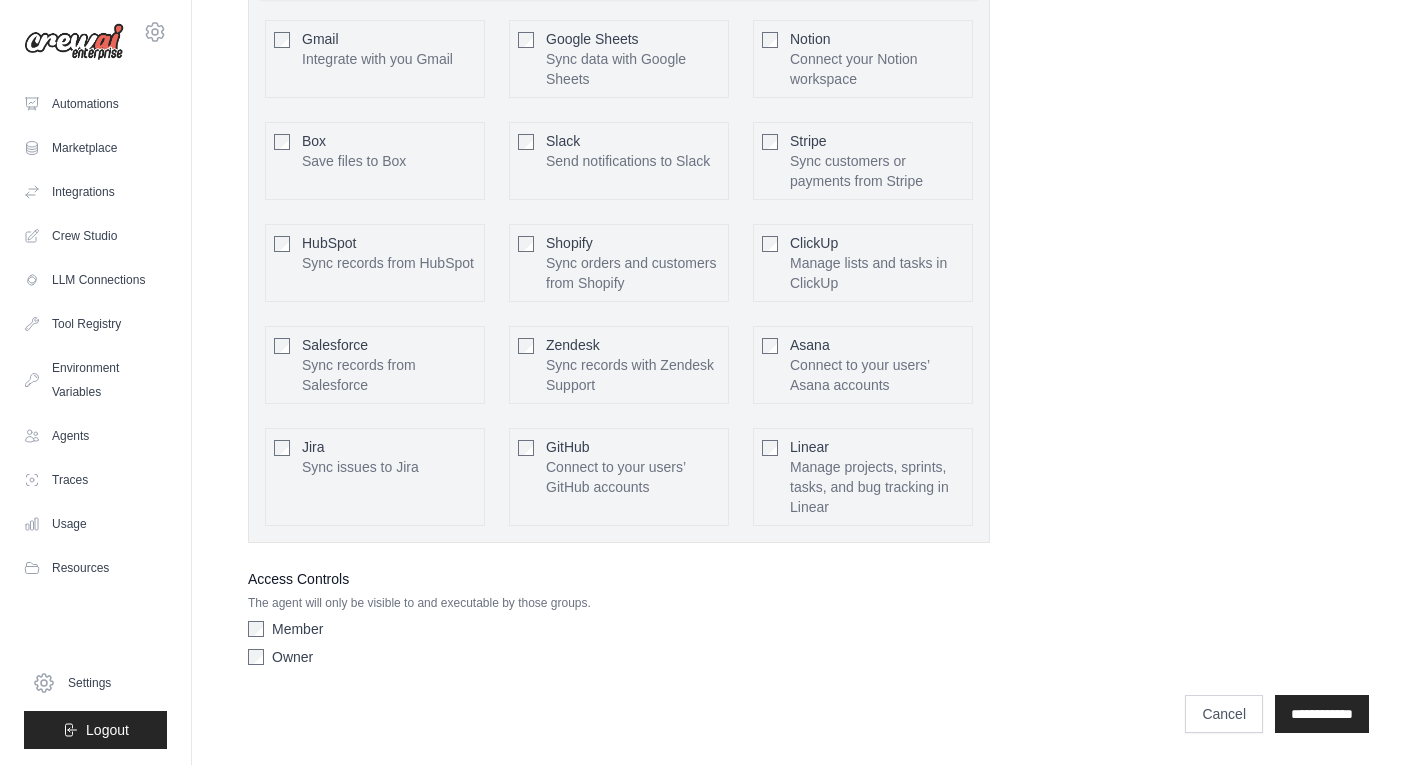 type on "**********" 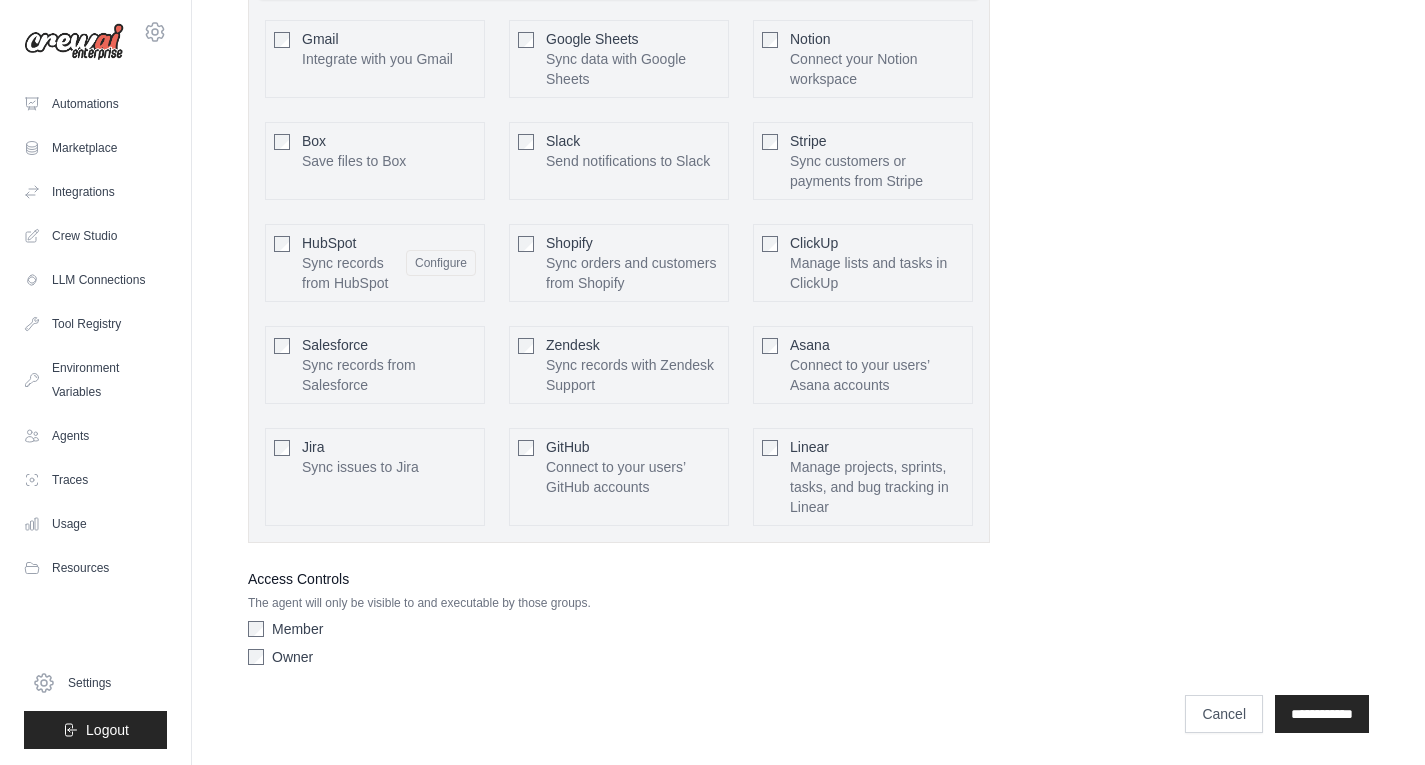 click on "Configure" at bounding box center (441, 263) 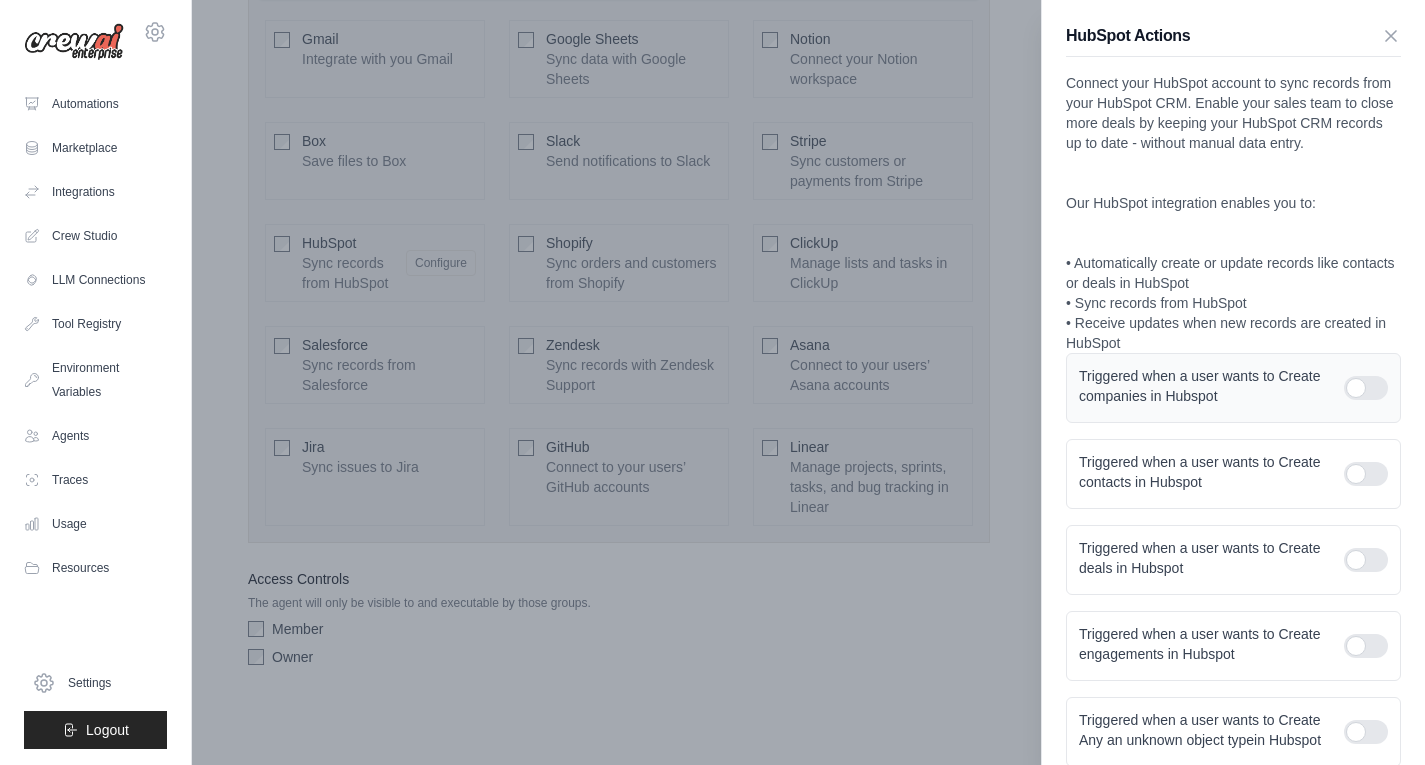 click at bounding box center [1366, 388] 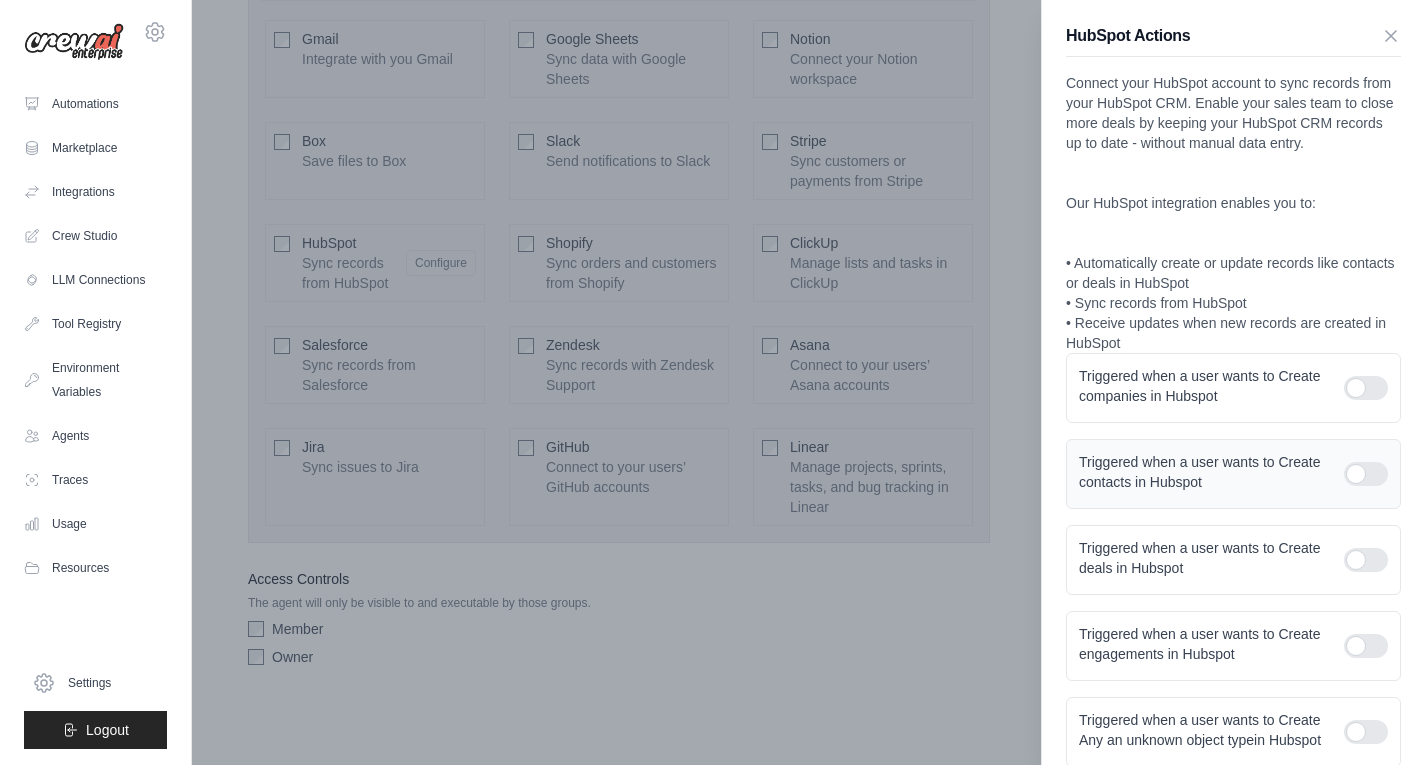 click at bounding box center [1366, 474] 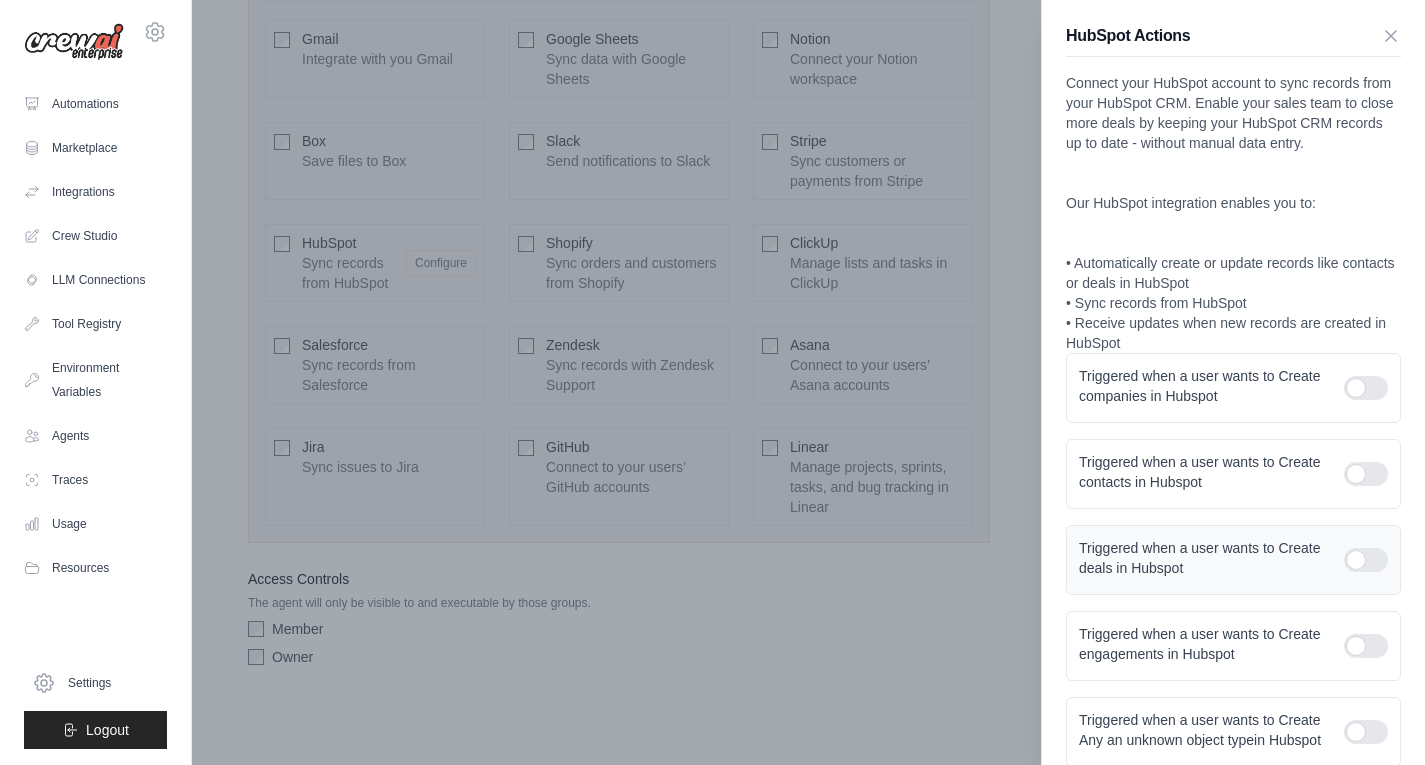 click at bounding box center [1366, 560] 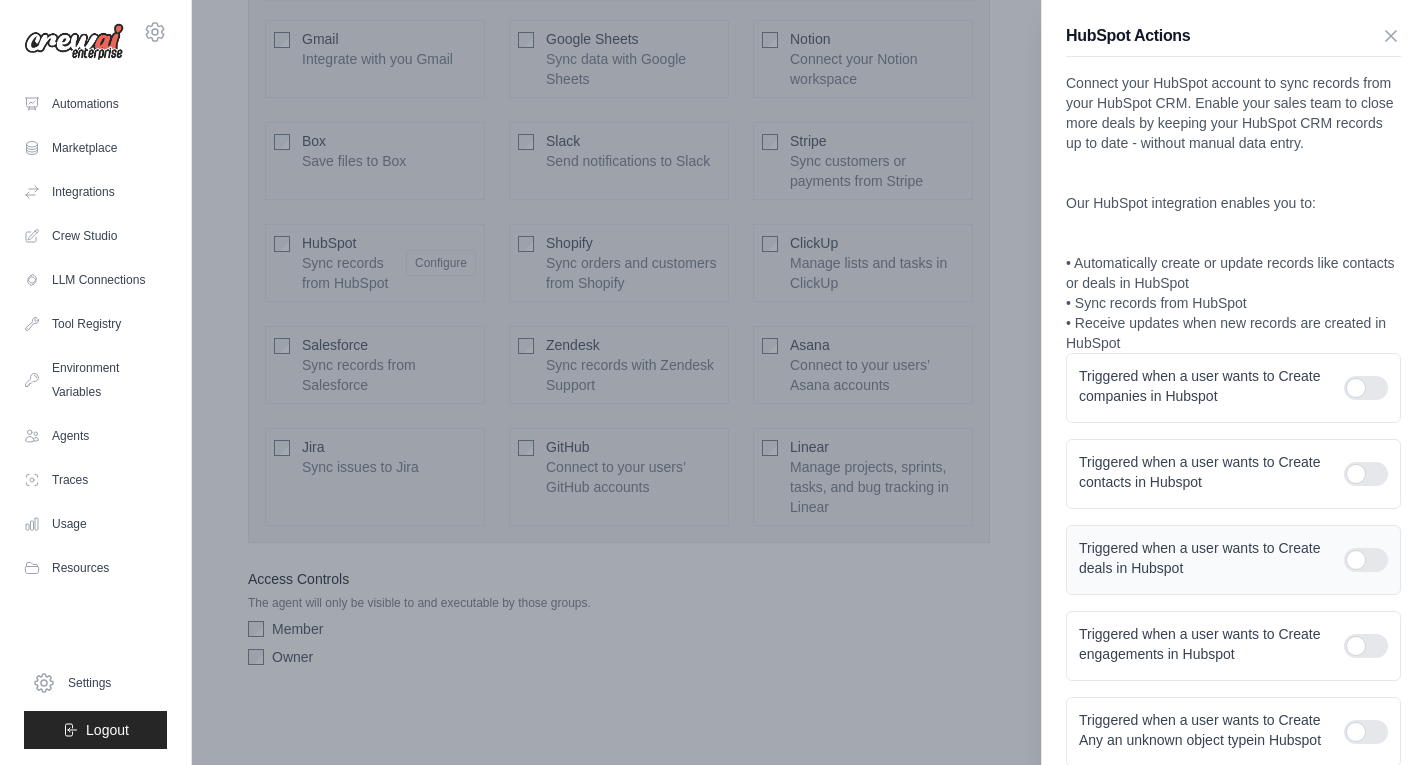click at bounding box center [1366, 560] 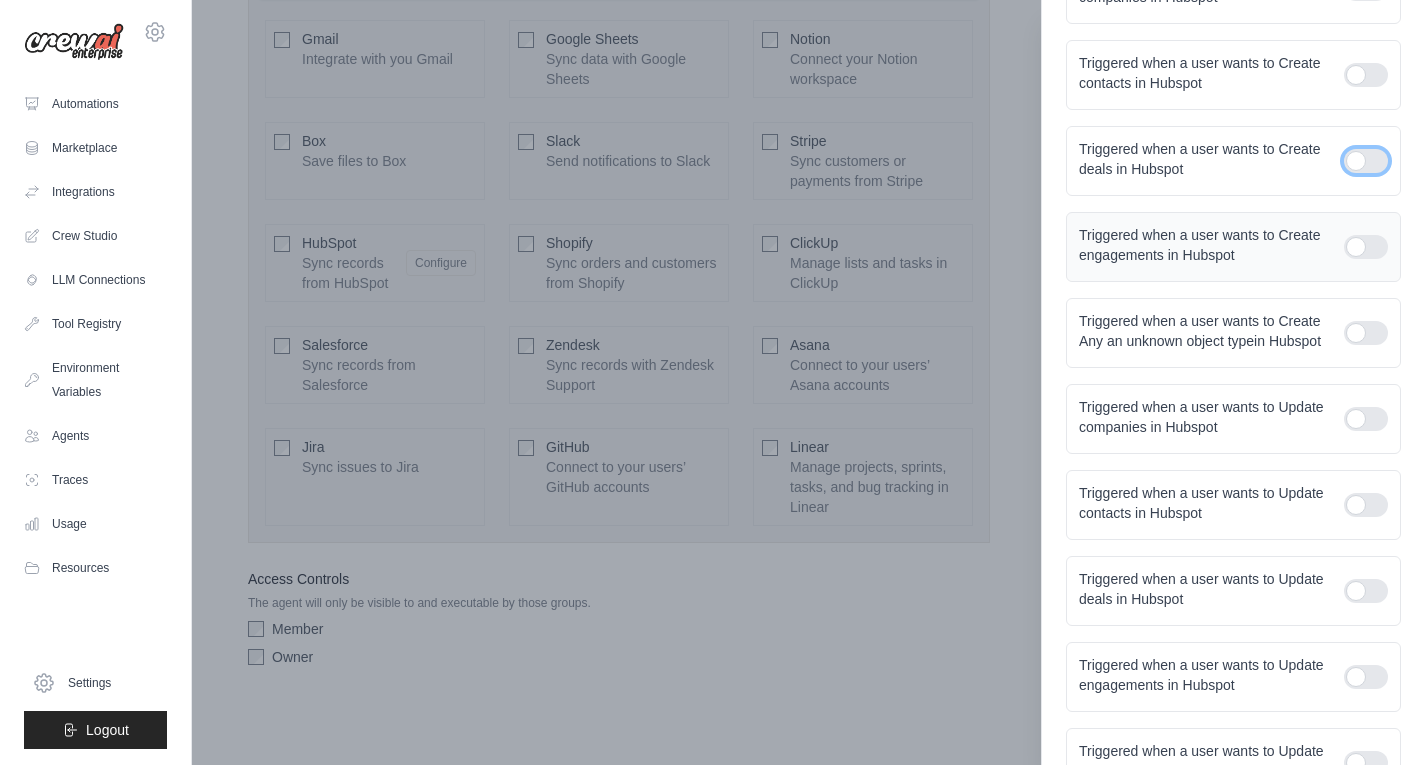 scroll, scrollTop: 400, scrollLeft: 0, axis: vertical 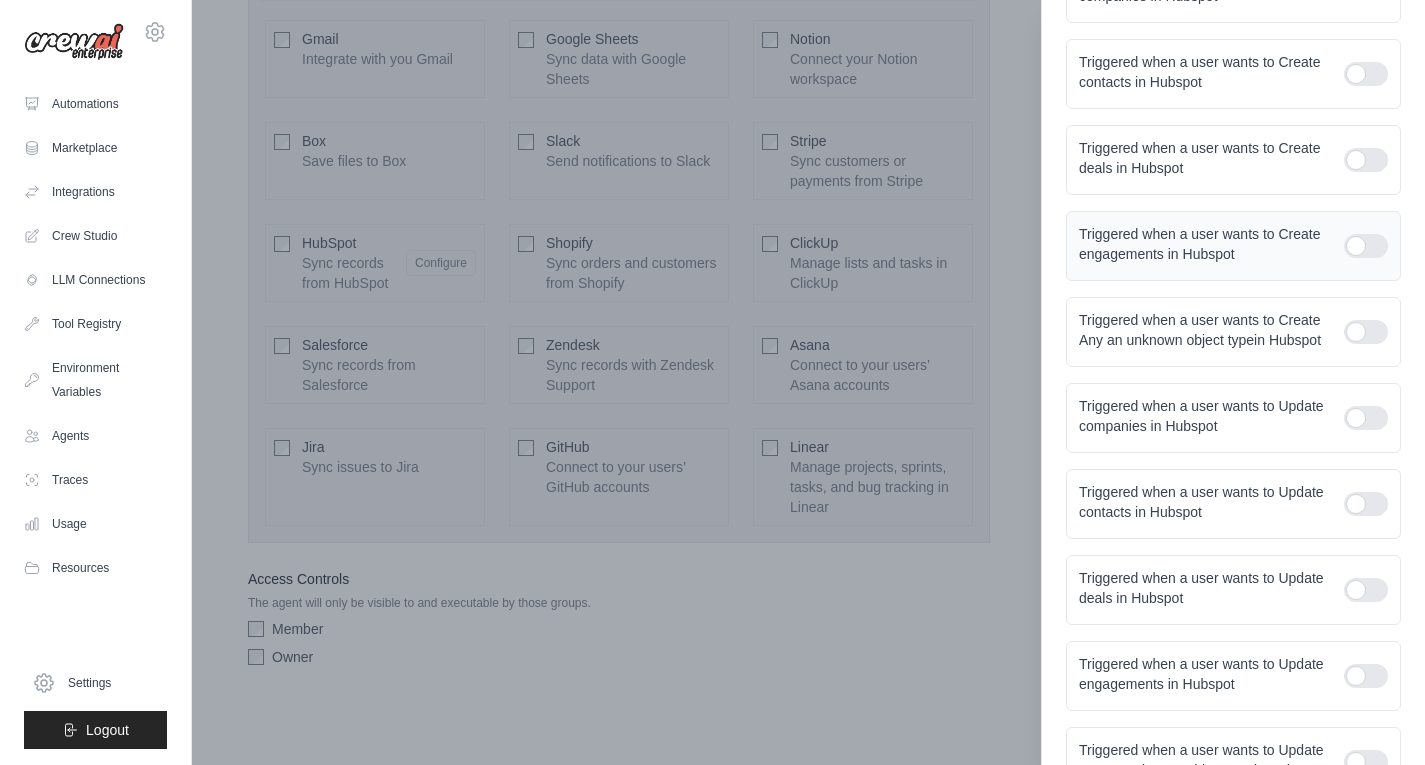 click at bounding box center [1366, 246] 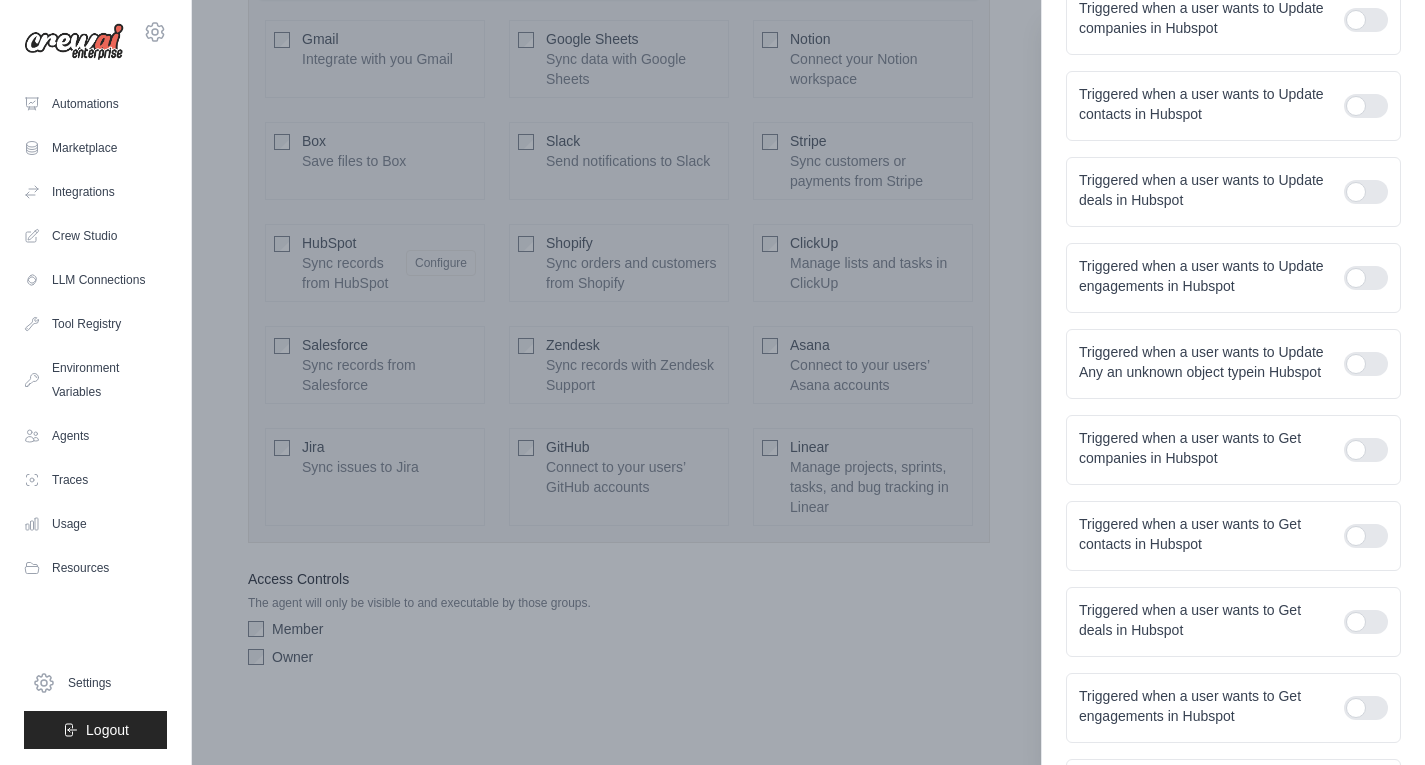 scroll, scrollTop: 799, scrollLeft: 0, axis: vertical 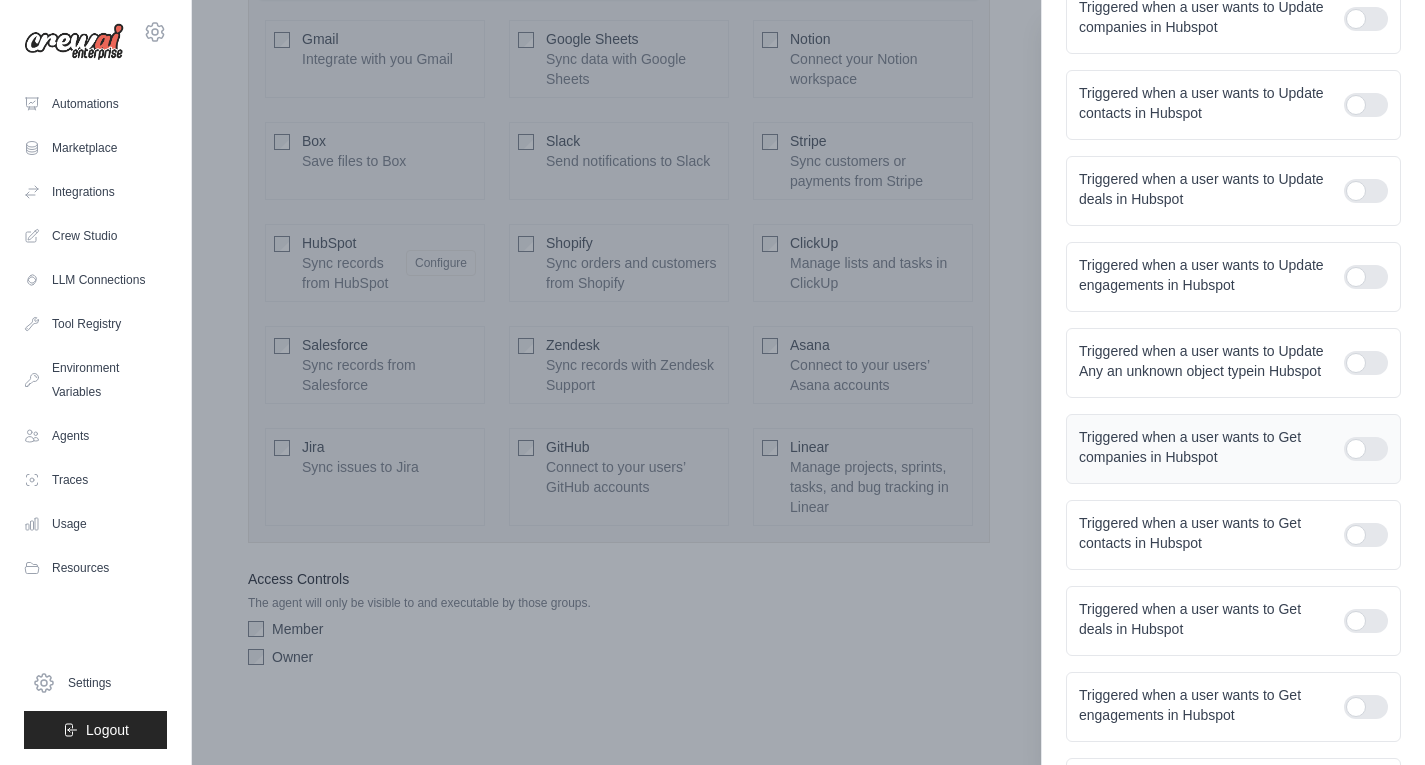 click at bounding box center [1366, 449] 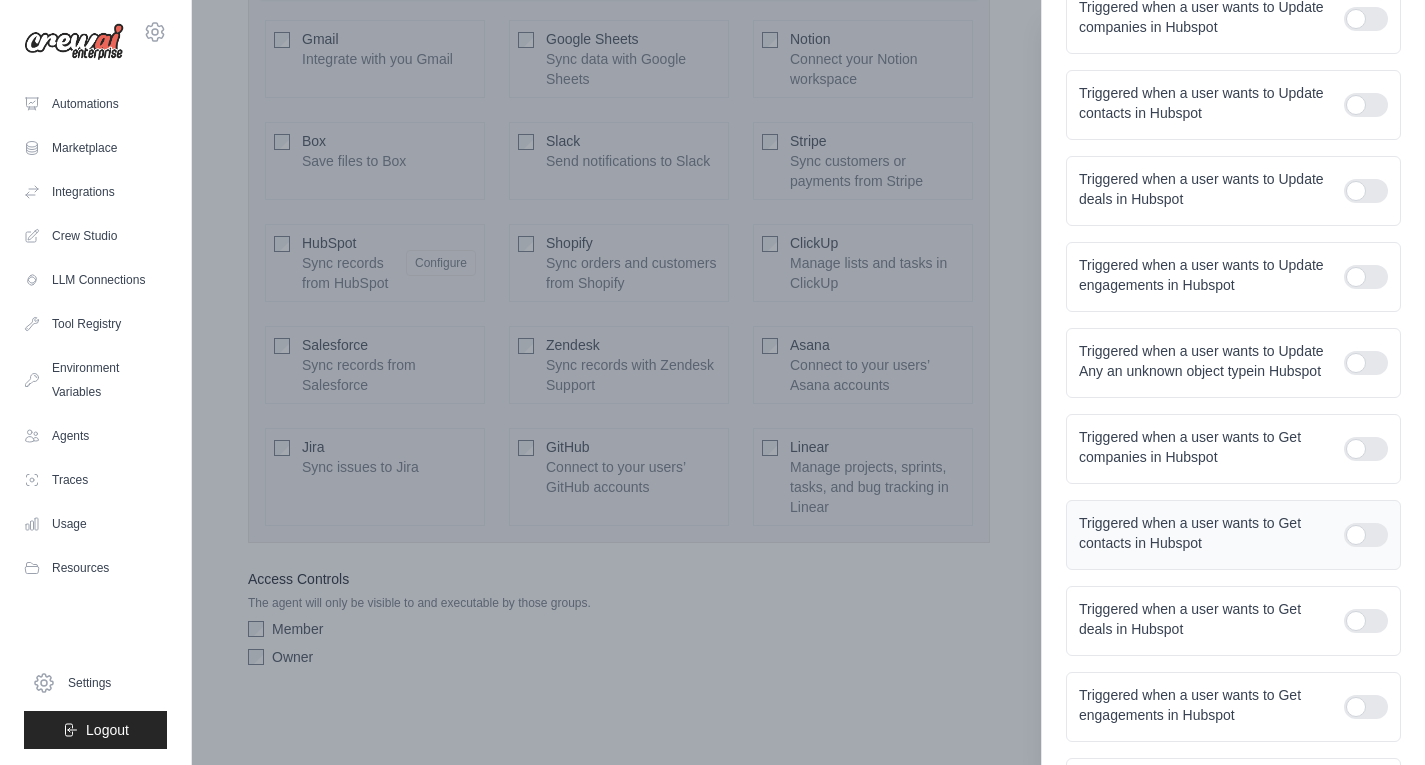 click at bounding box center (1366, 535) 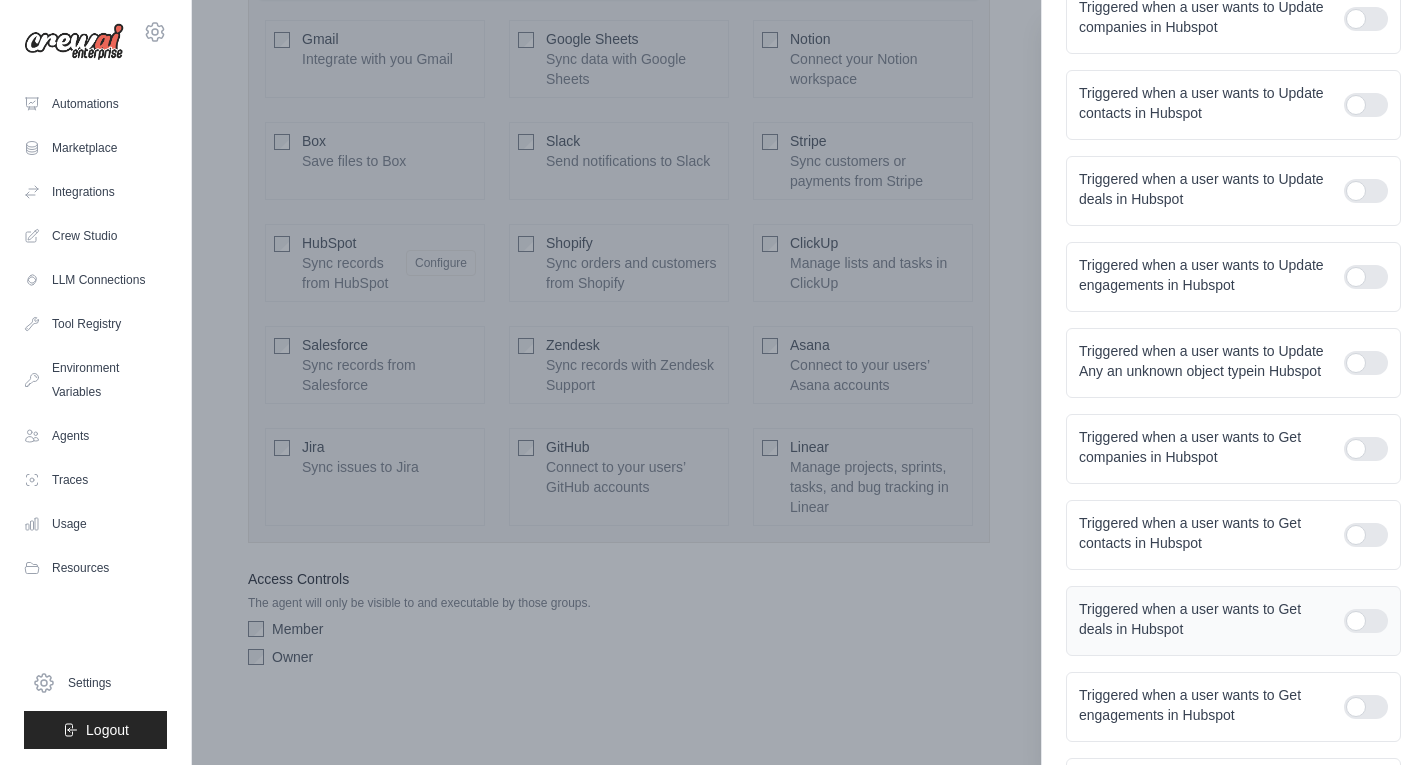 click at bounding box center (1366, 621) 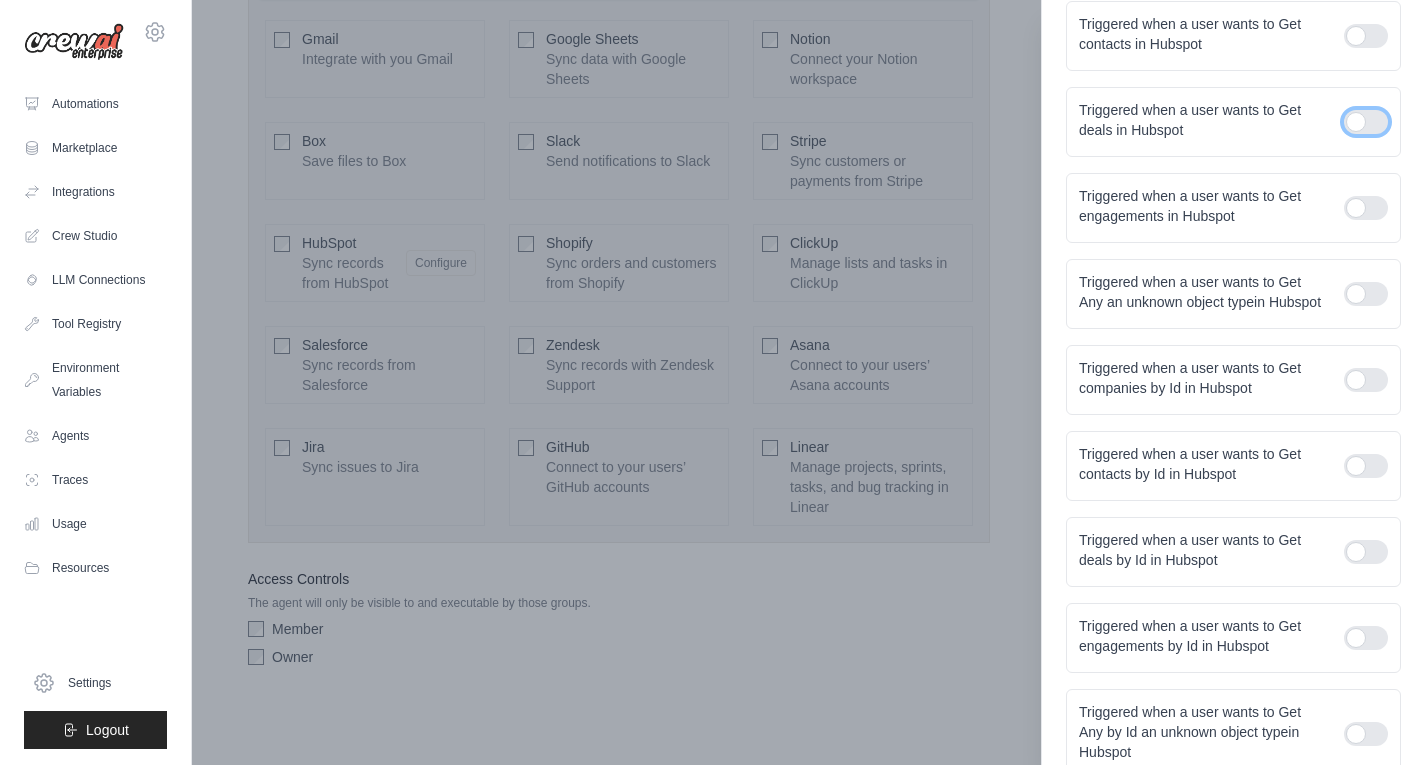 scroll, scrollTop: 1299, scrollLeft: 0, axis: vertical 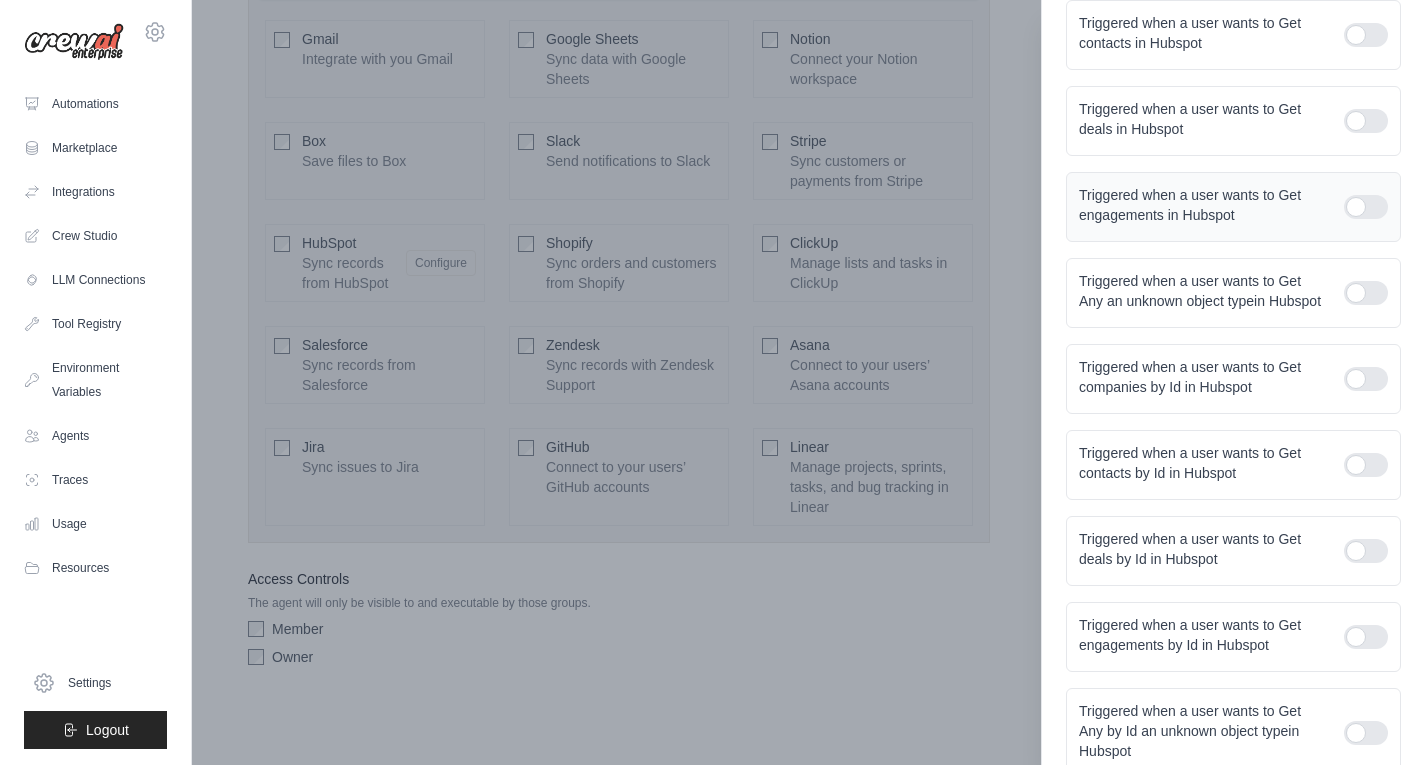 click at bounding box center (1366, 207) 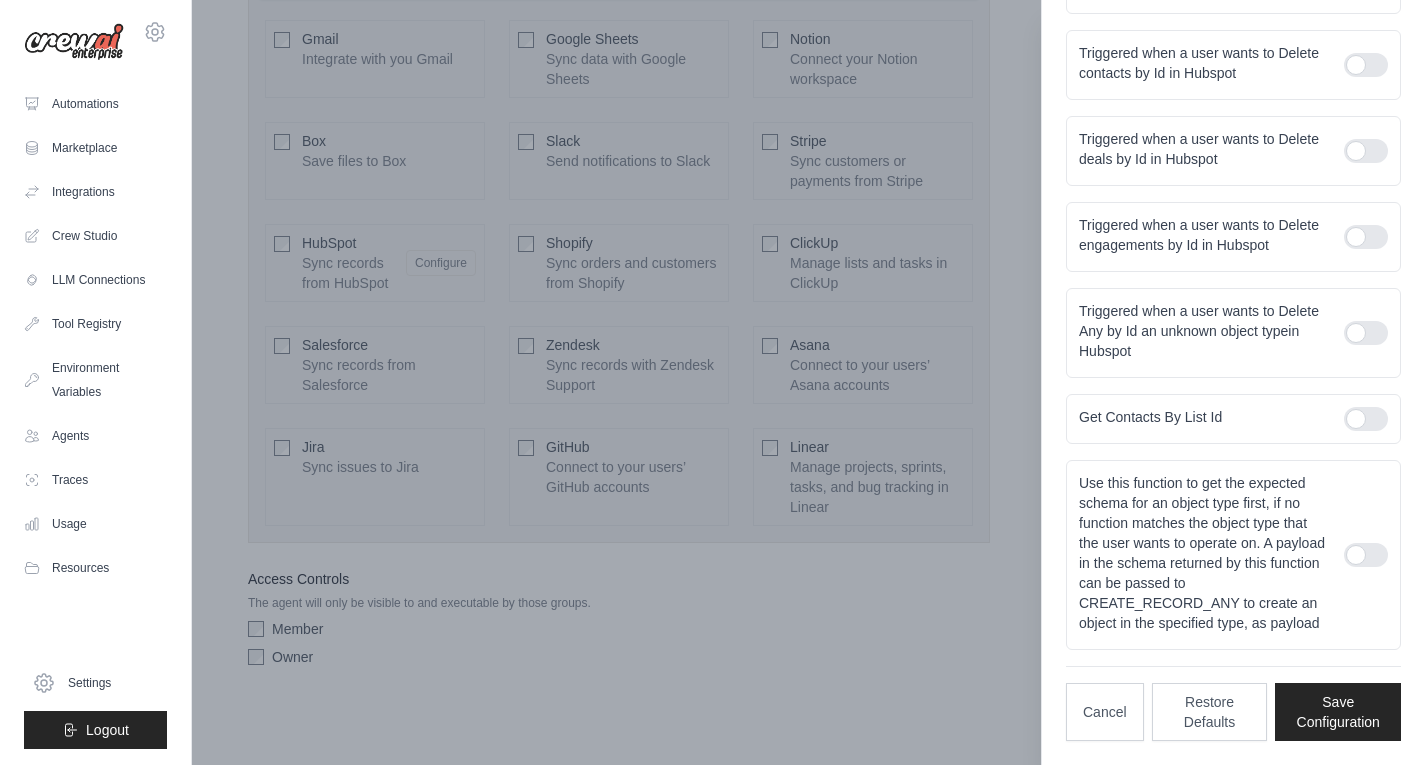 scroll, scrollTop: 2691, scrollLeft: 0, axis: vertical 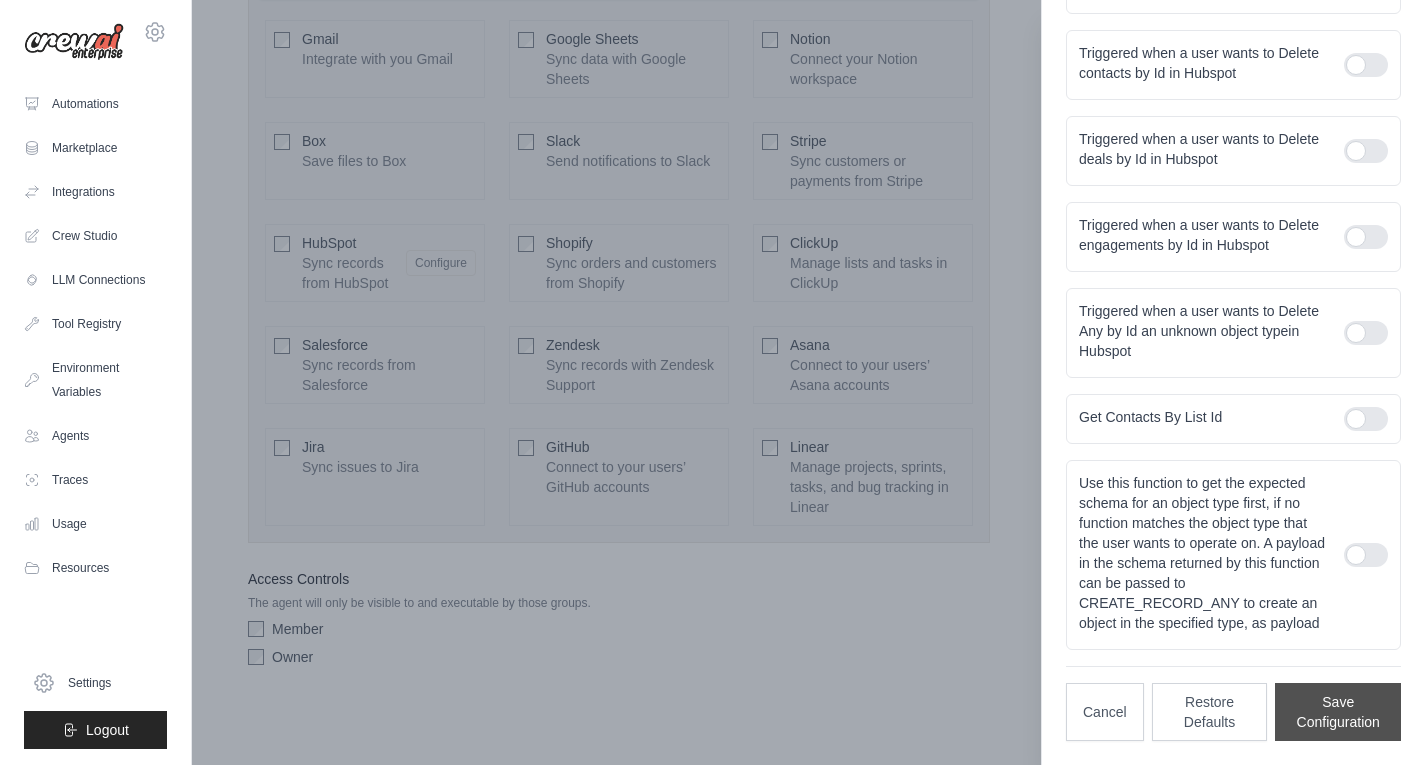 click on "Save Configuration" at bounding box center [1338, 712] 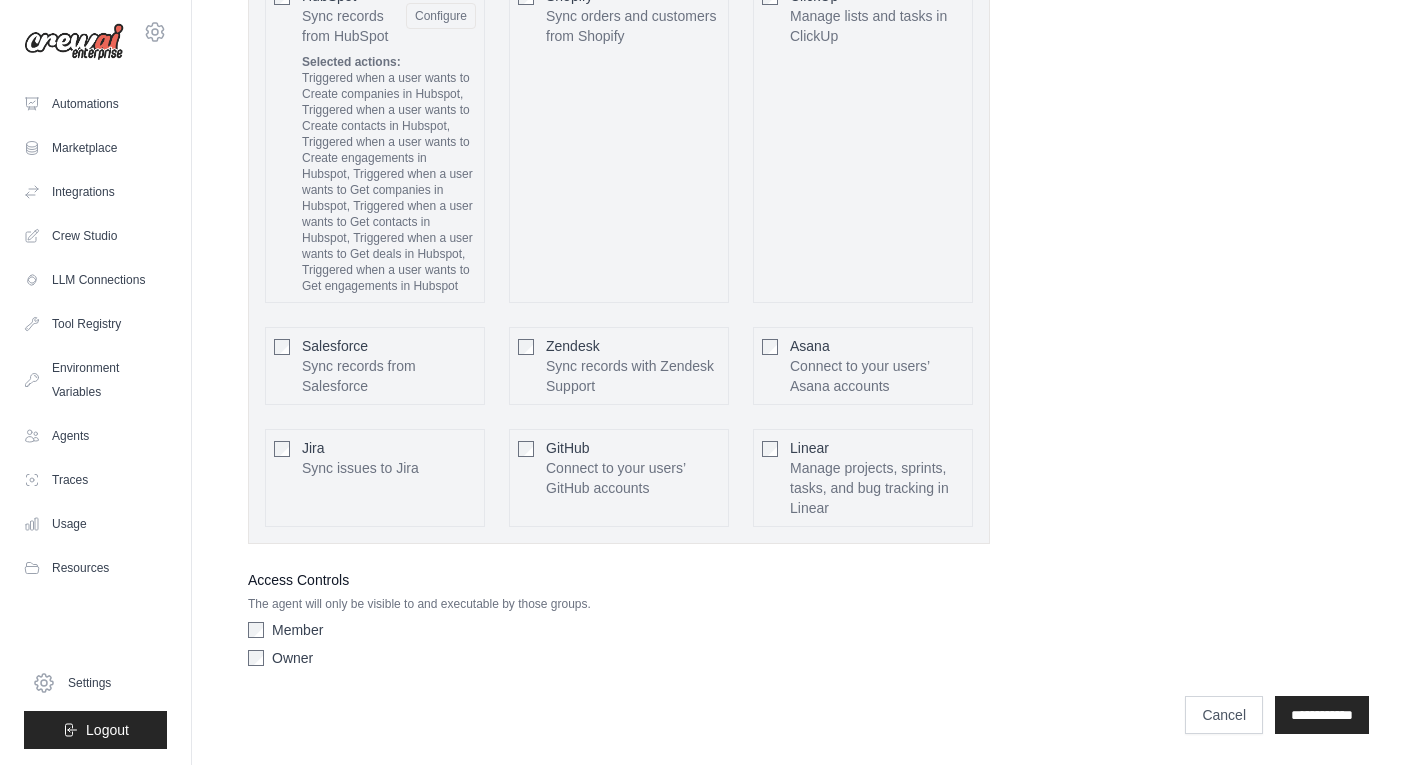 scroll, scrollTop: 1297, scrollLeft: 0, axis: vertical 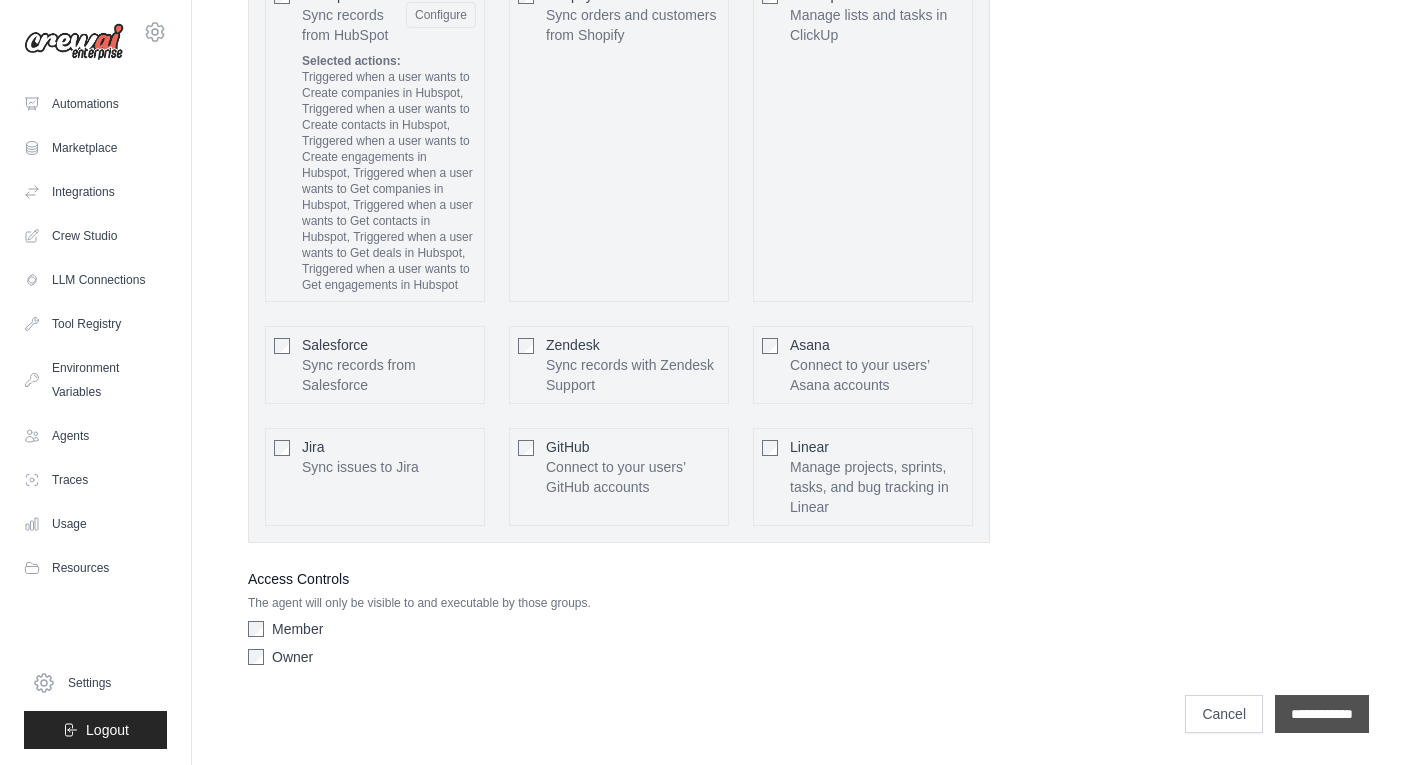 click on "**********" at bounding box center [1322, 714] 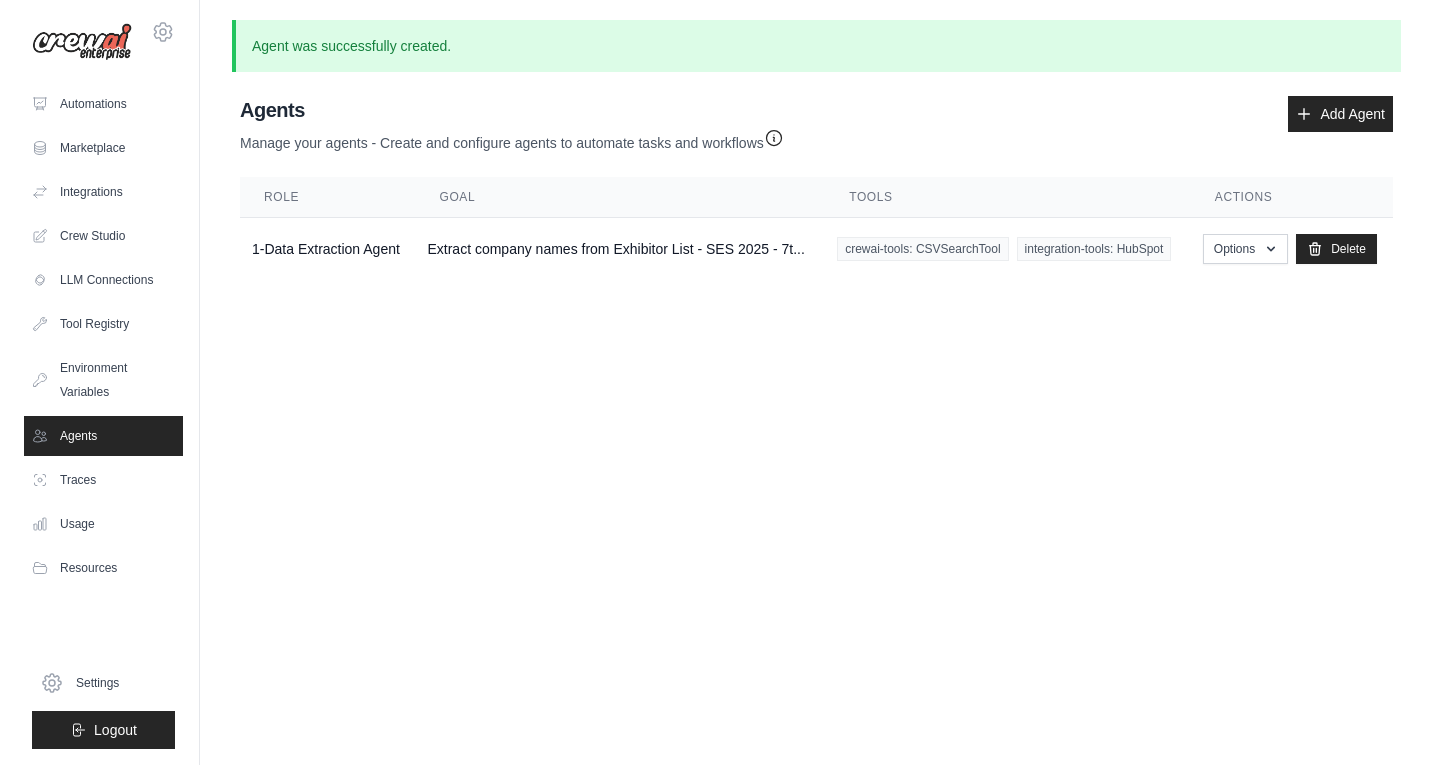 scroll, scrollTop: 0, scrollLeft: 0, axis: both 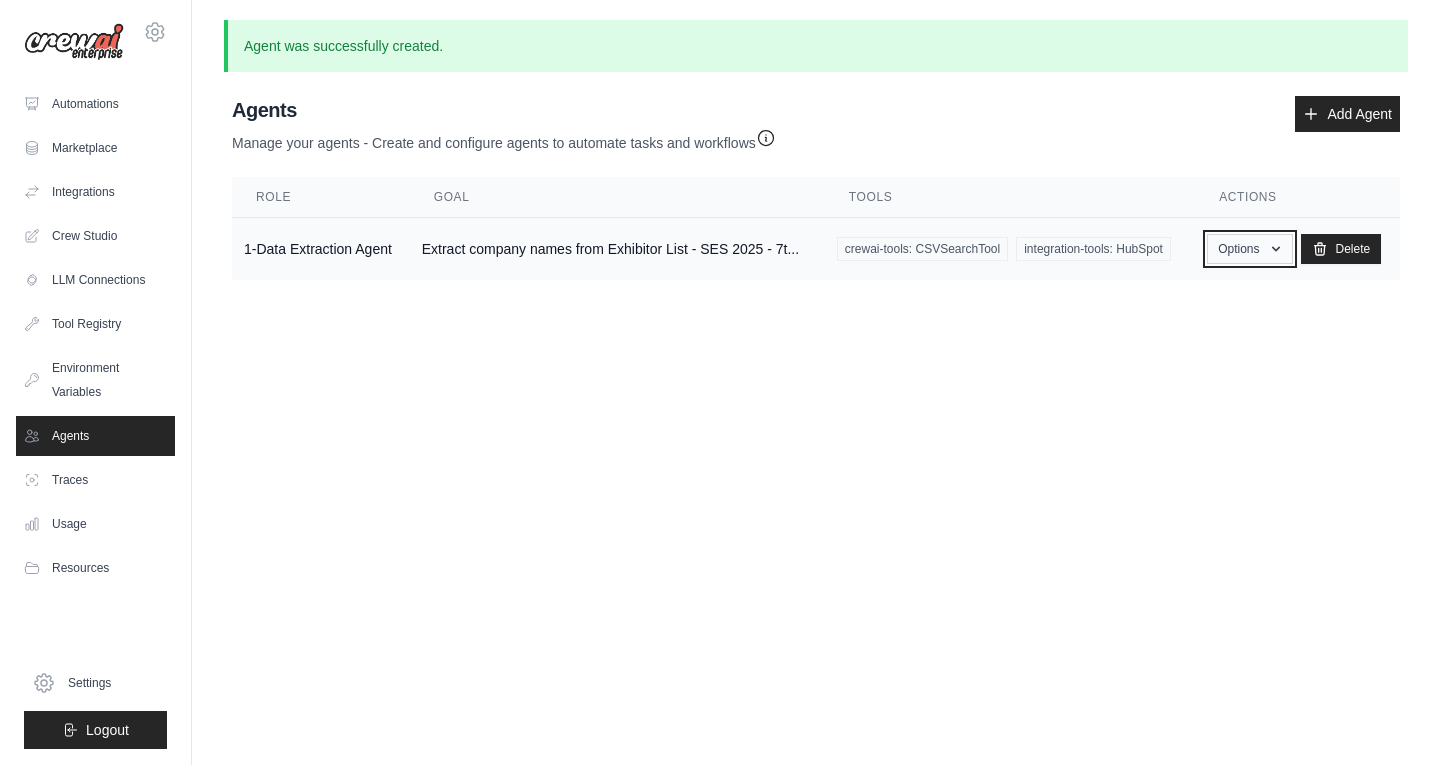 click 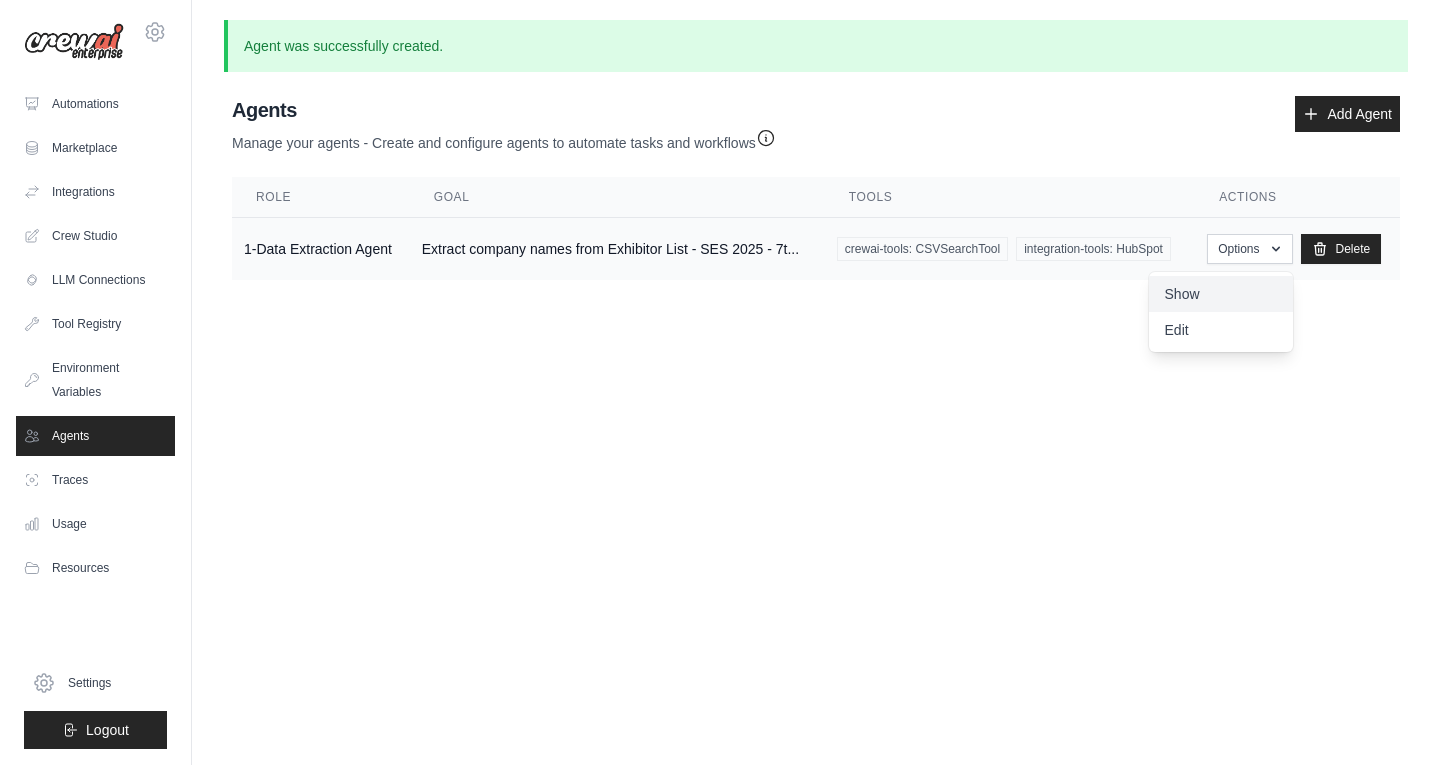 click on "Show" at bounding box center [1221, 294] 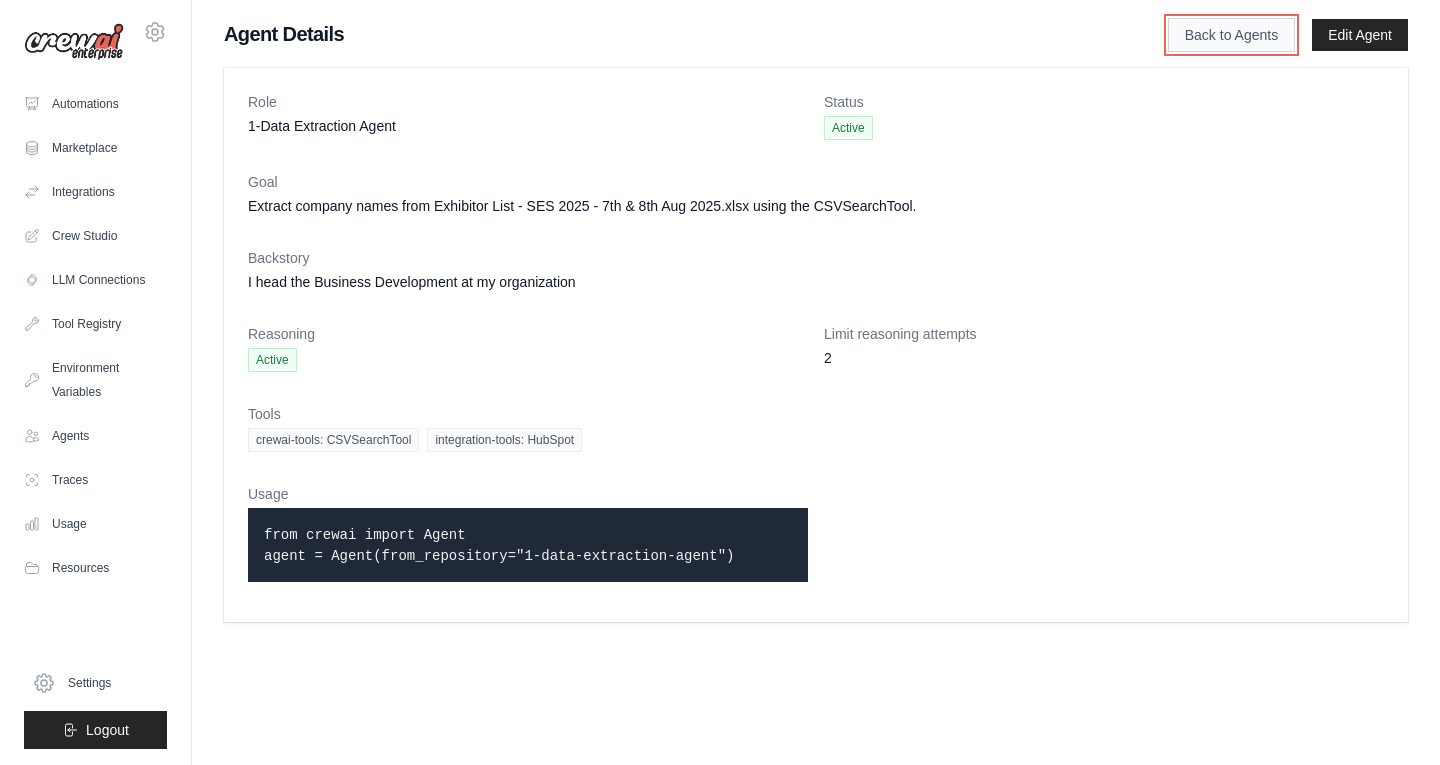 click on "Back to Agents" at bounding box center (1231, 35) 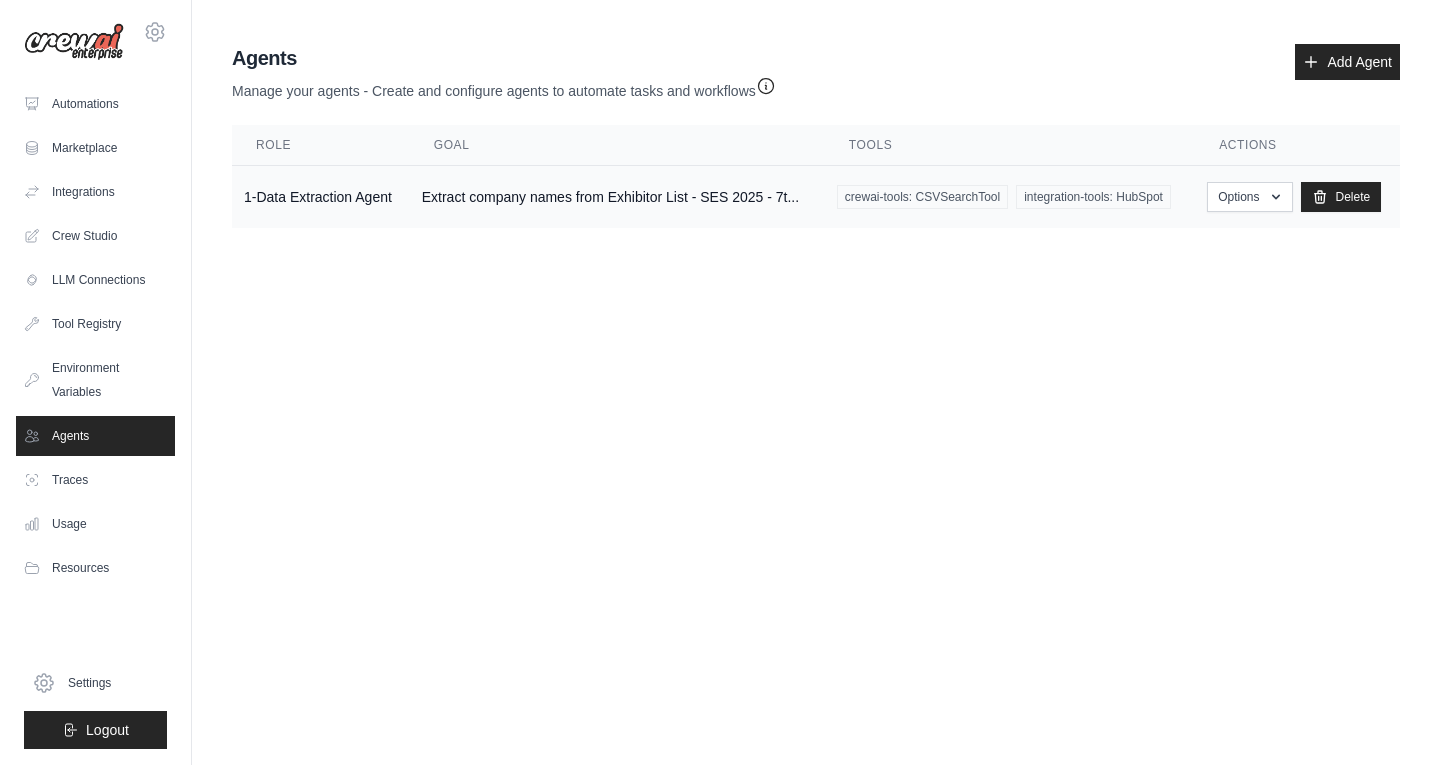 click on "1-Data Extraction Agent" at bounding box center [321, 197] 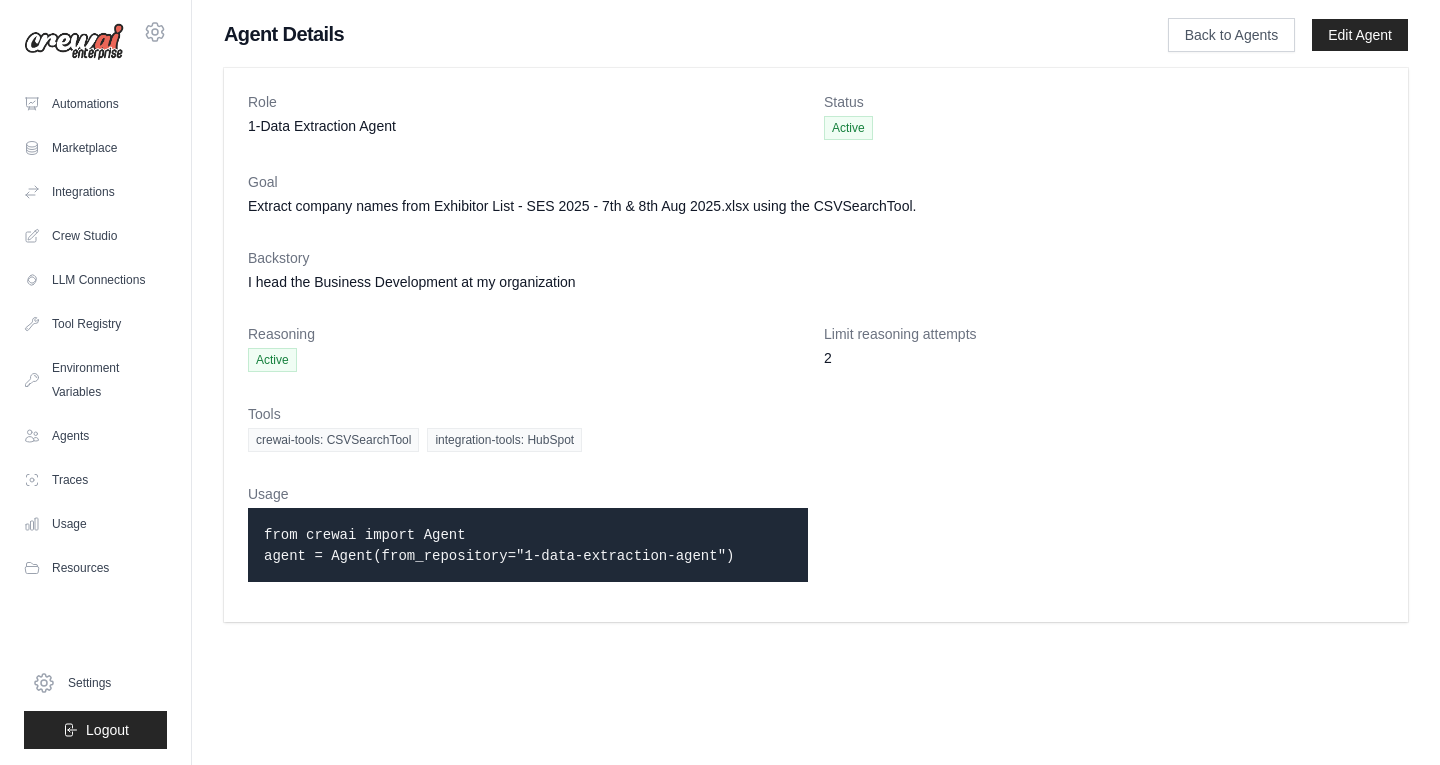 scroll, scrollTop: 0, scrollLeft: 0, axis: both 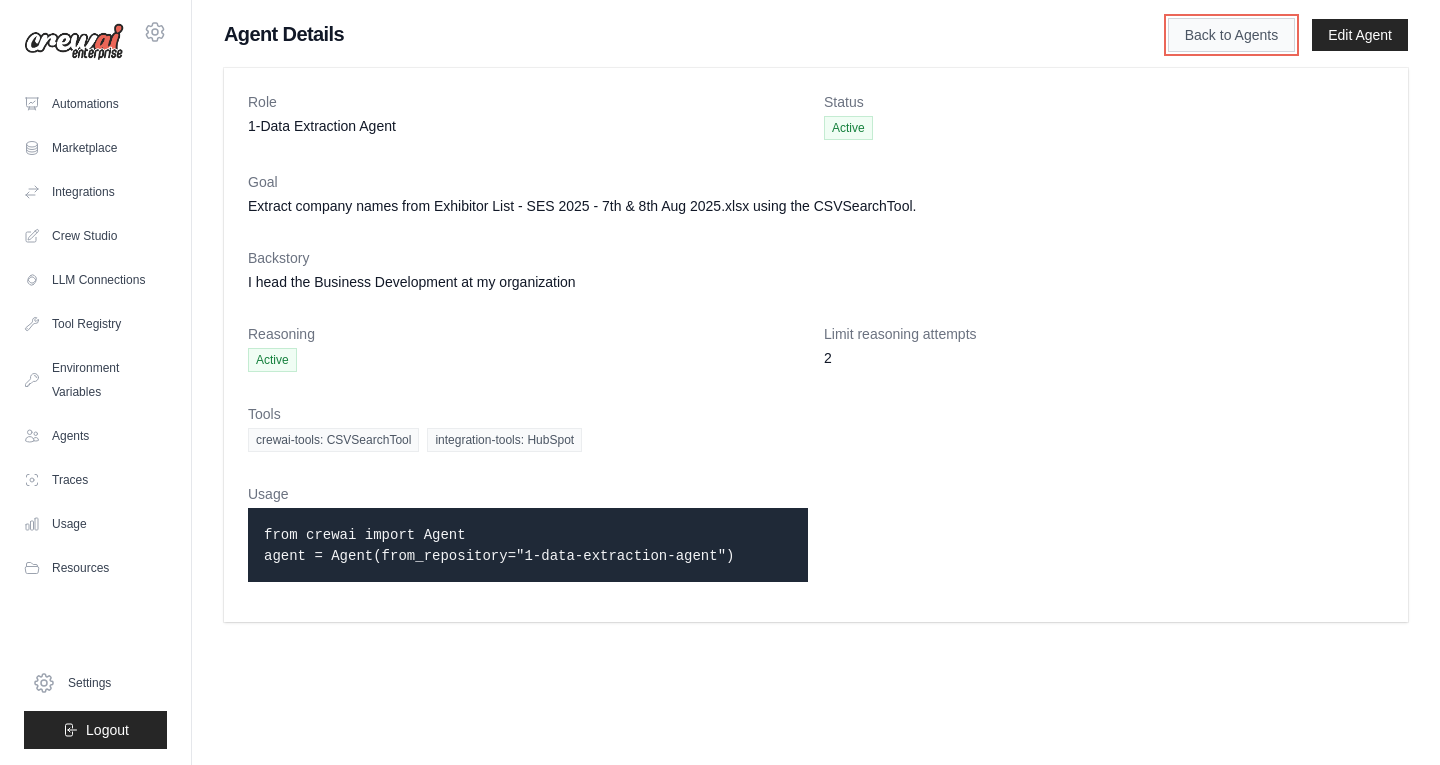 click on "Back to Agents" at bounding box center (1231, 35) 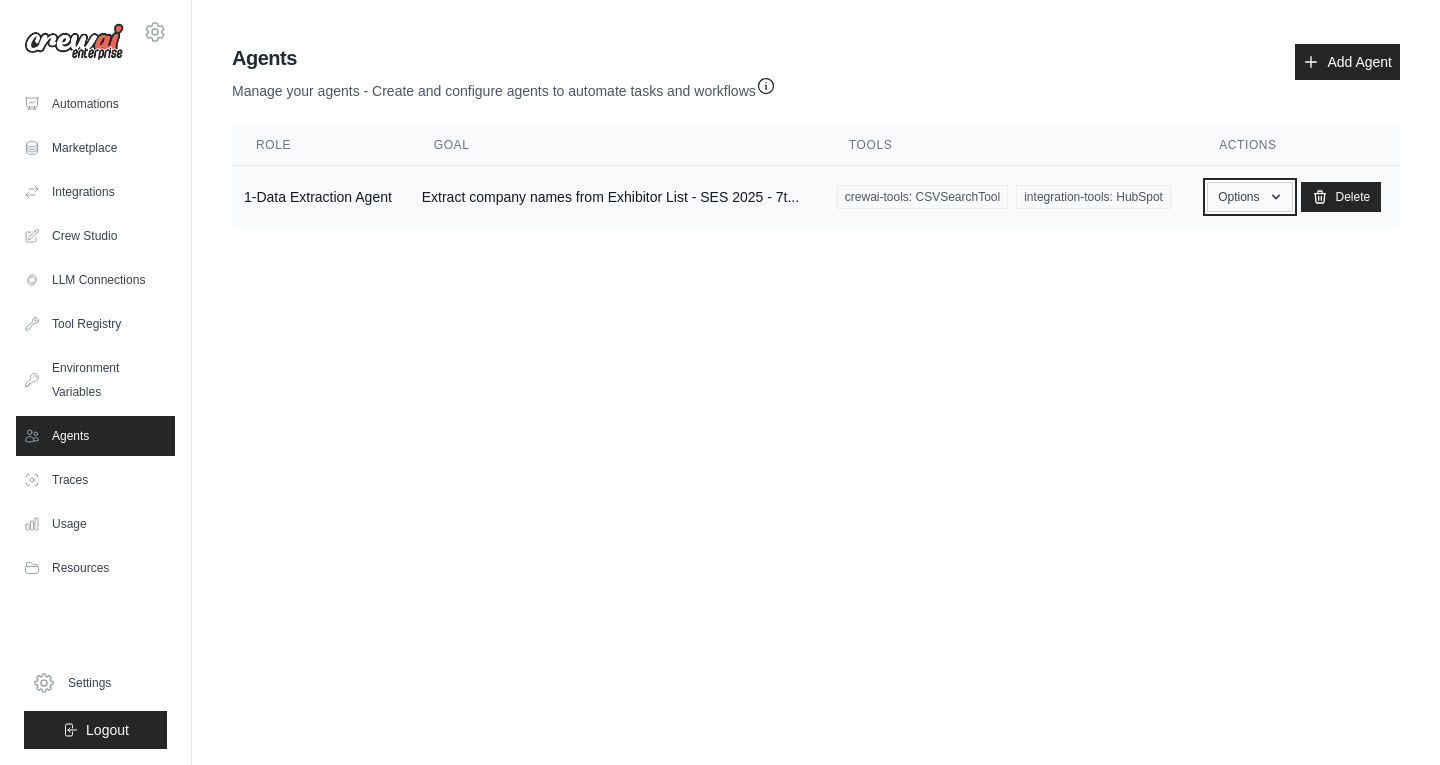 click 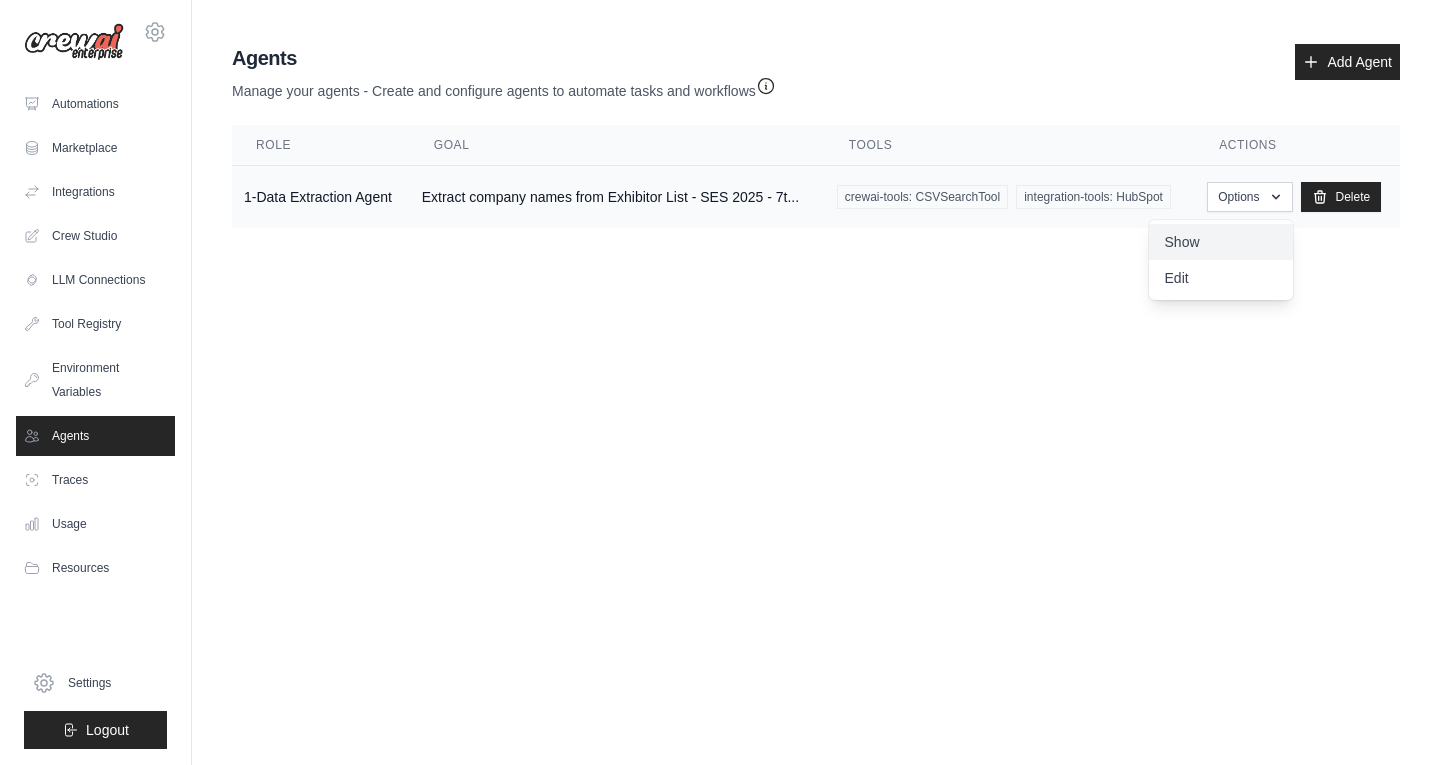 click on "Show" at bounding box center [1221, 242] 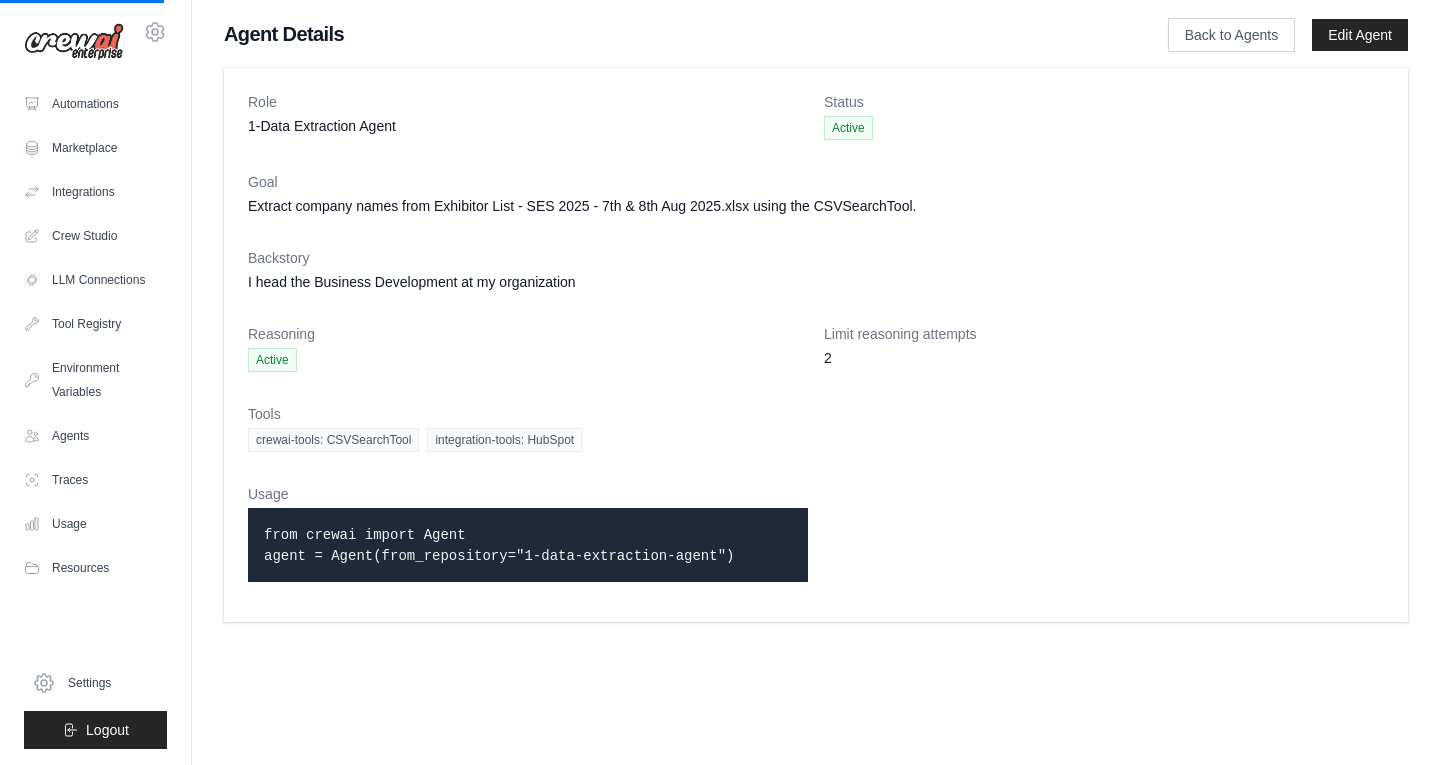 click on "from crewai import Agent
agent = Agent(from_repository="1-data-extraction-agent")" at bounding box center (528, 545) 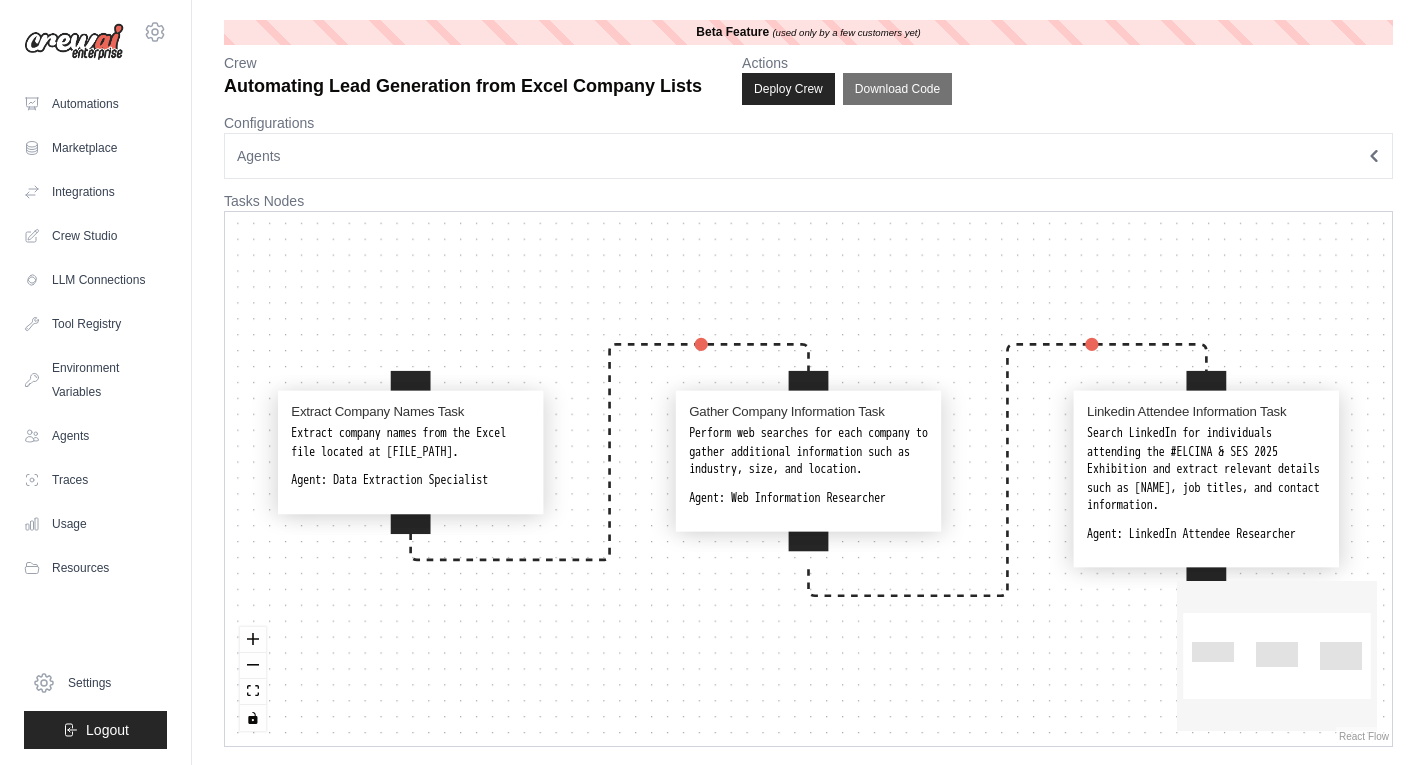 scroll, scrollTop: 0, scrollLeft: 0, axis: both 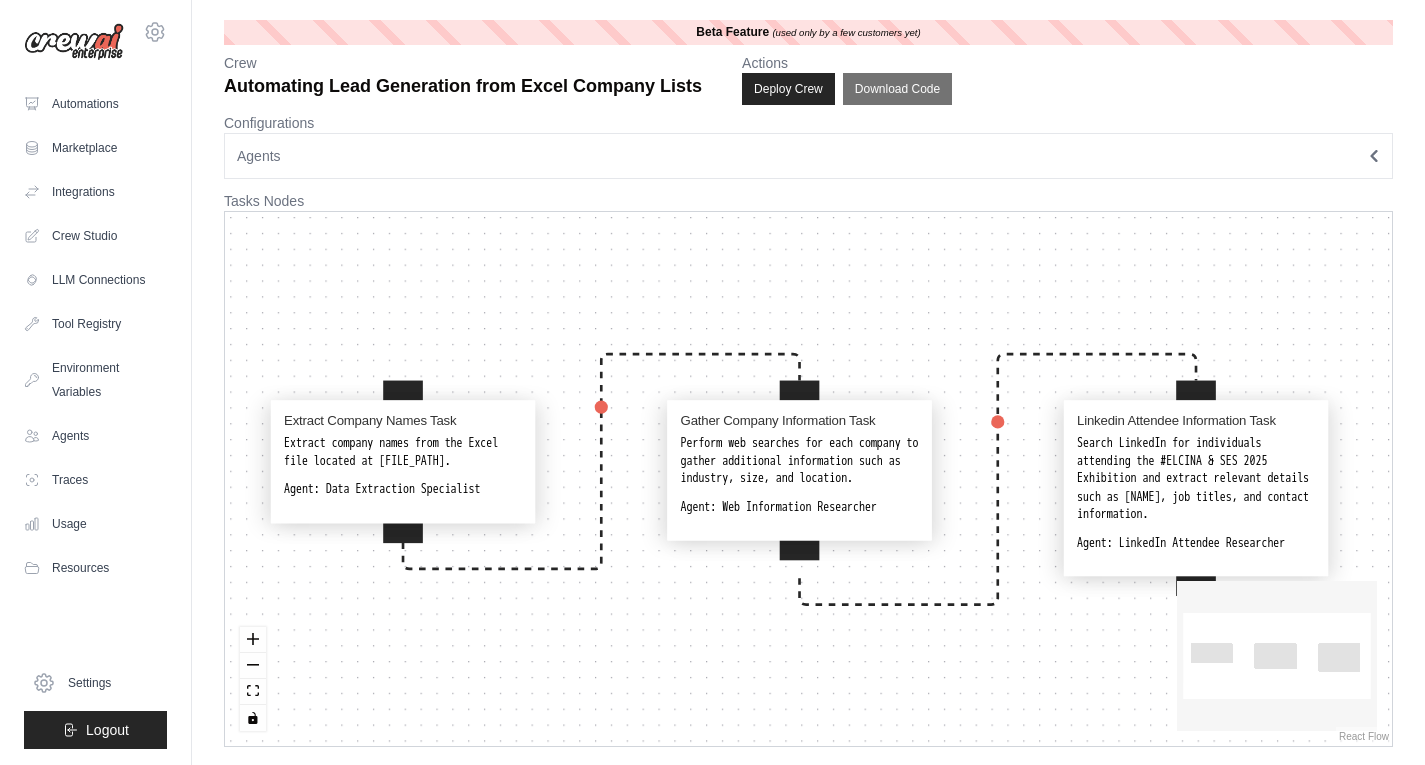 click 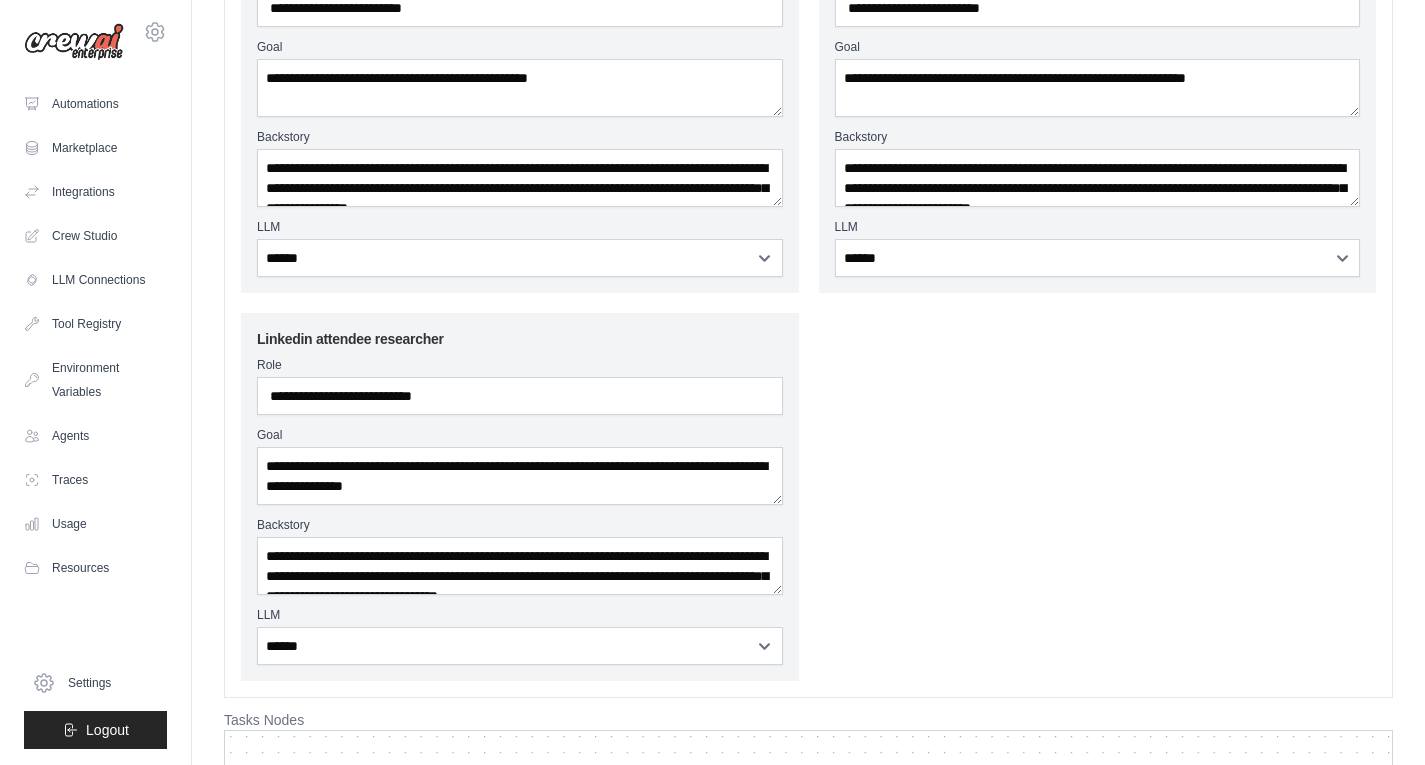 scroll, scrollTop: 0, scrollLeft: 0, axis: both 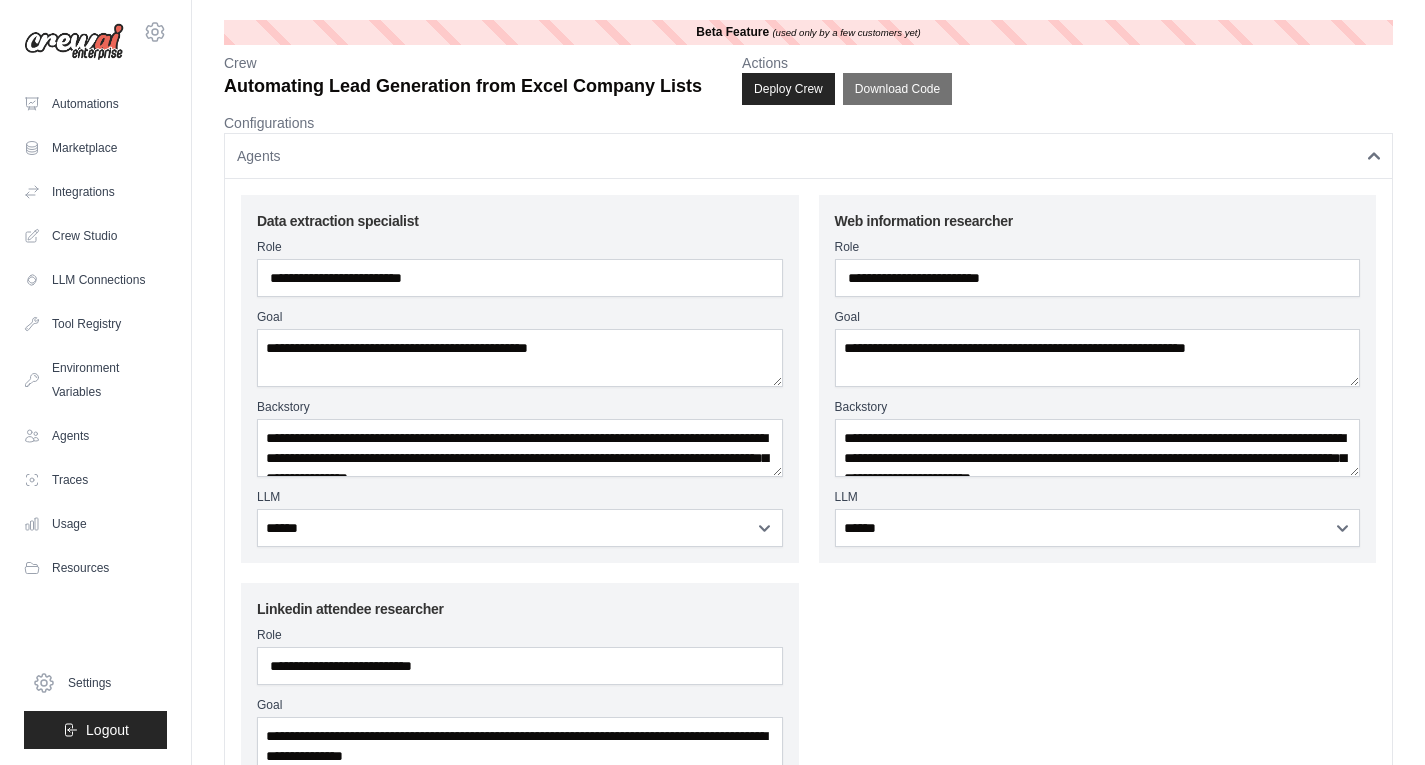 click on "Agents" at bounding box center (808, 156) 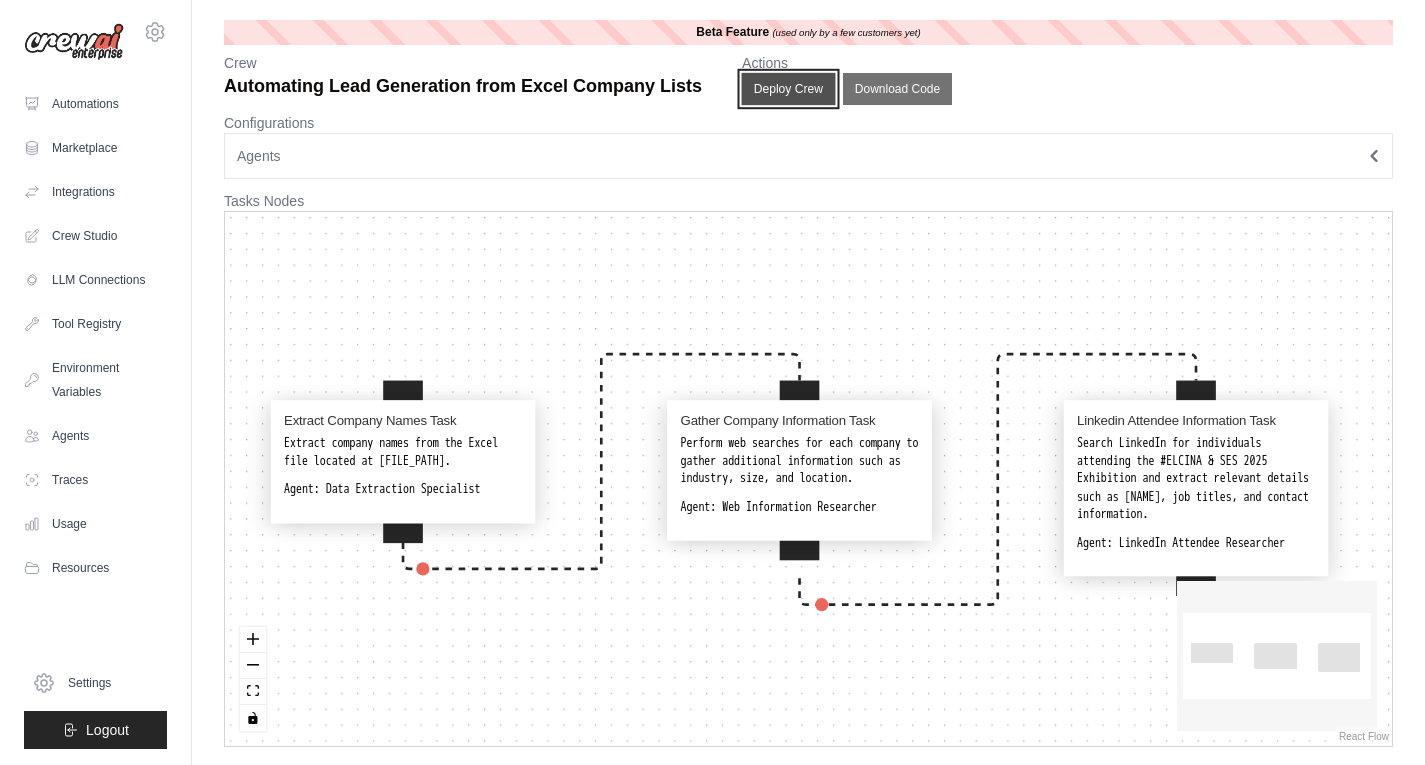 click on "Deploy Crew" at bounding box center (789, 89) 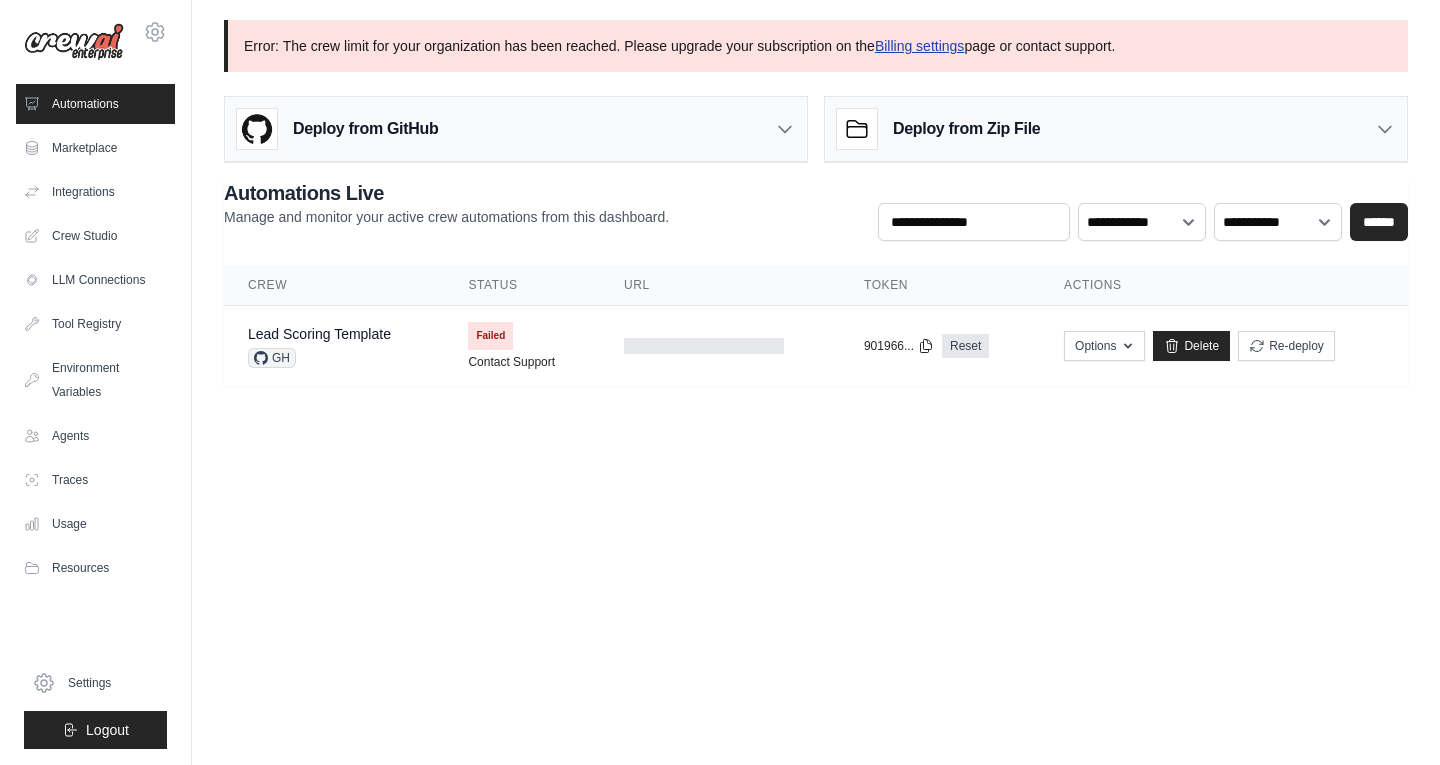 click on "Billing settings" at bounding box center (920, 46) 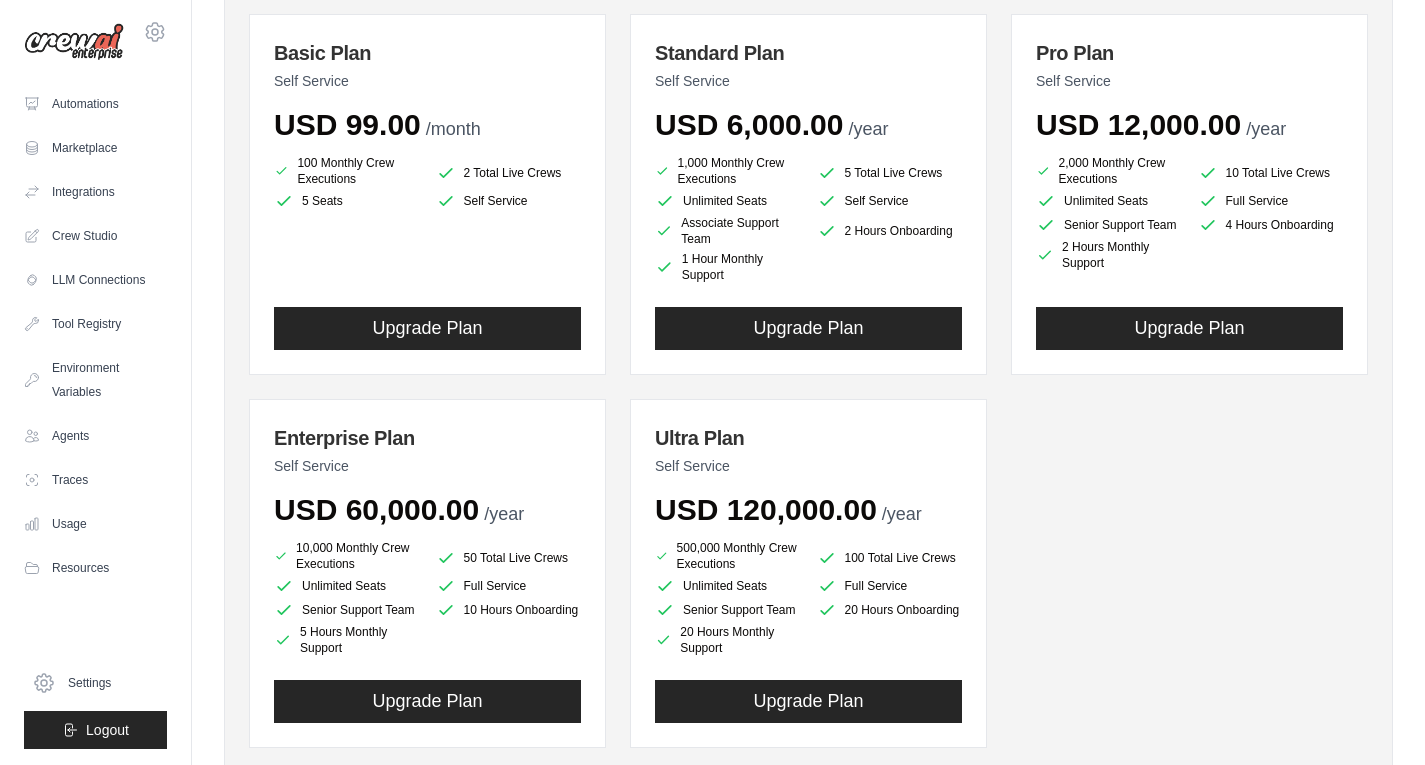 scroll, scrollTop: 0, scrollLeft: 0, axis: both 